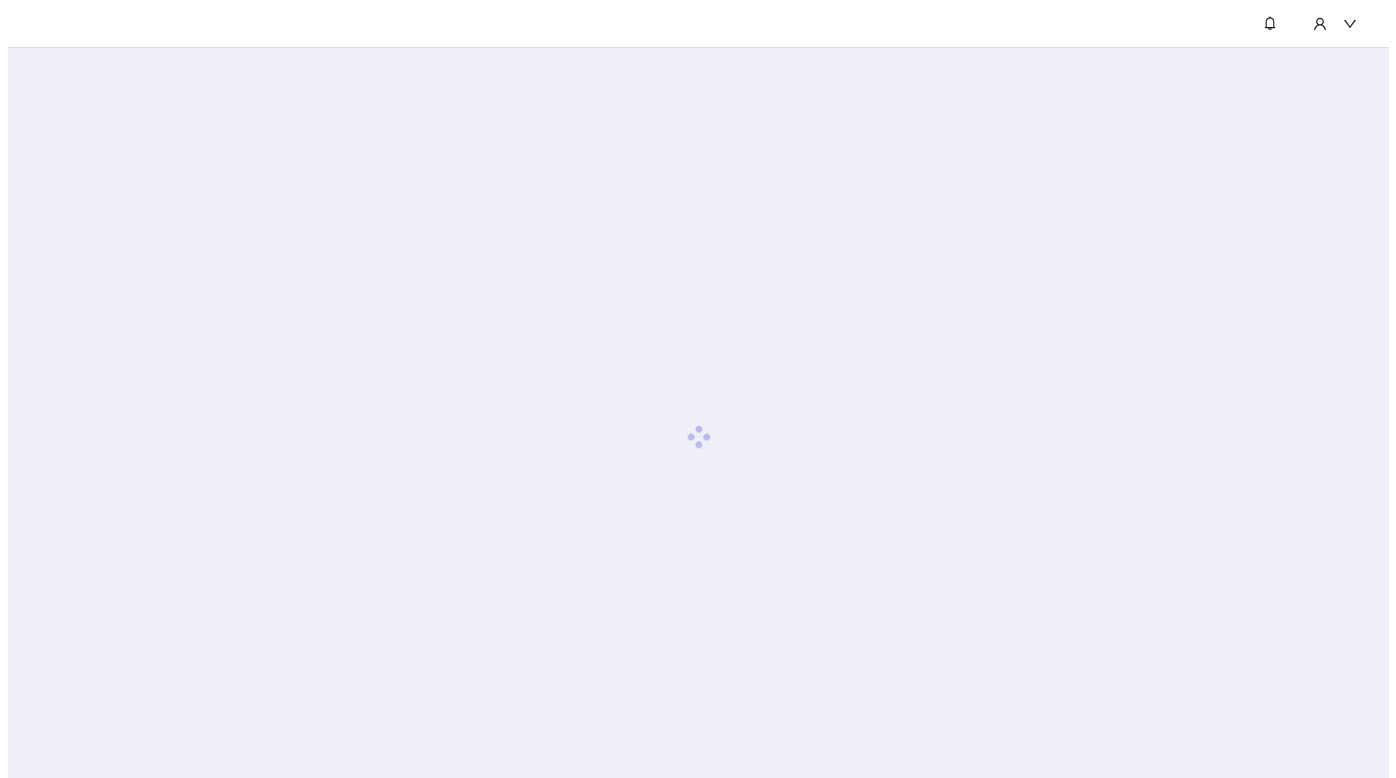 scroll, scrollTop: 0, scrollLeft: 0, axis: both 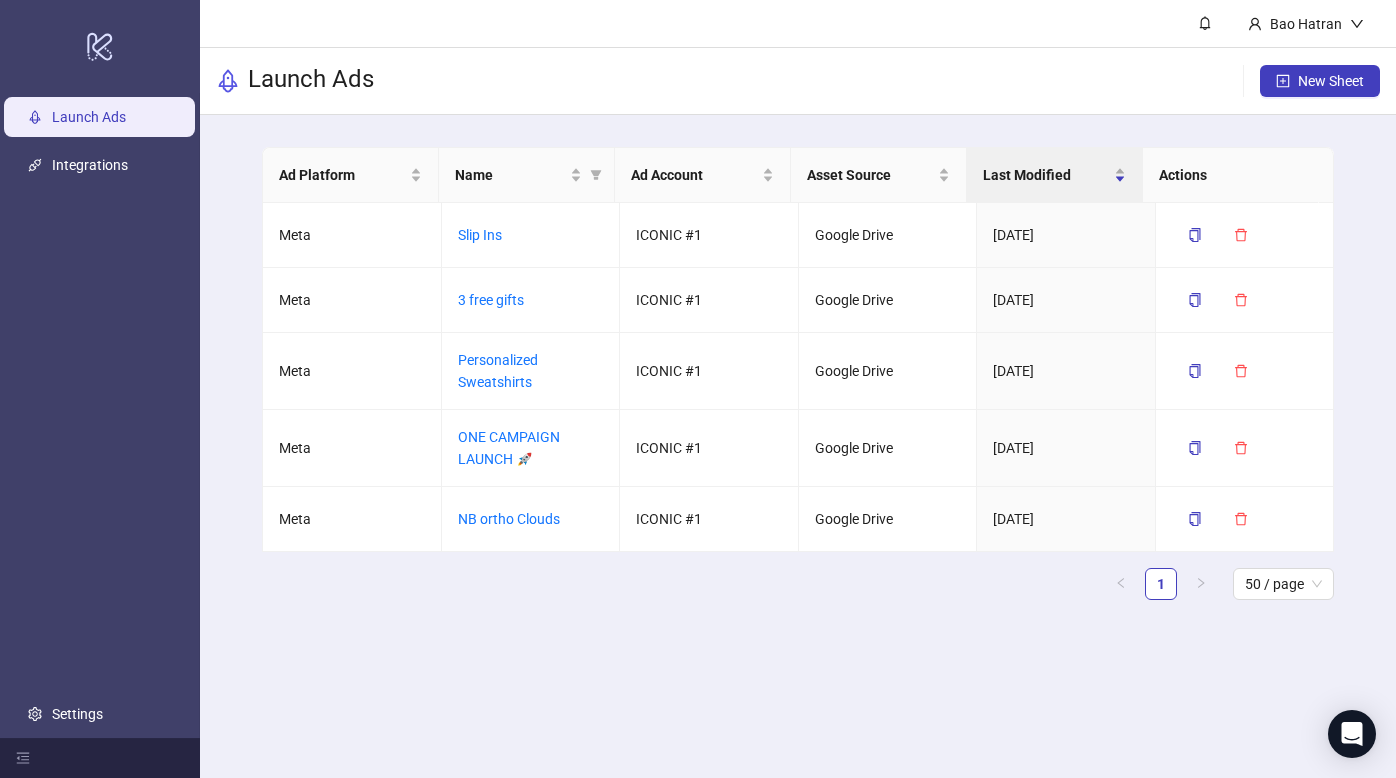 click on "ONE CAMPAIGN LAUNCH 🚀" at bounding box center [531, 448] 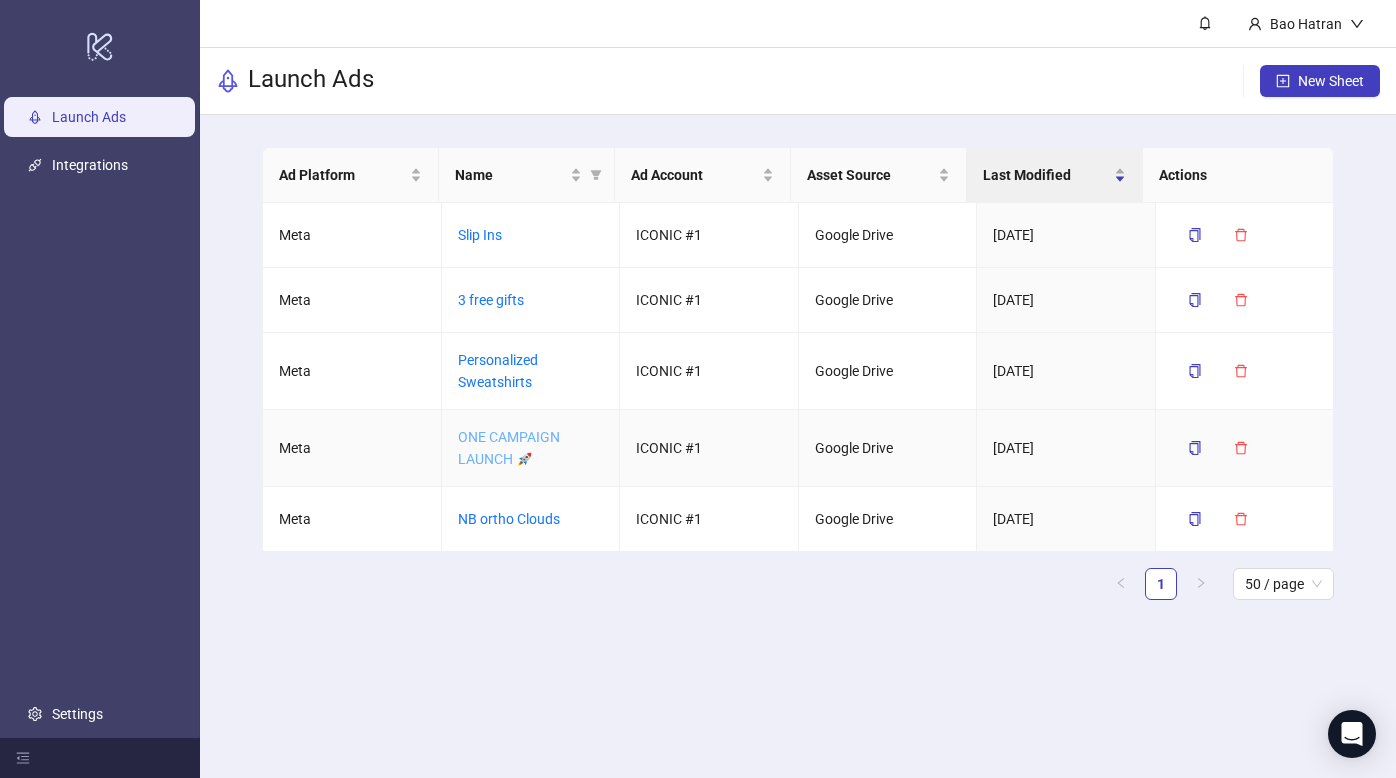 click on "ONE CAMPAIGN LAUNCH 🚀" at bounding box center (509, 448) 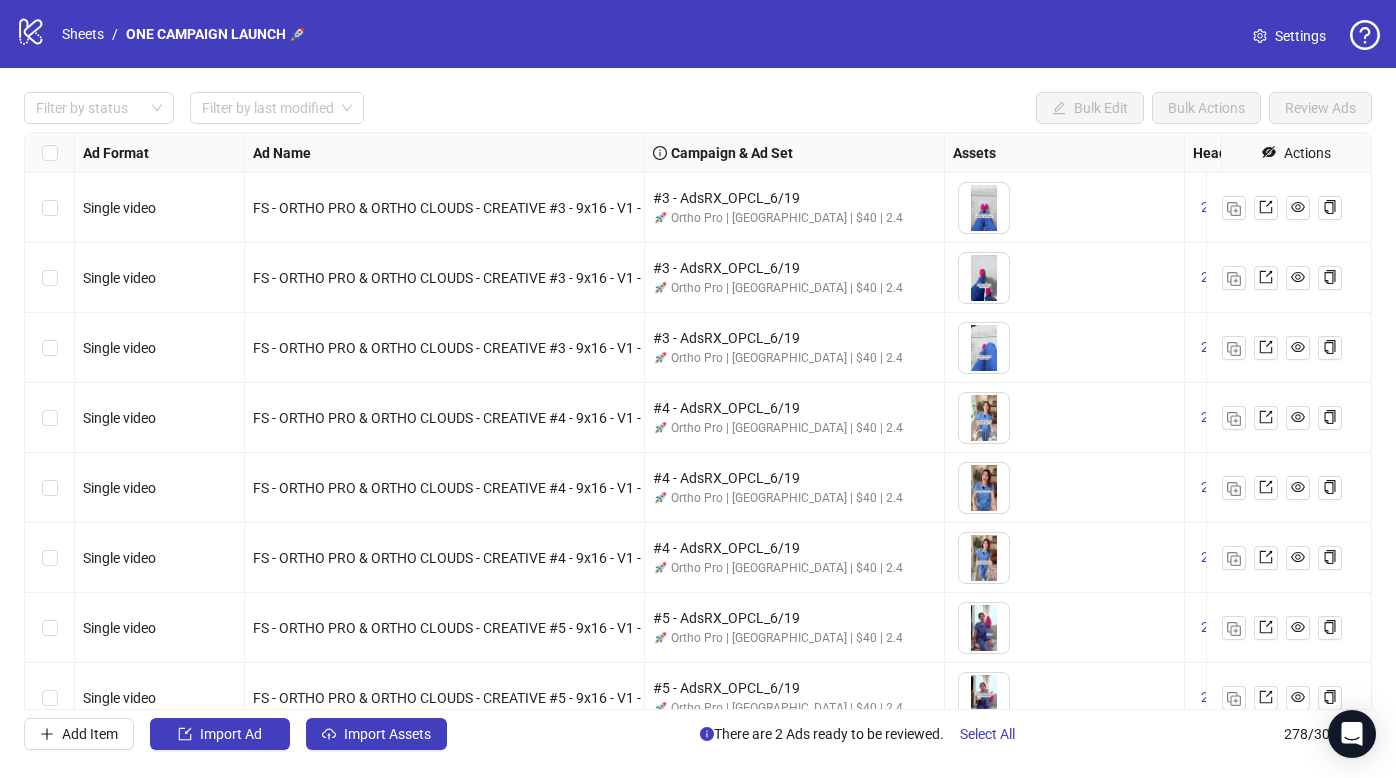 click on "Filter by status Filter by last modified Bulk Edit Bulk Actions Review Ads" at bounding box center [698, 108] 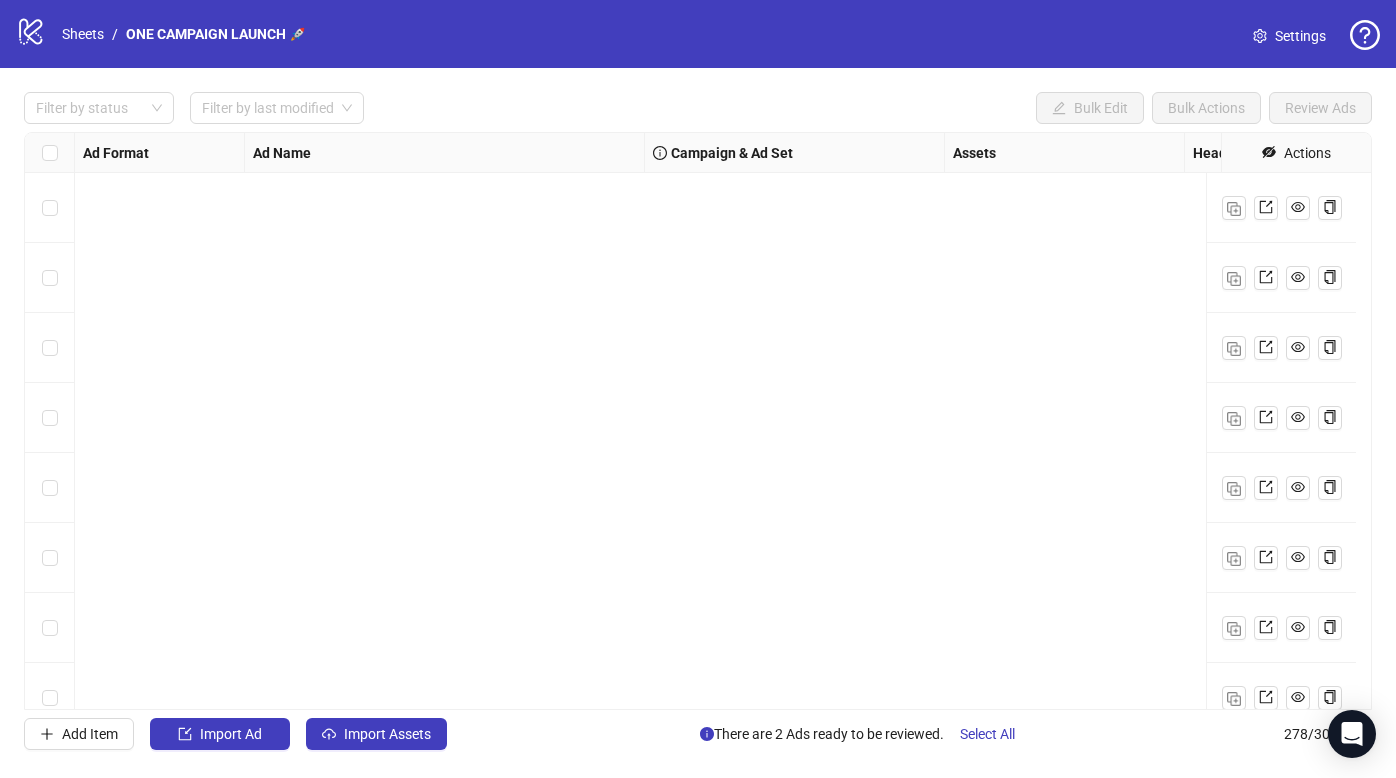 scroll, scrollTop: 1000, scrollLeft: 0, axis: vertical 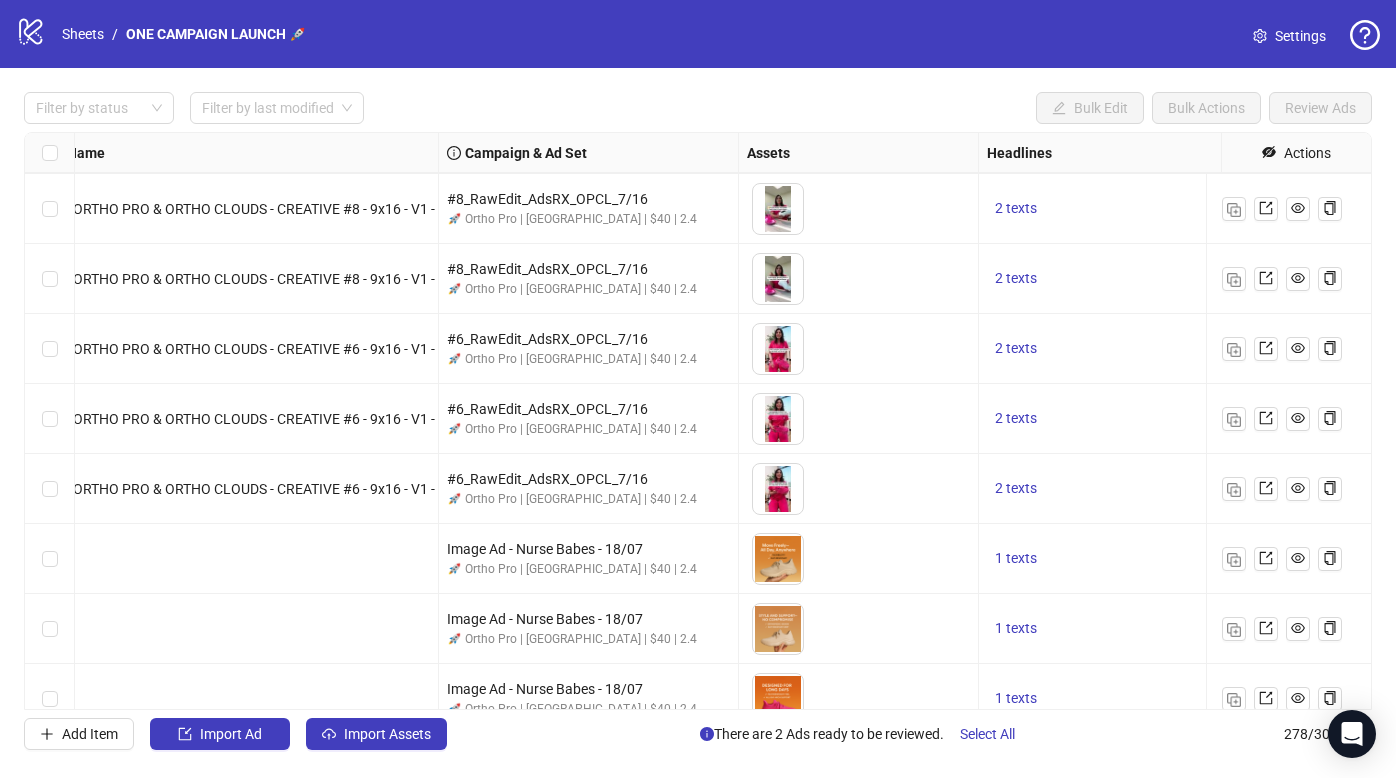 click on "Ad Format Ad Name Campaign & Ad Set Assets Headlines Primary Texts Descriptions Destination URL App Product Page ID Display URL Leadgen Form Product Set ID Call to Action Actions Single video FS - ORTHO PRO & ORTHO CLOUDS - CREATIVE #7 - 9x16 - V1 - SS3 #7_RawEdit_AdsRX_OPCL_7/16 🚀 Ortho Pro | US | $40 | 2.4
To pick up a draggable item, press the space bar.
While dragging, use the arrow keys to move the item.
Press space again to drop the item in its new position, or press escape to cancel.
2 texts 2 texts - Single video FS - ORTHO PRO & ORTHO CLOUDS - CREATIVE #8 - 9x16 - V1 - SS1 #8_RawEdit_AdsRX_OPCL_7/16 🚀 Ortho Pro | US | $40 | 2.4
To pick up a draggable item, press the space bar.
While dragging, use the arrow keys to move the item.
Press space again to drop the item in its new position, or press escape to cancel.
2 texts 2 texts - Single video FS - ORTHO PRO & ORTHO CLOUDS - CREATIVE #8 - 9x16 - V1 - SS2 #8_RawEdit_AdsRX_OPCL_7/16 🚀 Ortho Pro | US | $40 | 2.4 - -" at bounding box center (698, 421) 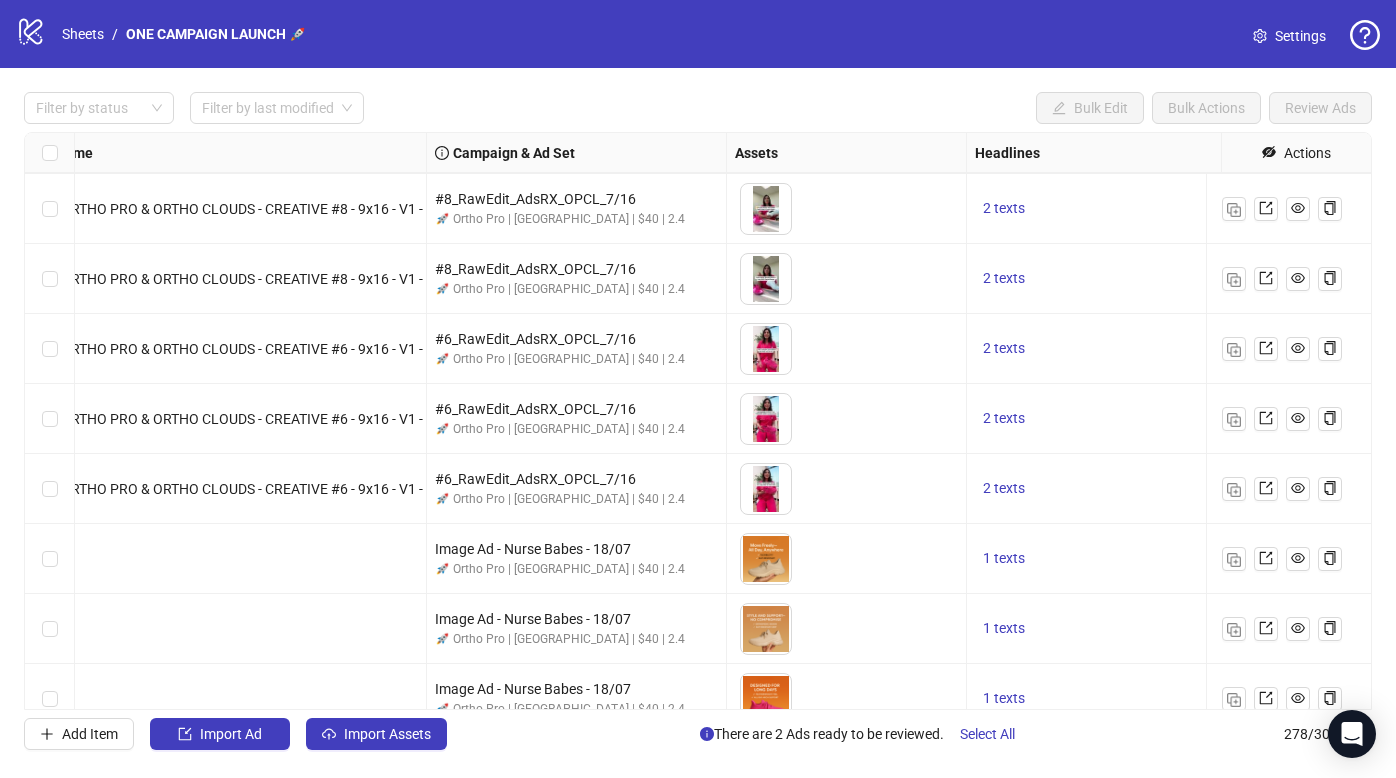 click on "Ad Format Ad Name Campaign & Ad Set Assets Headlines Primary Texts Descriptions Destination URL App Product Page ID Display URL Leadgen Form Product Set ID Call to Action Actions Single video FS - ORTHO PRO & ORTHO CLOUDS - CREATIVE #7 - 9x16 - V1 - SS3 #7_RawEdit_AdsRX_OPCL_7/16 🚀 Ortho Pro | US | $40 | 2.4
To pick up a draggable item, press the space bar.
While dragging, use the arrow keys to move the item.
Press space again to drop the item in its new position, or press escape to cancel.
2 texts 2 texts - Single video FS - ORTHO PRO & ORTHO CLOUDS - CREATIVE #8 - 9x16 - V1 - SS1 #8_RawEdit_AdsRX_OPCL_7/16 🚀 Ortho Pro | US | $40 | 2.4
To pick up a draggable item, press the space bar.
While dragging, use the arrow keys to move the item.
Press space again to drop the item in its new position, or press escape to cancel.
2 texts 2 texts - Single video FS - ORTHO PRO & ORTHO CLOUDS - CREATIVE #8 - 9x16 - V1 - SS2 #8_RawEdit_AdsRX_OPCL_7/16 🚀 Ortho Pro | US | $40 | 2.4 - -" at bounding box center [698, 421] 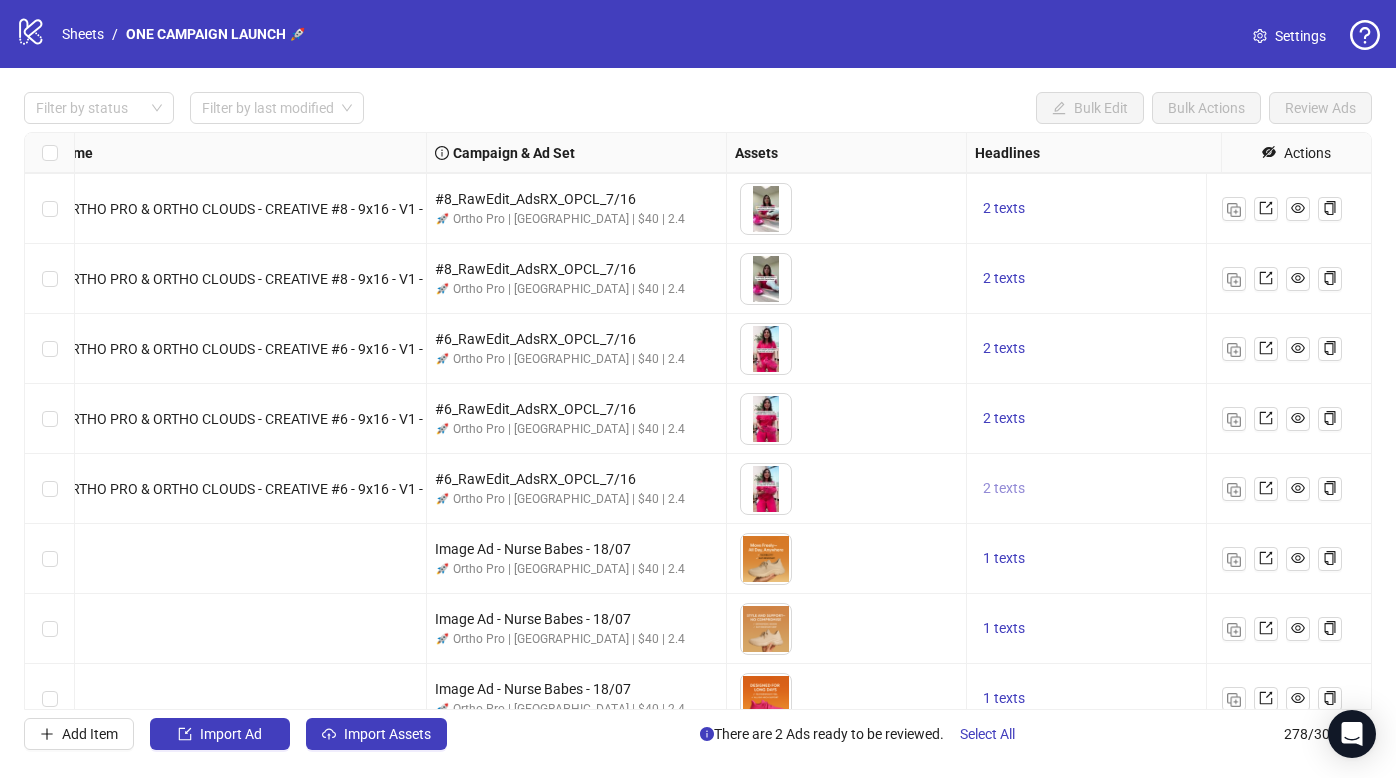 click on "2 texts" at bounding box center [1004, 488] 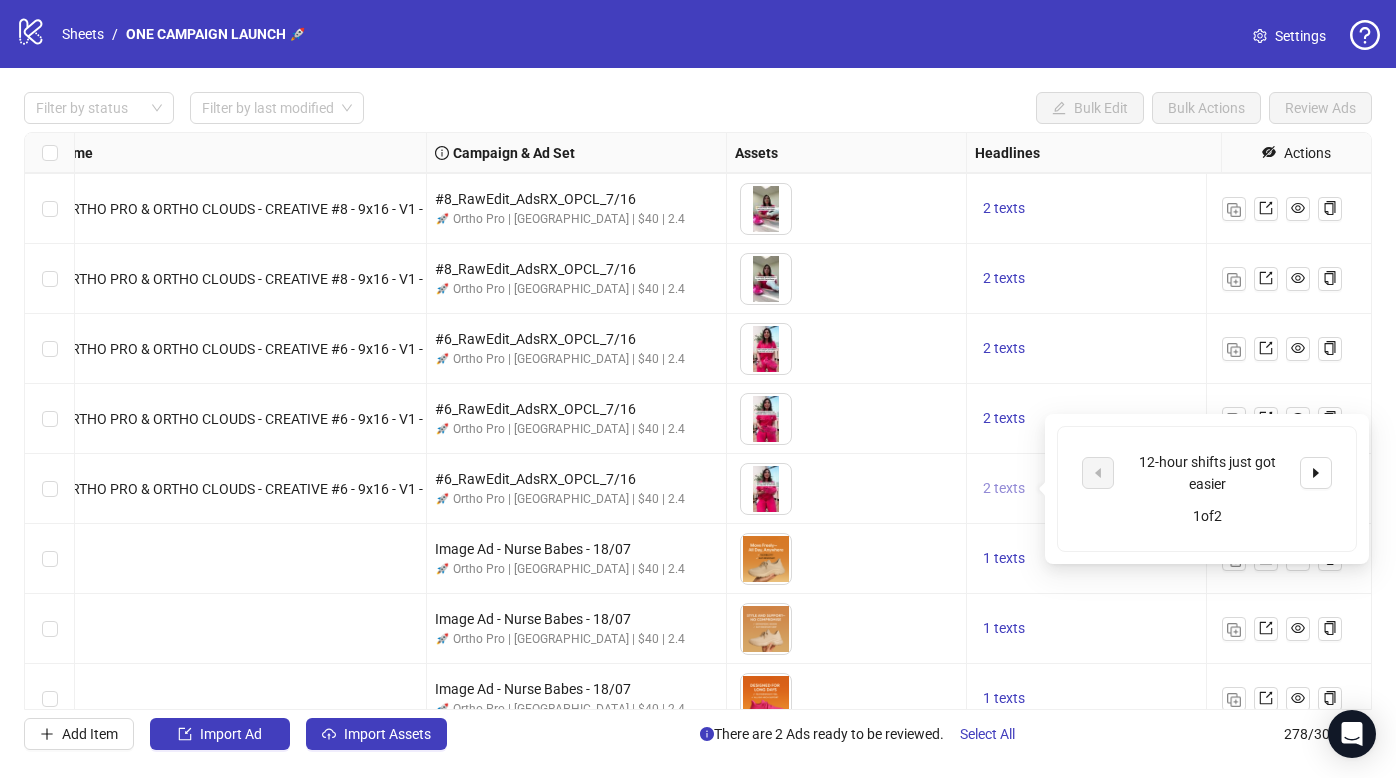 click on "2 texts" at bounding box center [1004, 488] 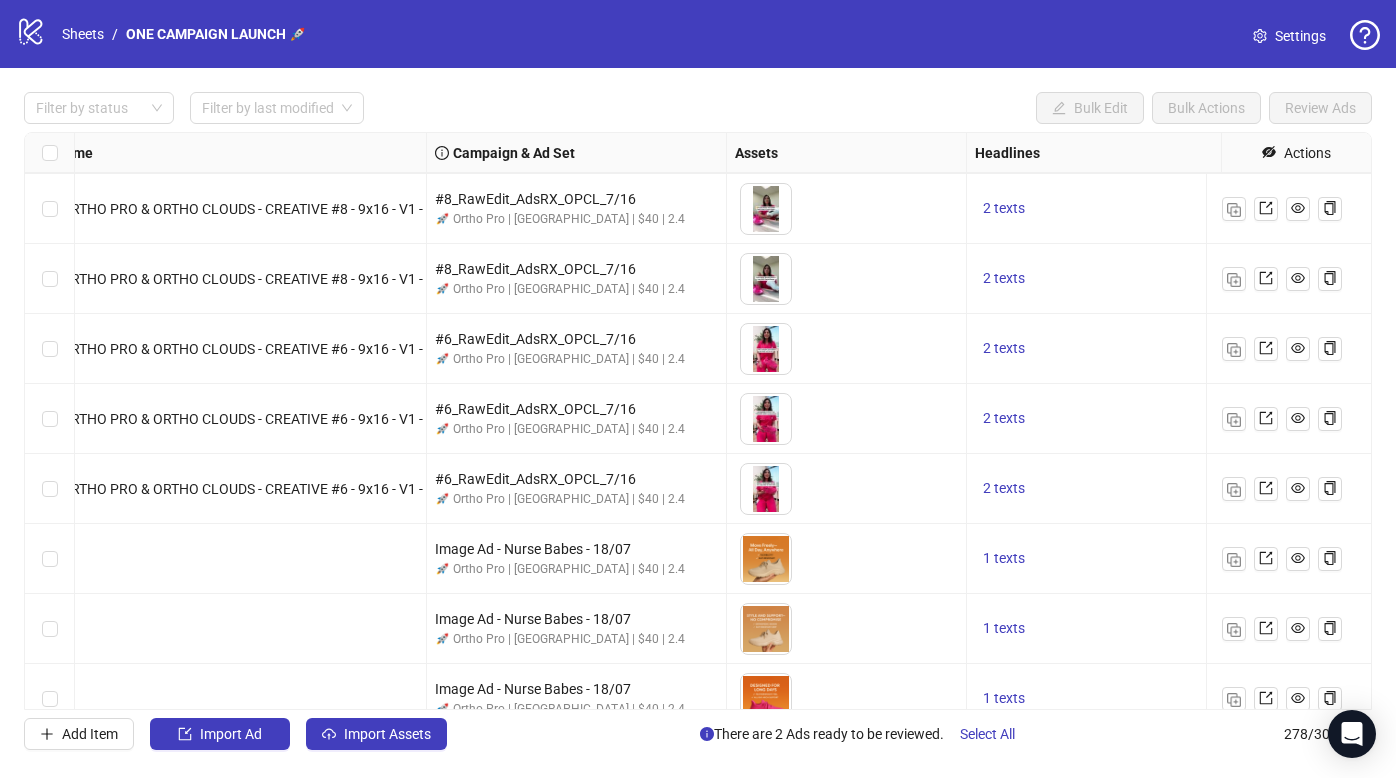 scroll, scrollTop: 15539, scrollLeft: 656, axis: both 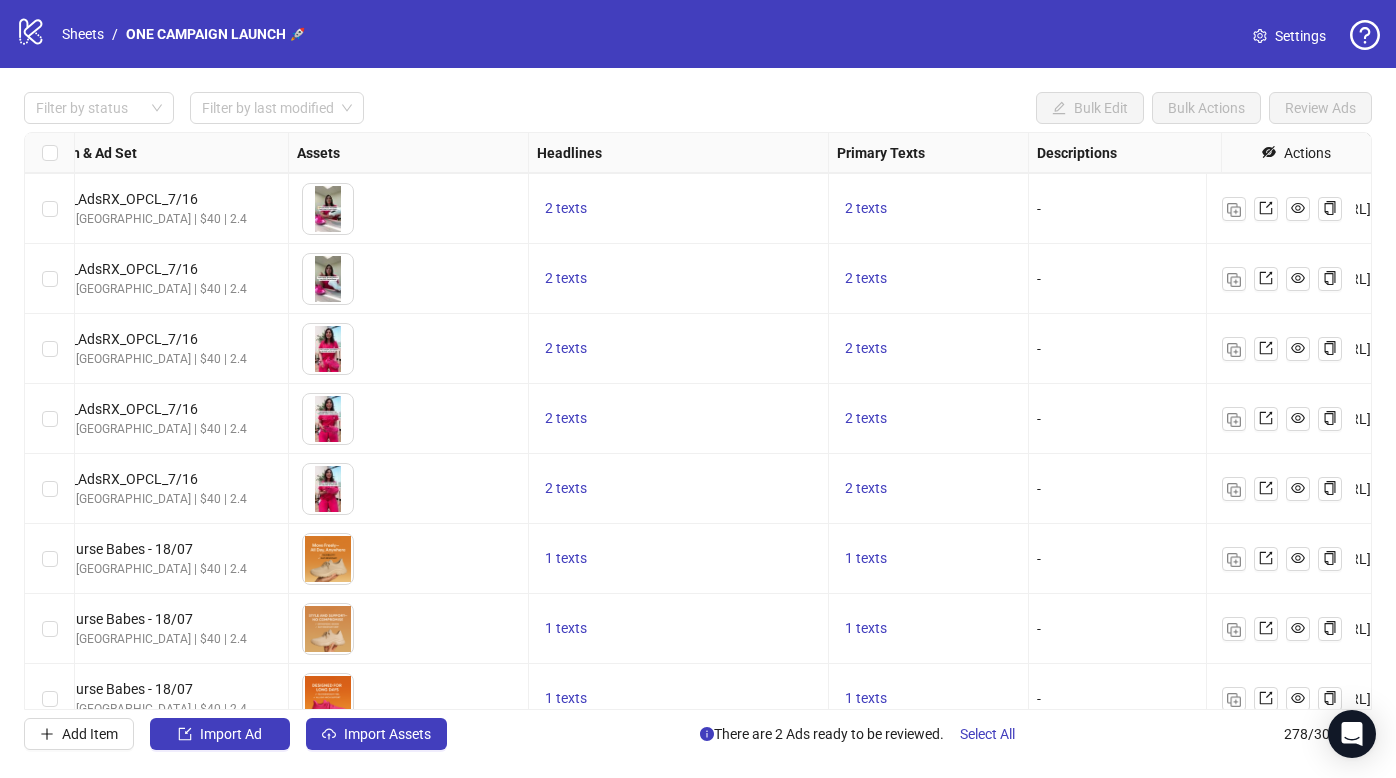click on "2 texts" at bounding box center (866, 488) 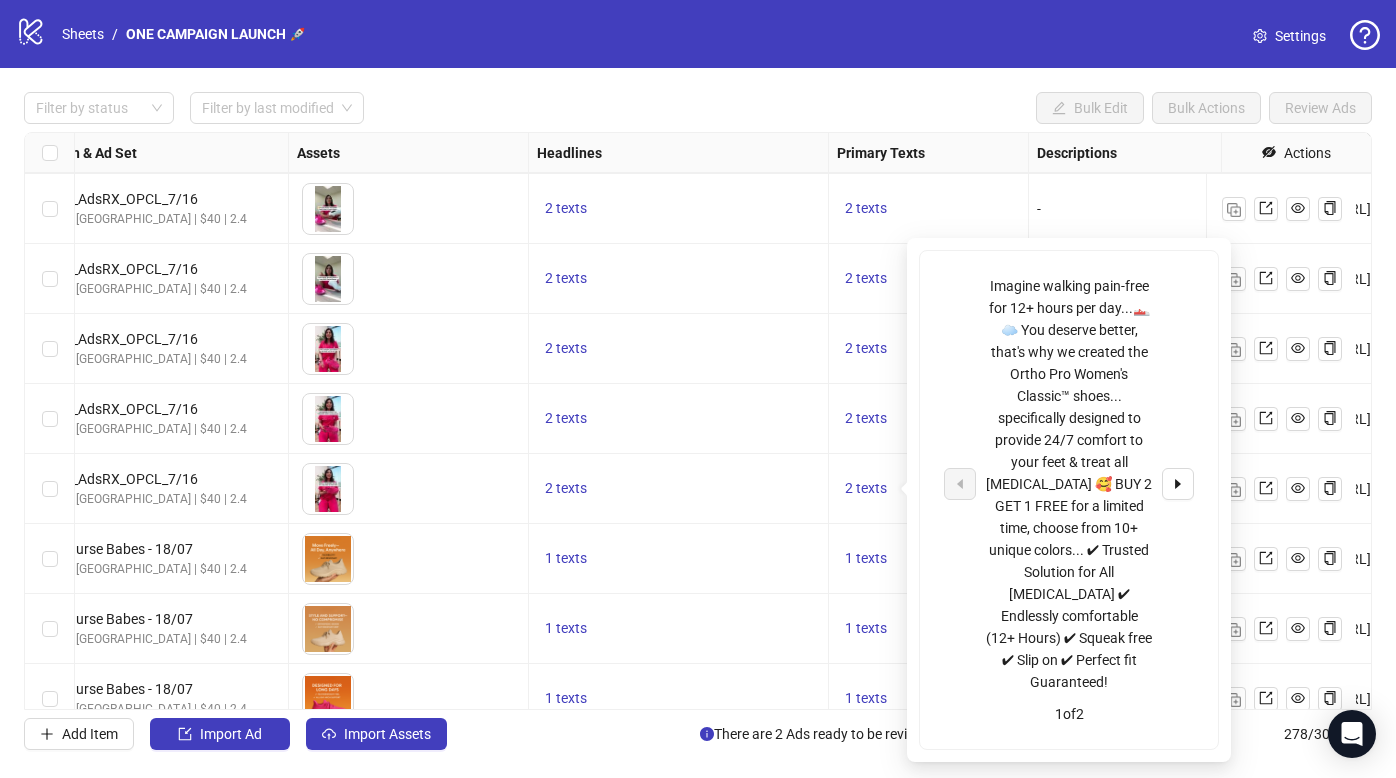 click on "2 texts" at bounding box center (866, 488) 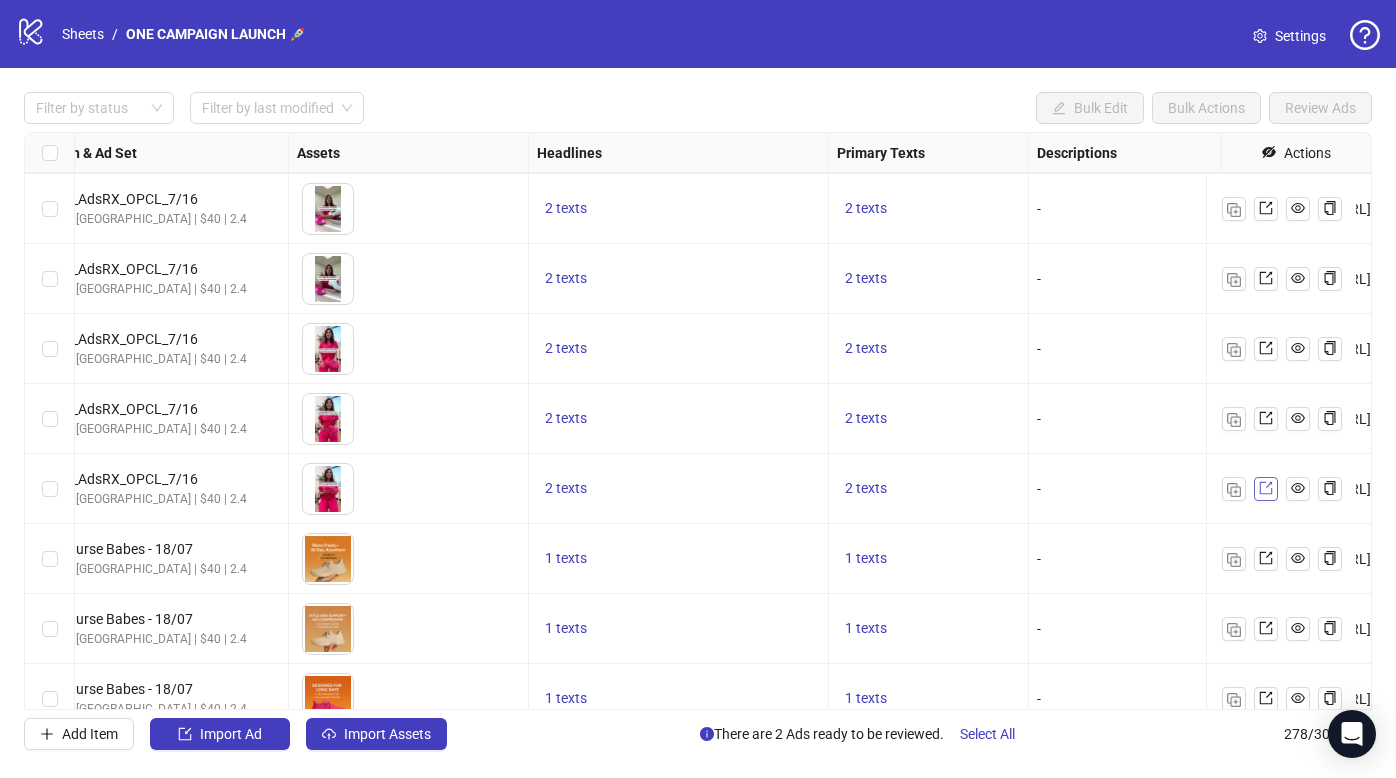 drag, startPoint x: 1061, startPoint y: 472, endPoint x: 1260, endPoint y: 482, distance: 199.2511 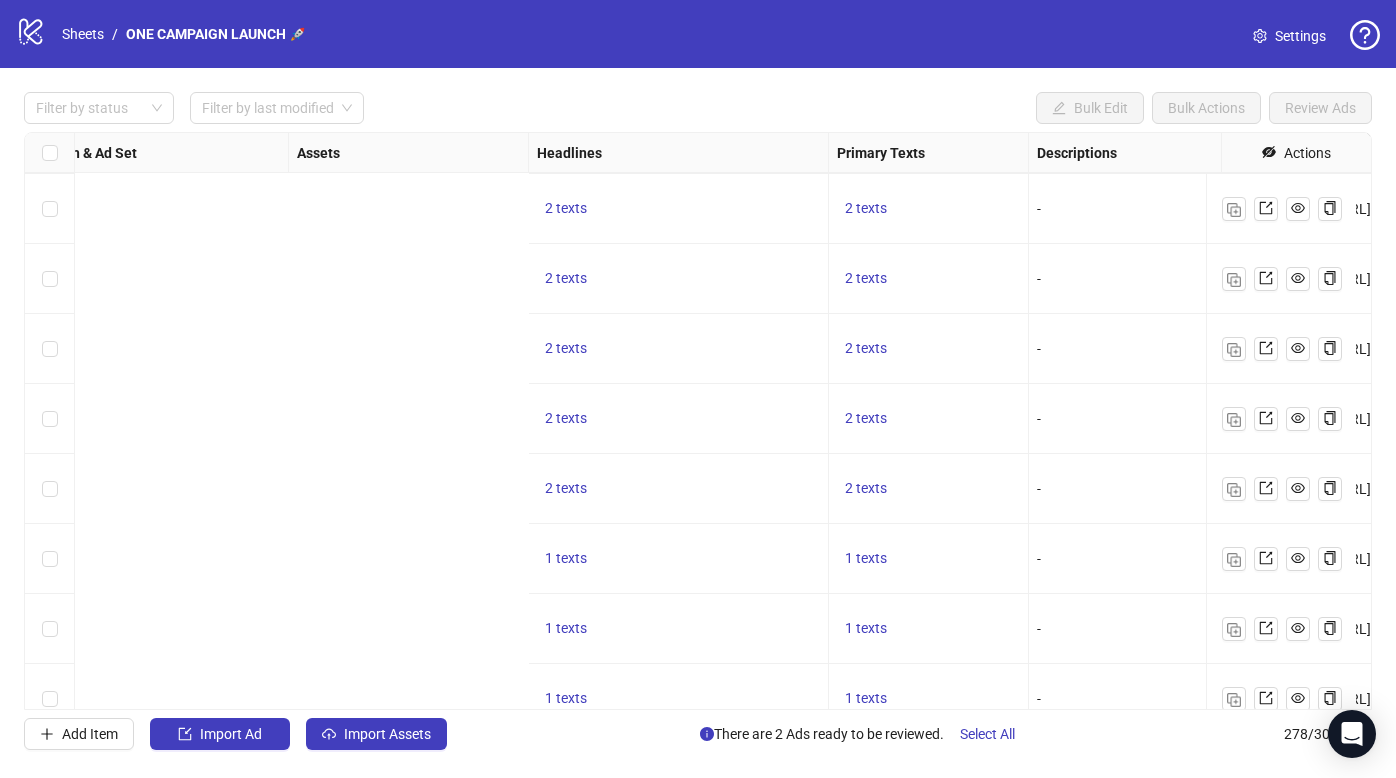 scroll, scrollTop: 15539, scrollLeft: 1398, axis: both 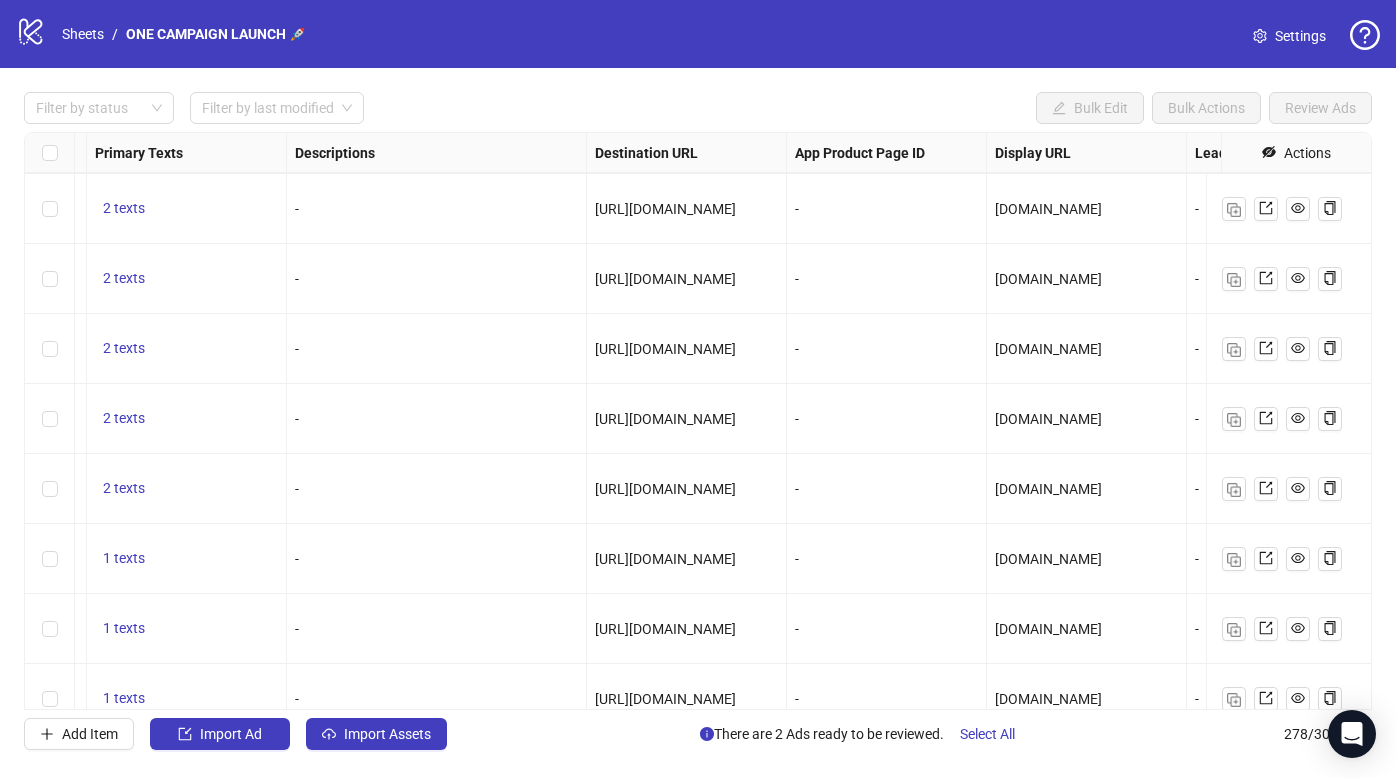 drag, startPoint x: 68, startPoint y: 468, endPoint x: -44, endPoint y: 474, distance: 112.1606 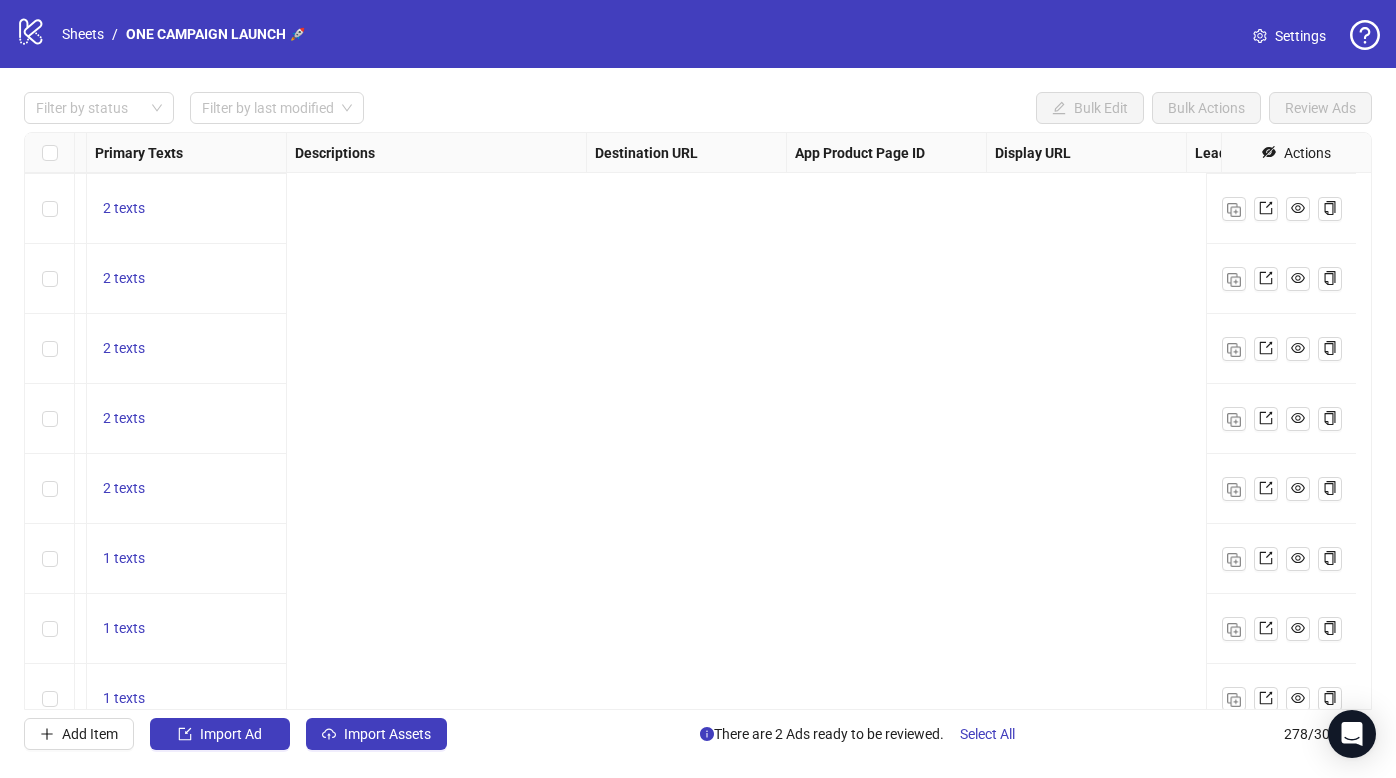 scroll, scrollTop: 15539, scrollLeft: 0, axis: vertical 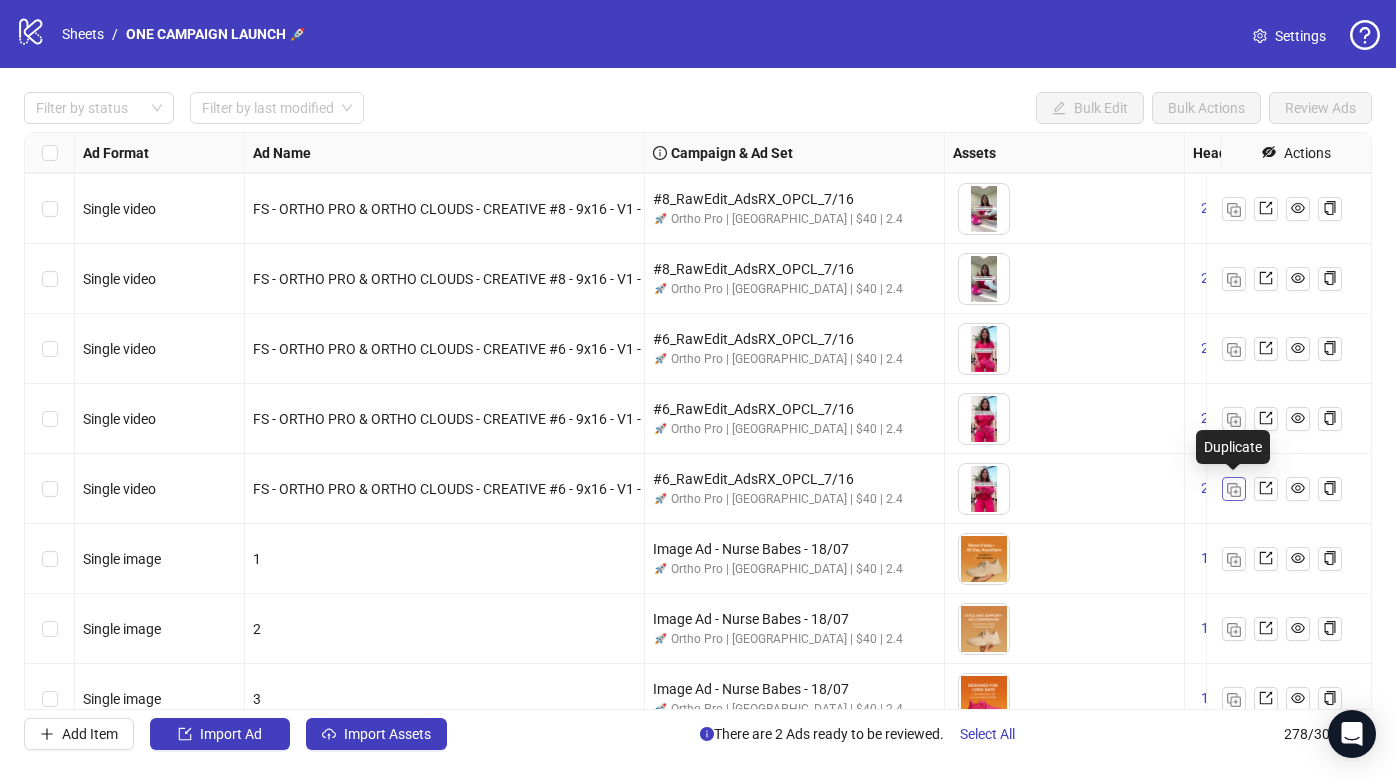 click at bounding box center (1234, 490) 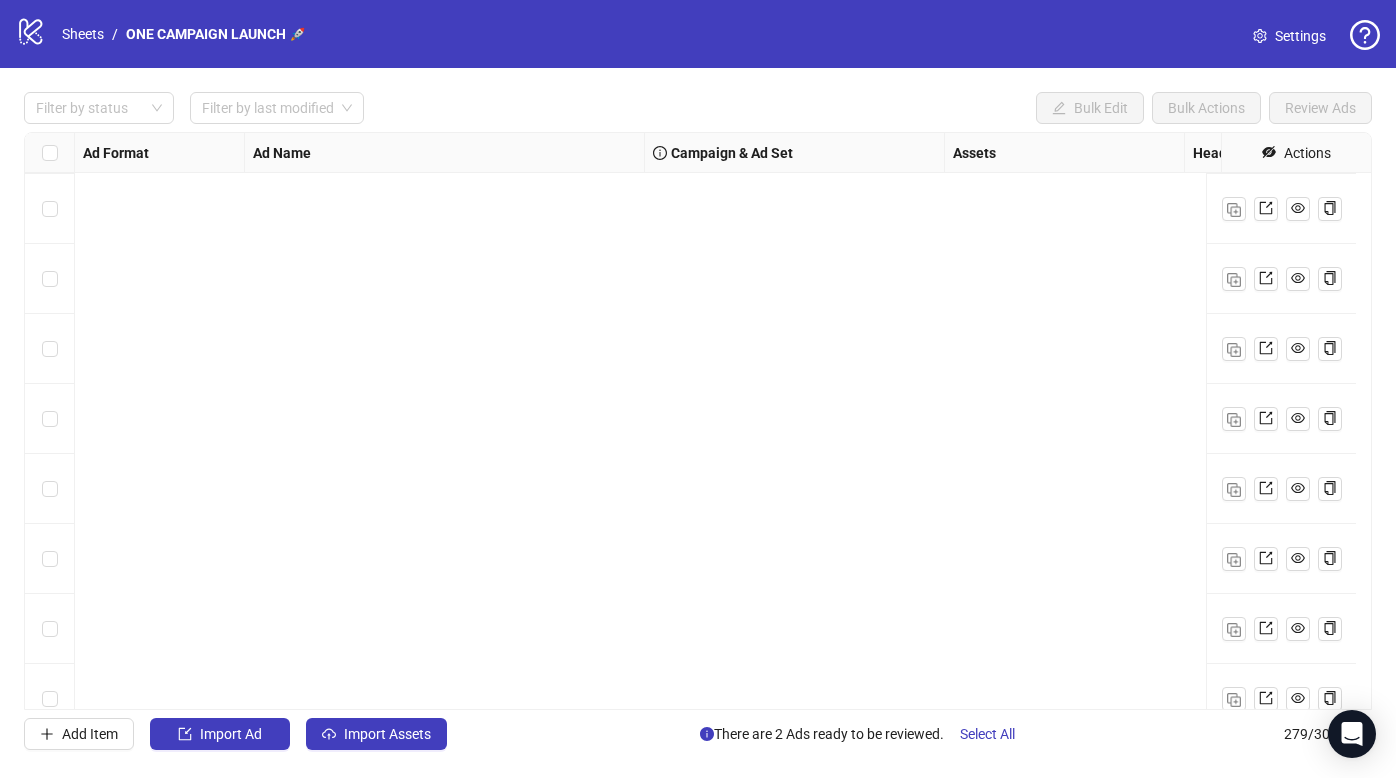 scroll, scrollTop: 16639, scrollLeft: 0, axis: vertical 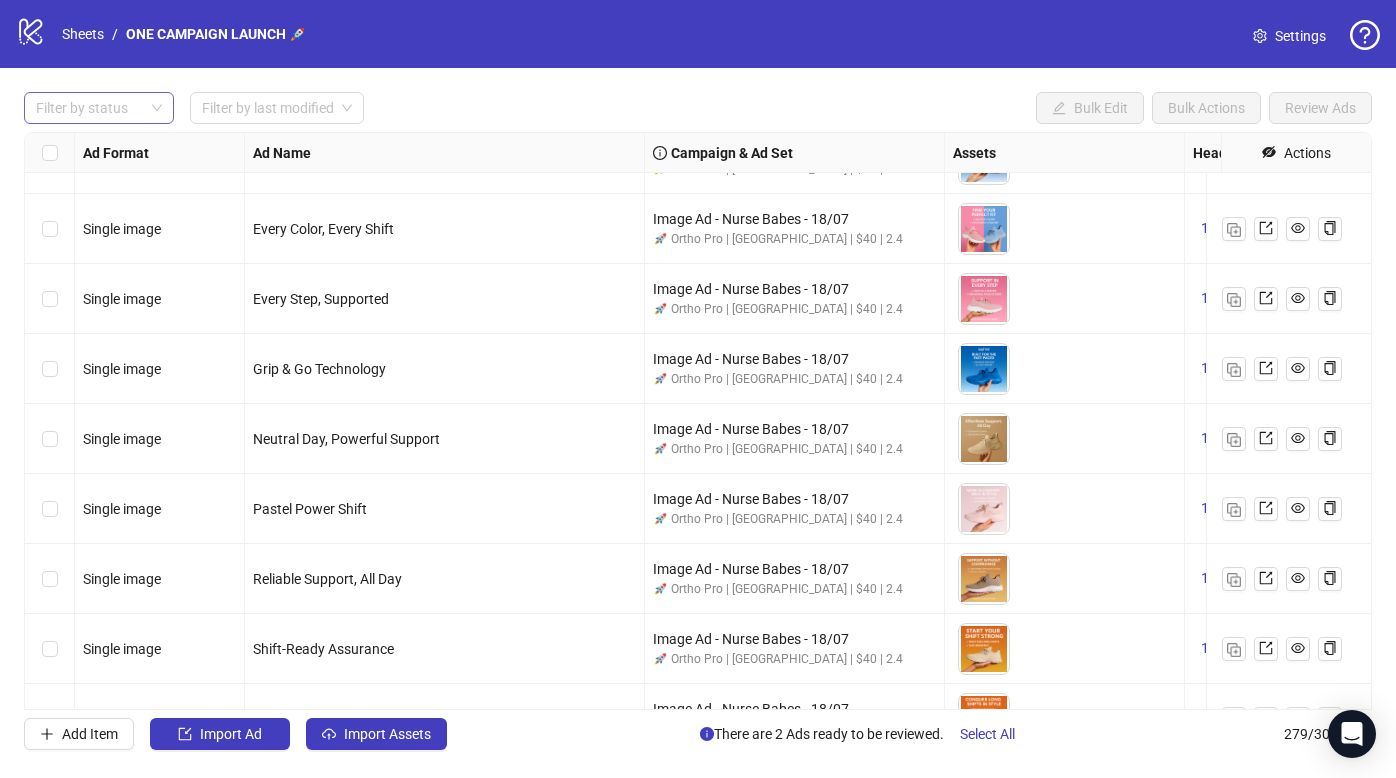 click on "Filter by status" at bounding box center [99, 108] 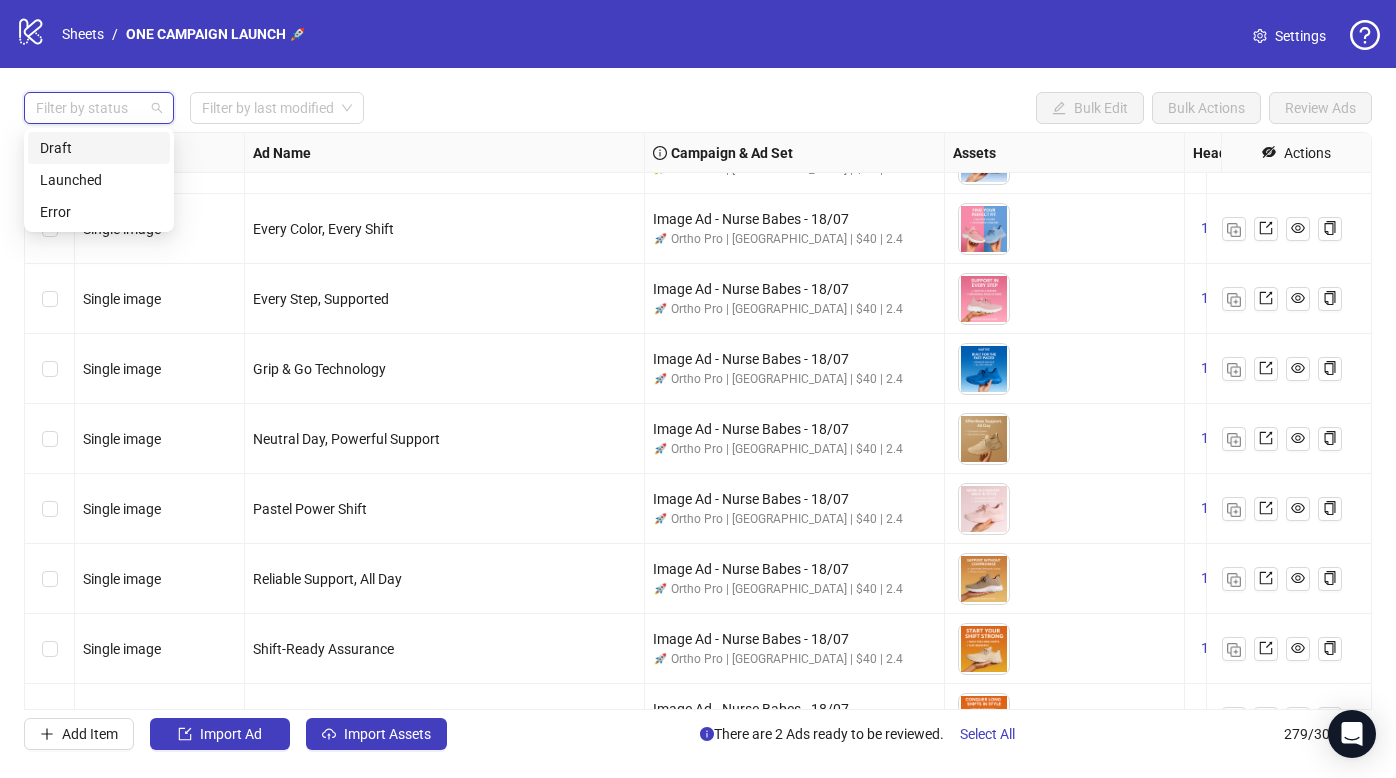 click on "Draft" at bounding box center [99, 148] 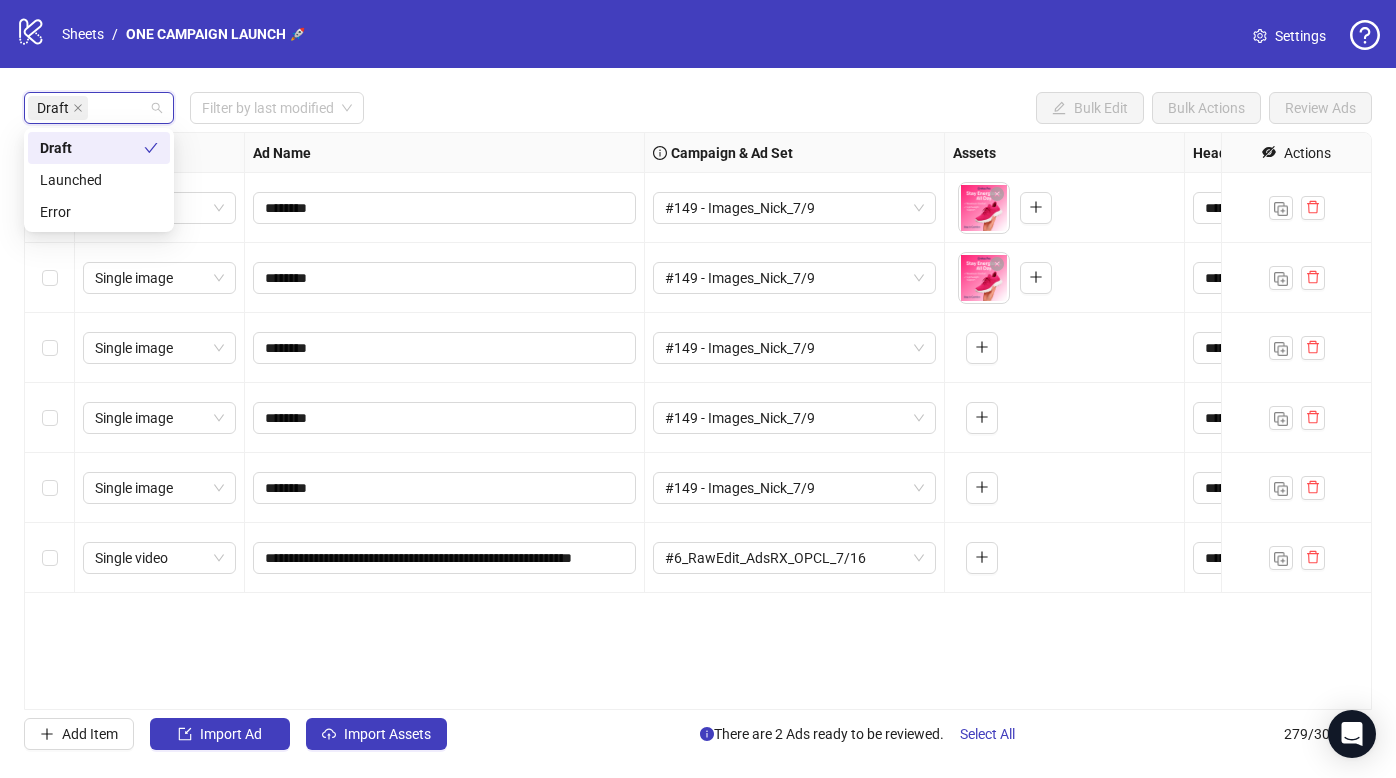 scroll, scrollTop: 0, scrollLeft: 0, axis: both 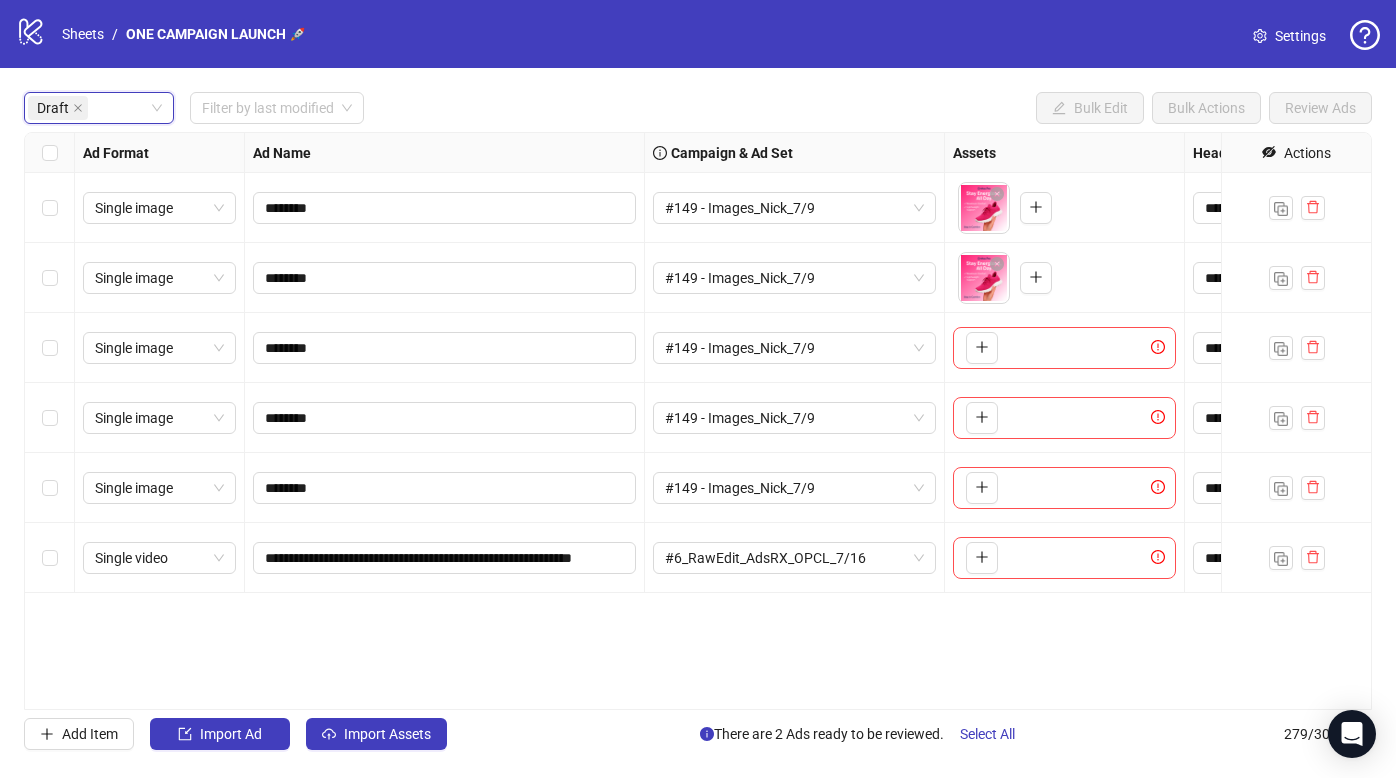 click on "**********" at bounding box center [698, 421] 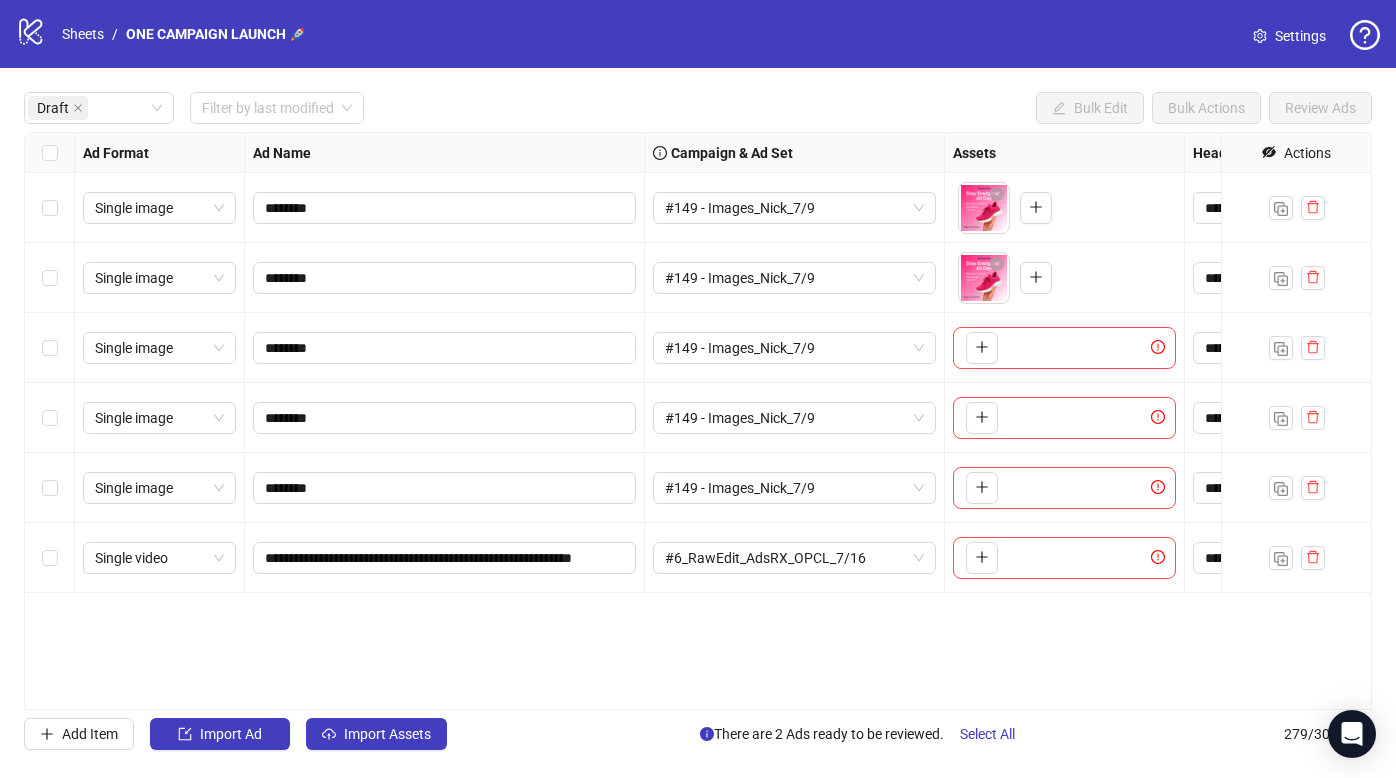 click on "**********" at bounding box center [698, 421] 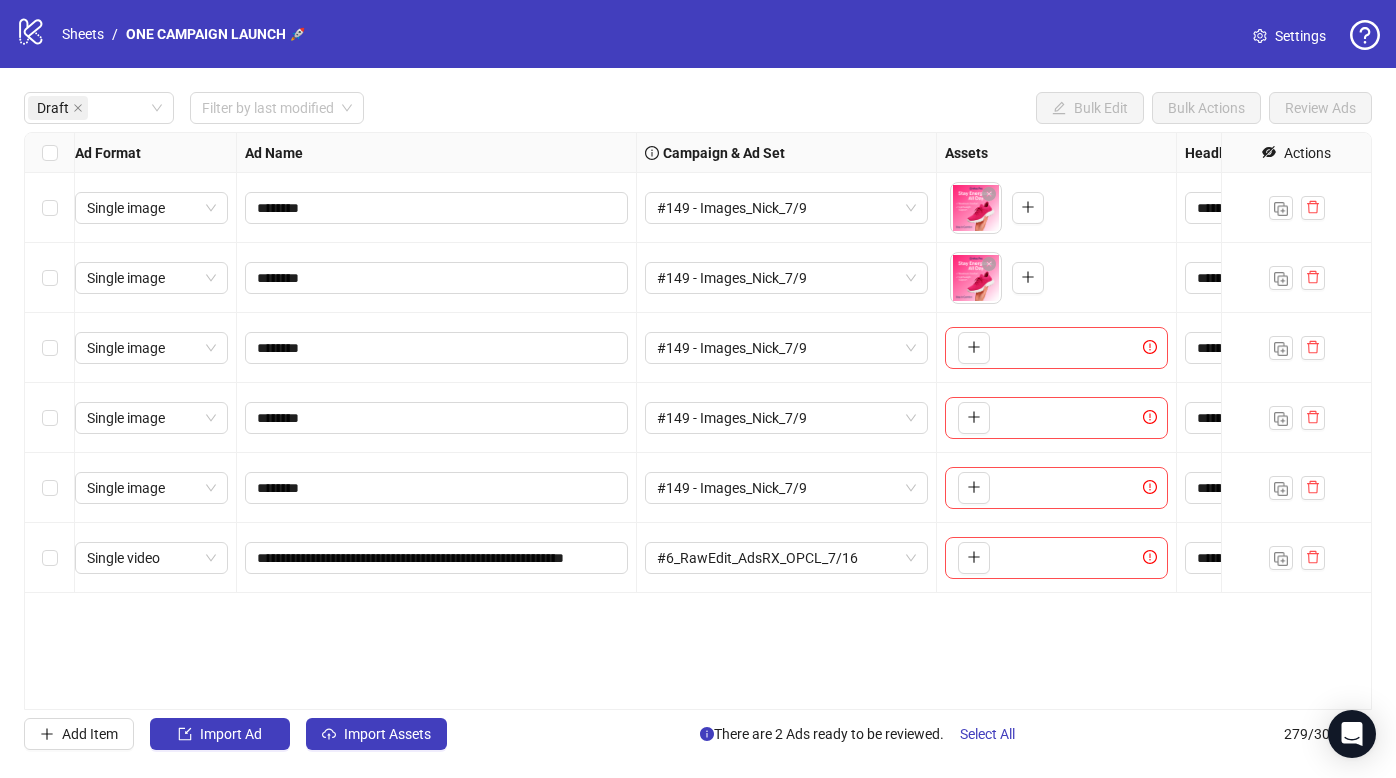 scroll, scrollTop: 0, scrollLeft: 0, axis: both 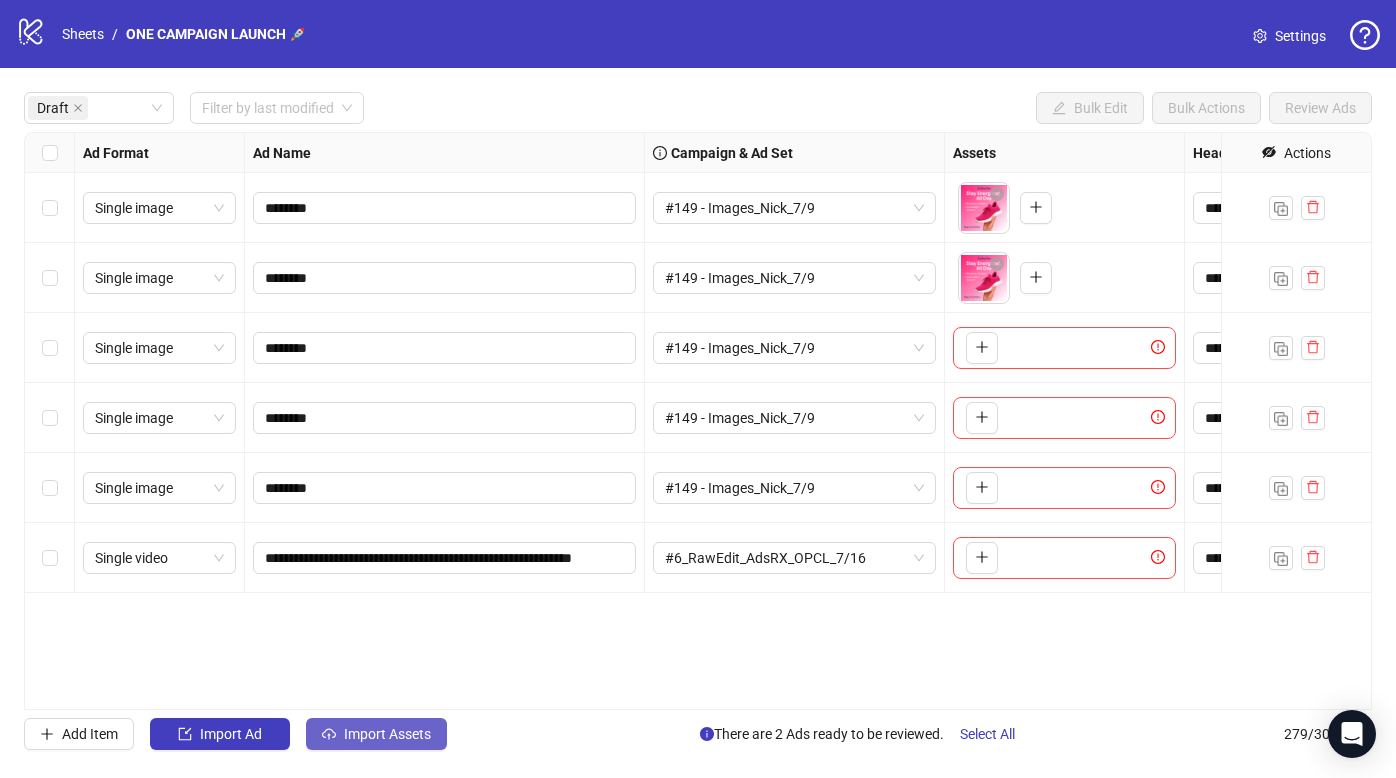 click on "Import Assets" at bounding box center (387, 734) 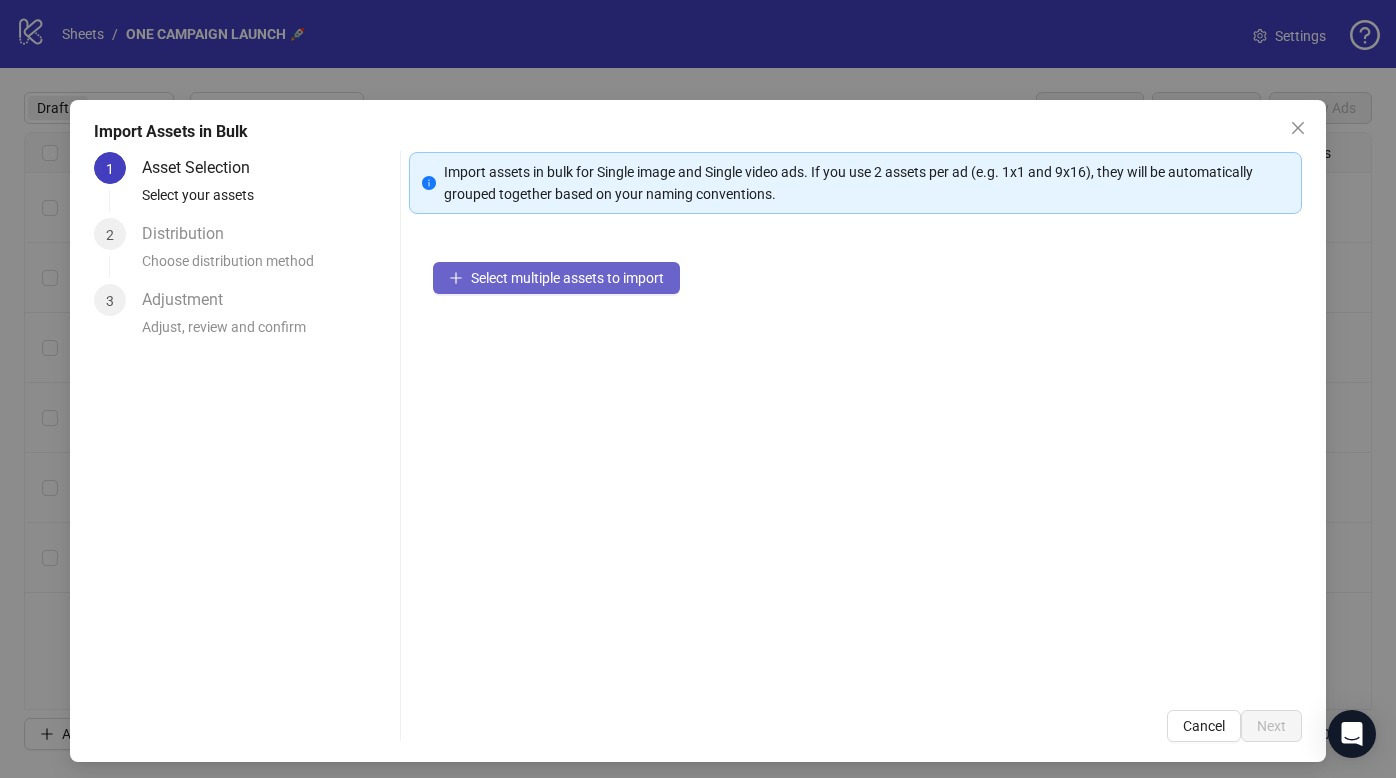 click on "Select multiple assets to import" at bounding box center [567, 278] 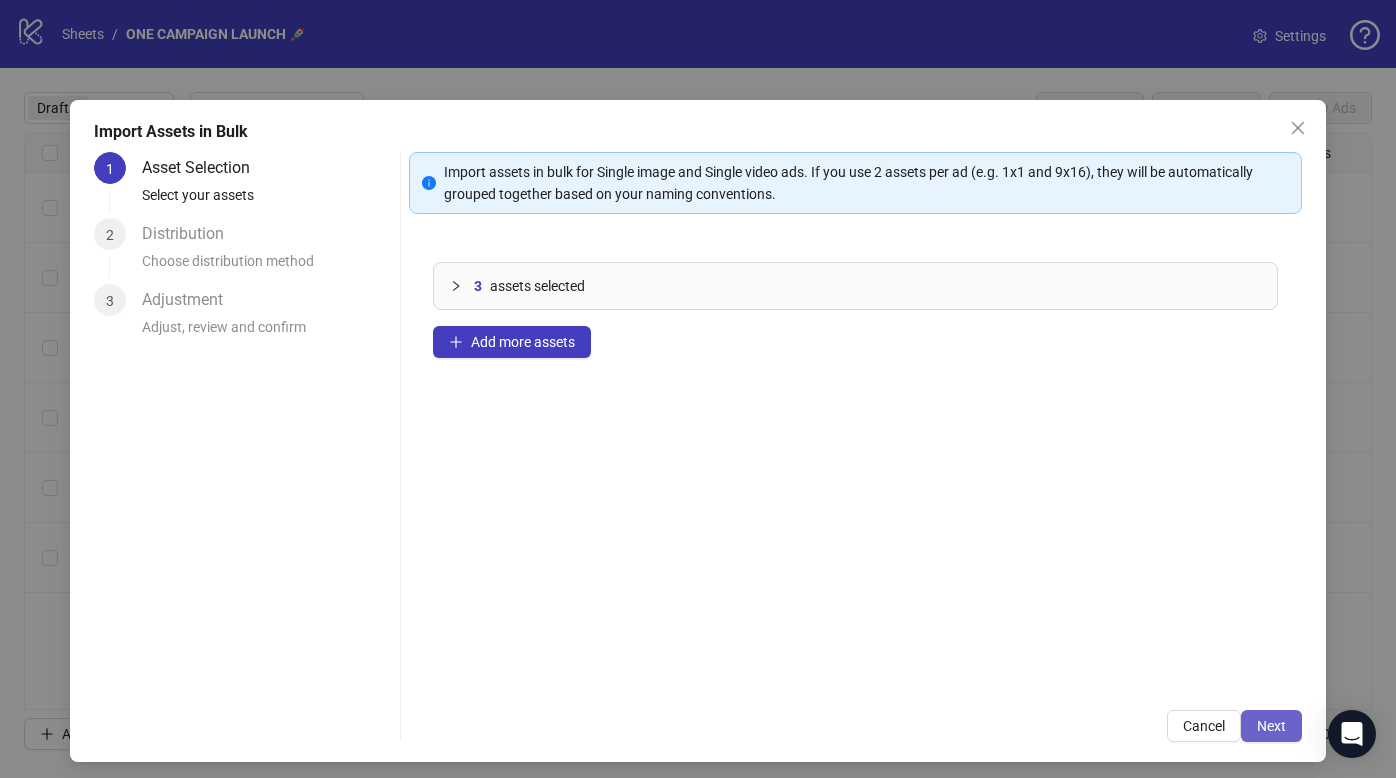 click on "Next" at bounding box center [1271, 726] 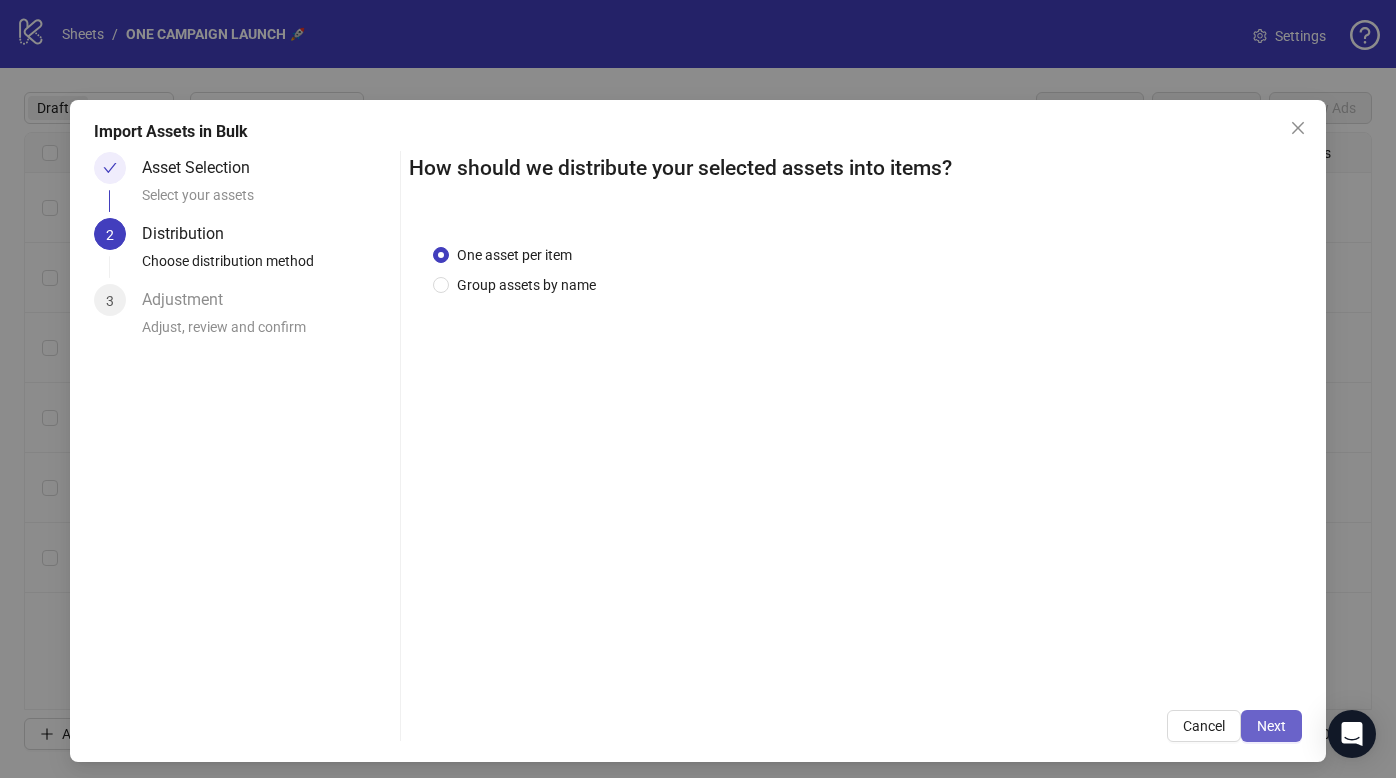 click on "Next" at bounding box center [1271, 726] 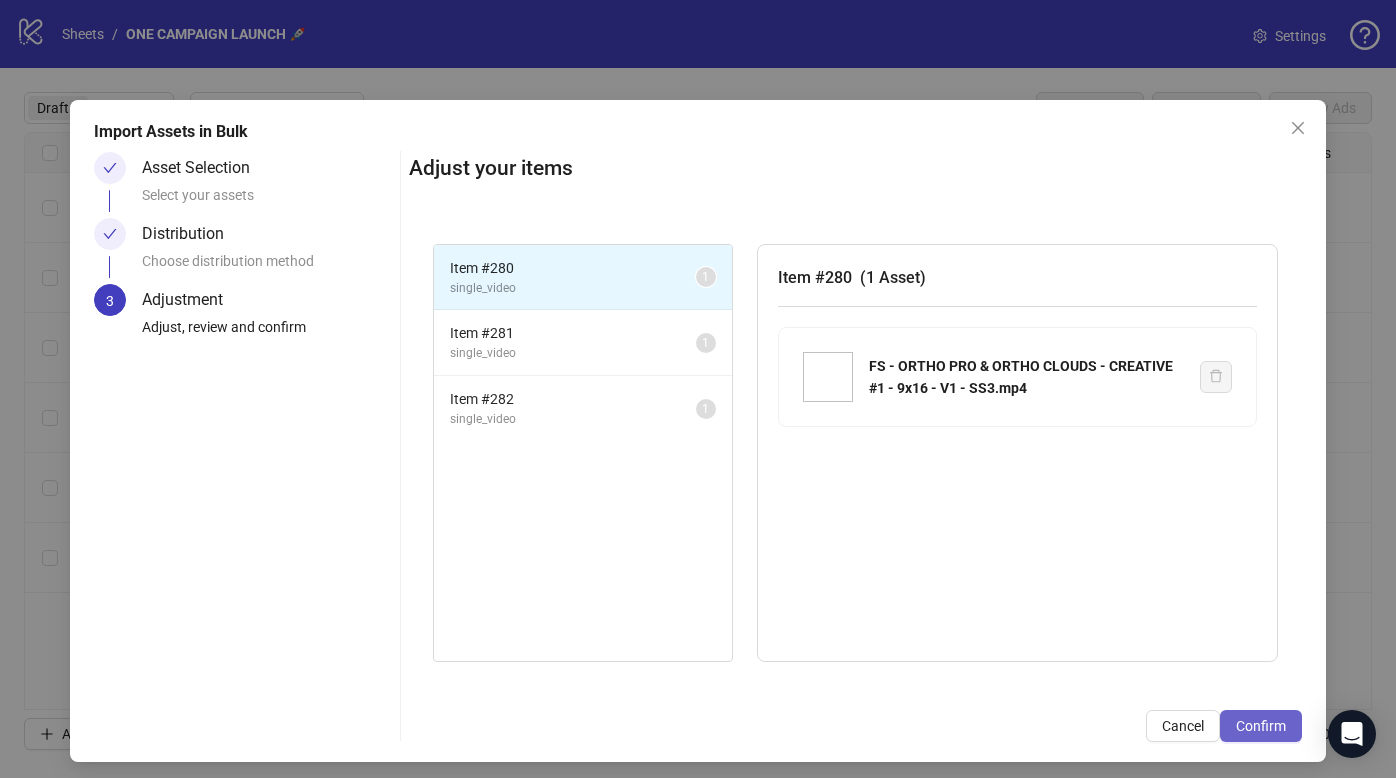 click on "Confirm" at bounding box center (1261, 726) 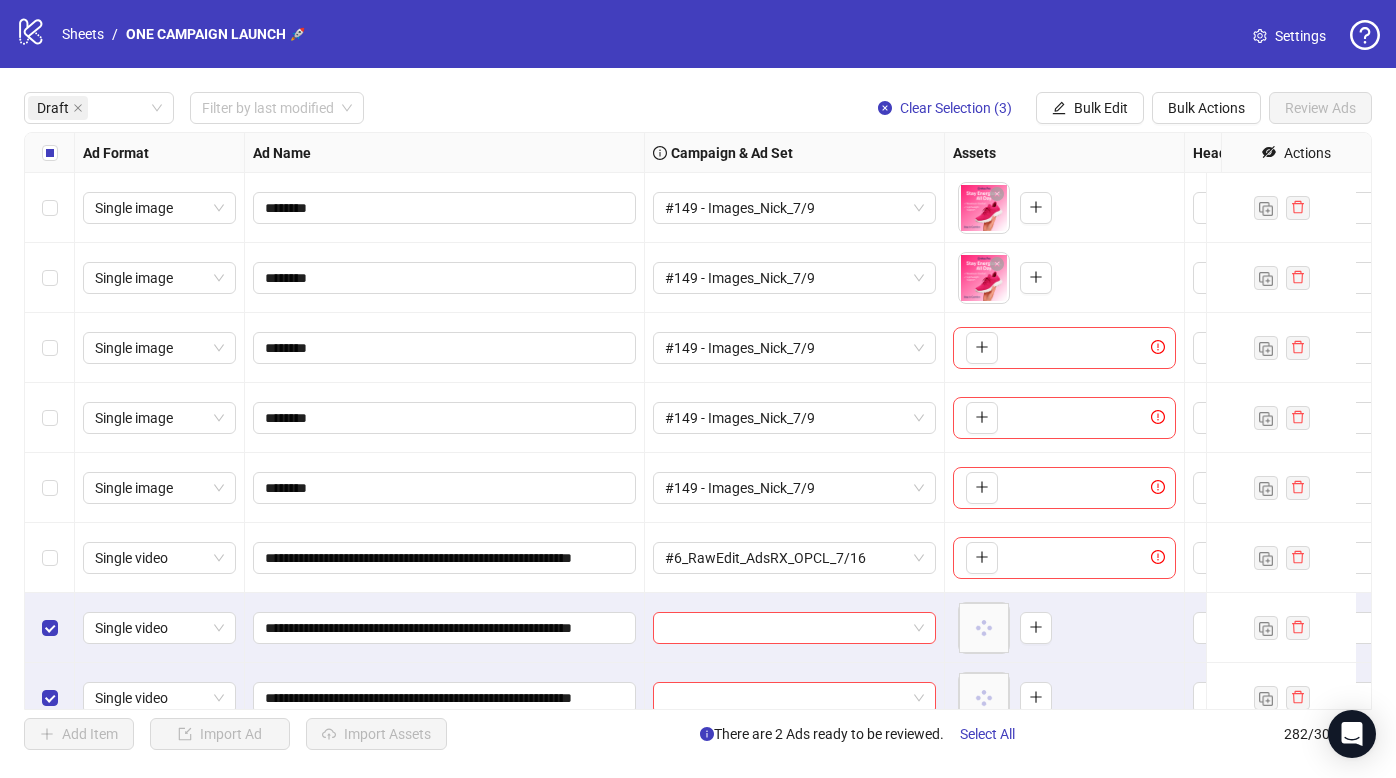 scroll, scrollTop: 109, scrollLeft: 0, axis: vertical 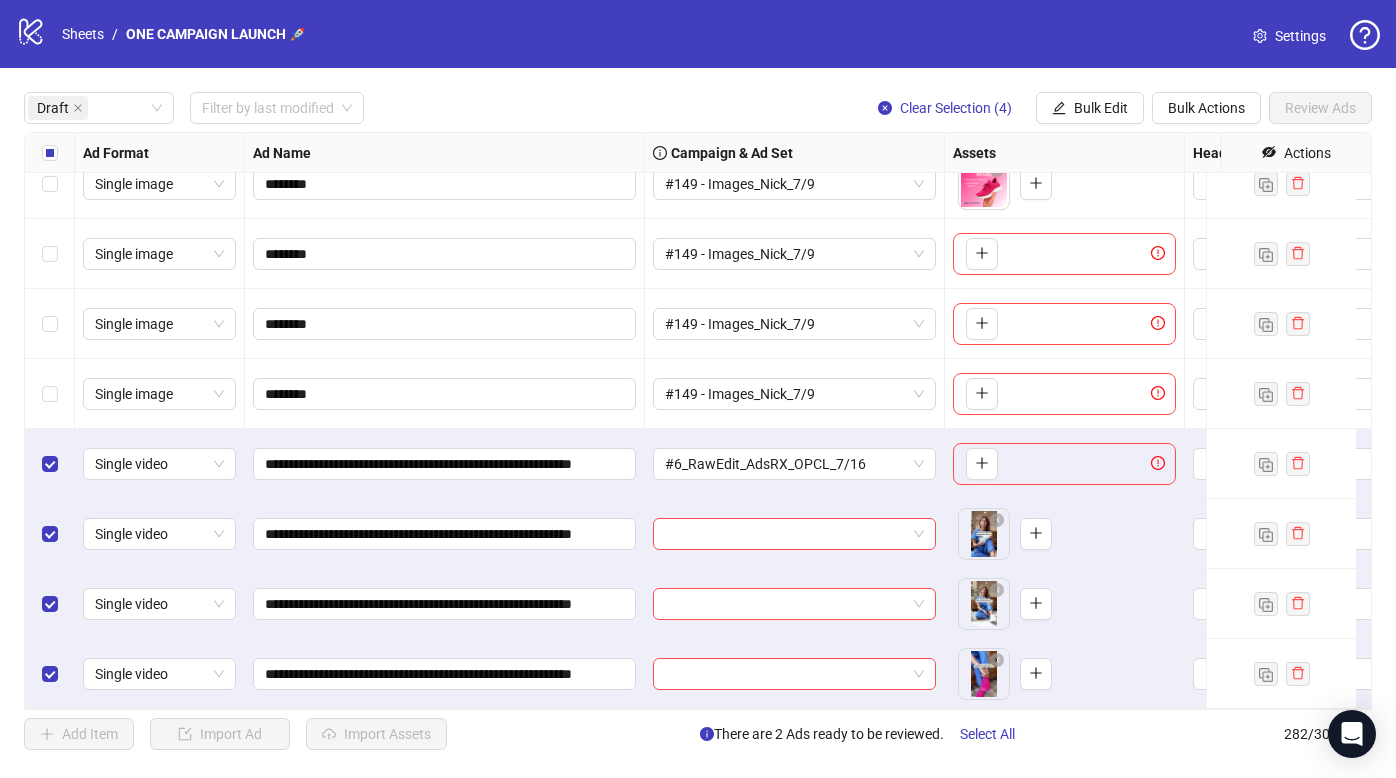 click at bounding box center (50, 464) 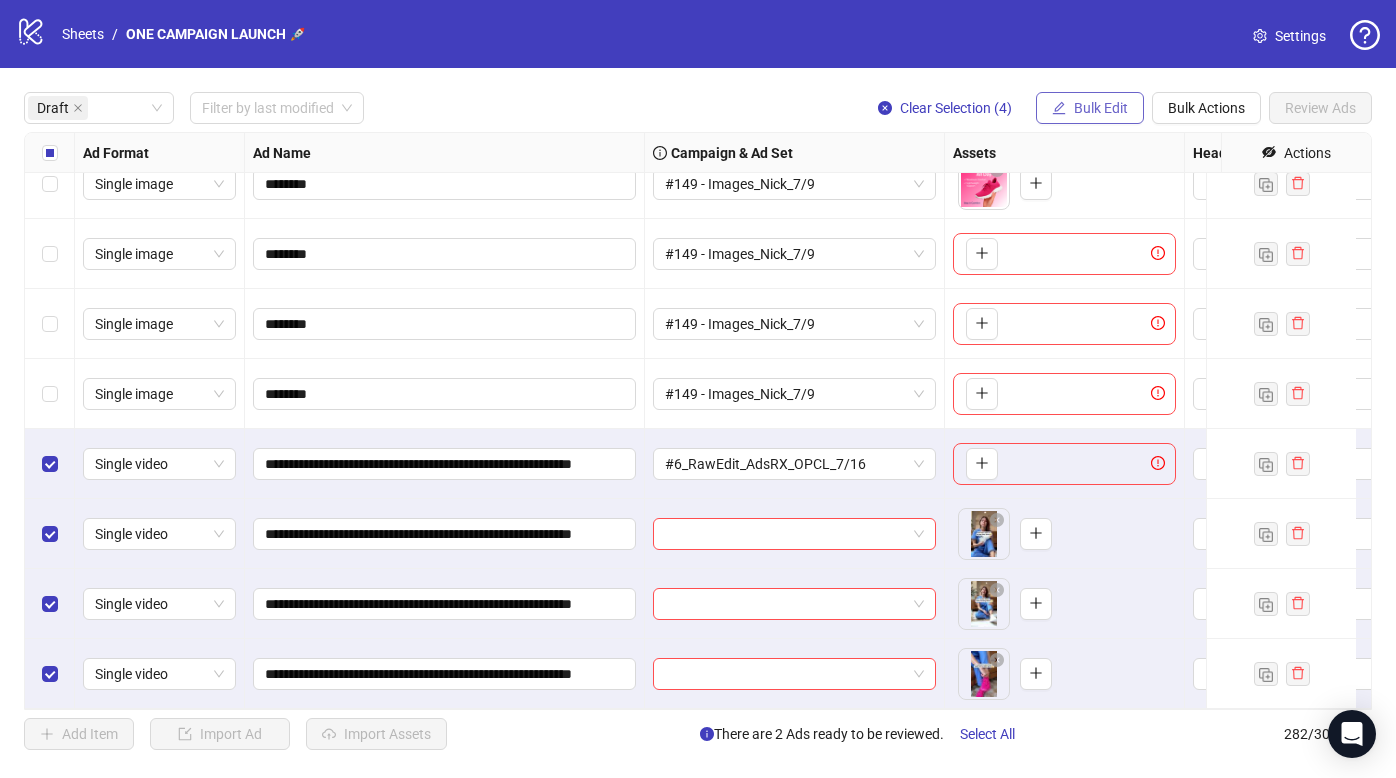 click on "Bulk Edit" at bounding box center [1101, 108] 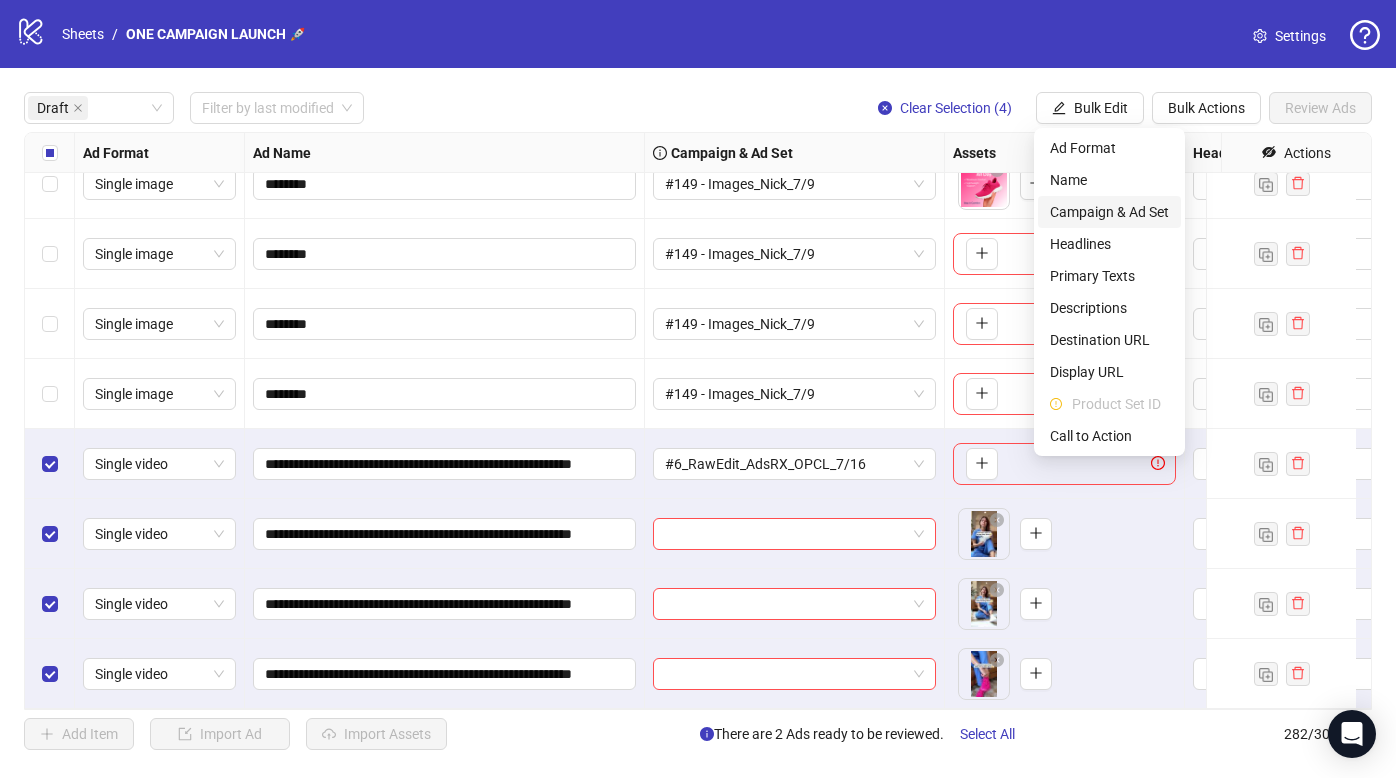 click on "Campaign & Ad Set" at bounding box center [1109, 212] 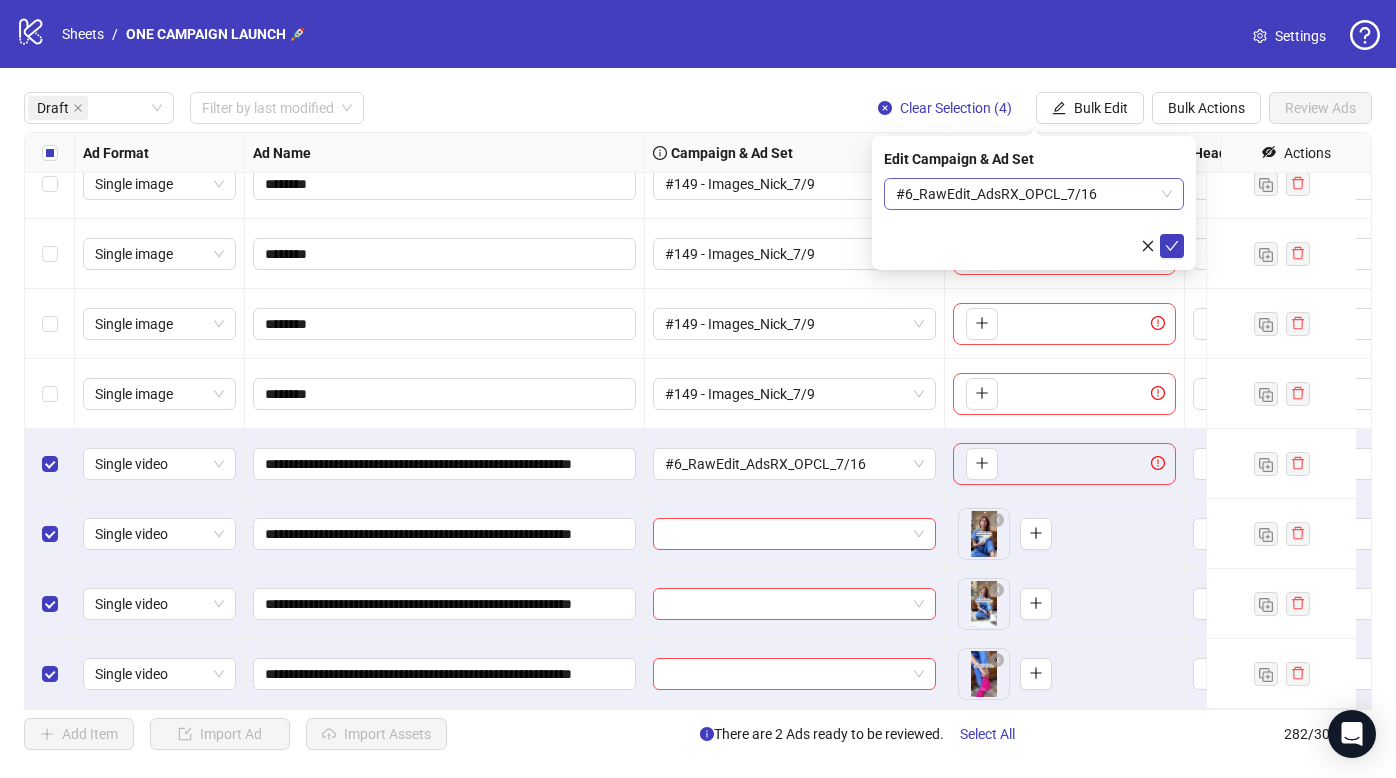 click on "#6_RawEdit_AdsRX_OPCL_7/16" at bounding box center (1034, 194) 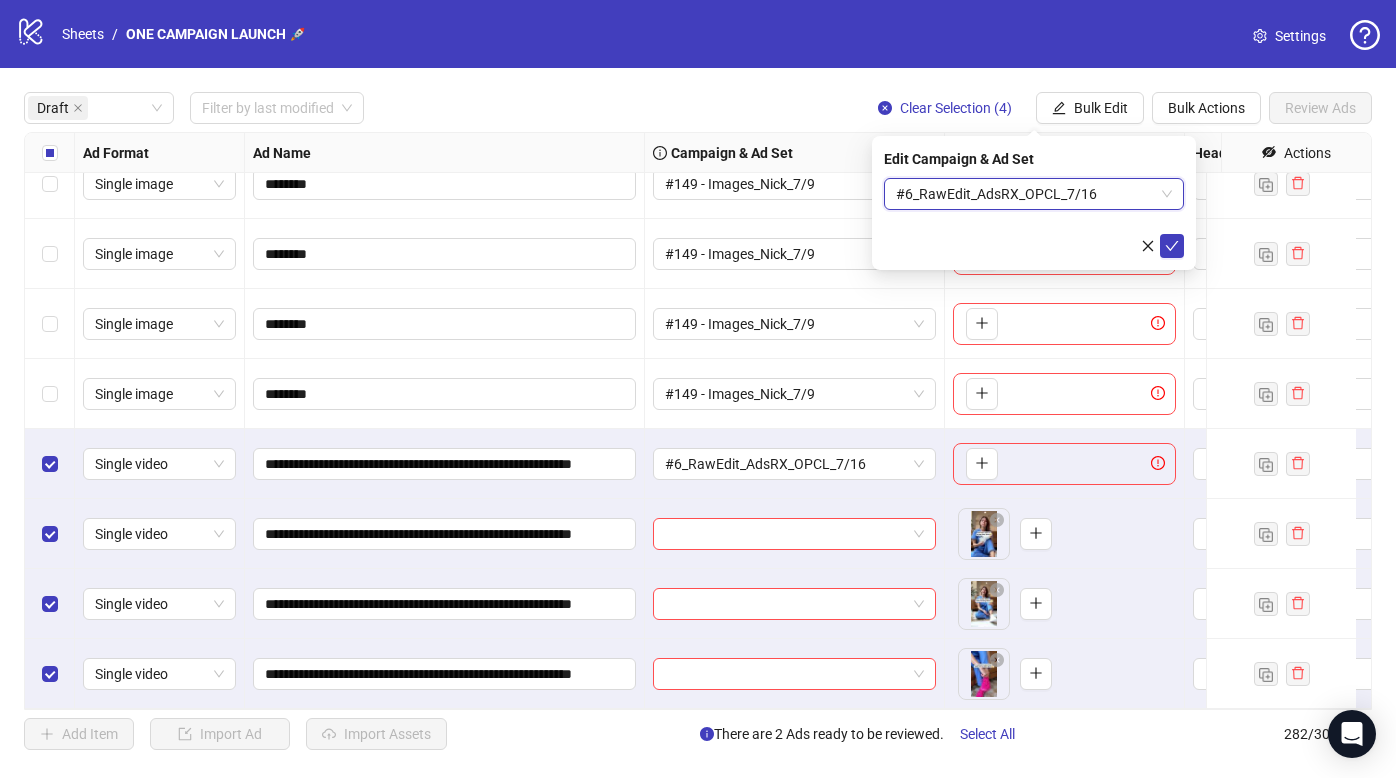 click on "#6_RawEdit_AdsRX_OPCL_7/16" at bounding box center (1034, 194) 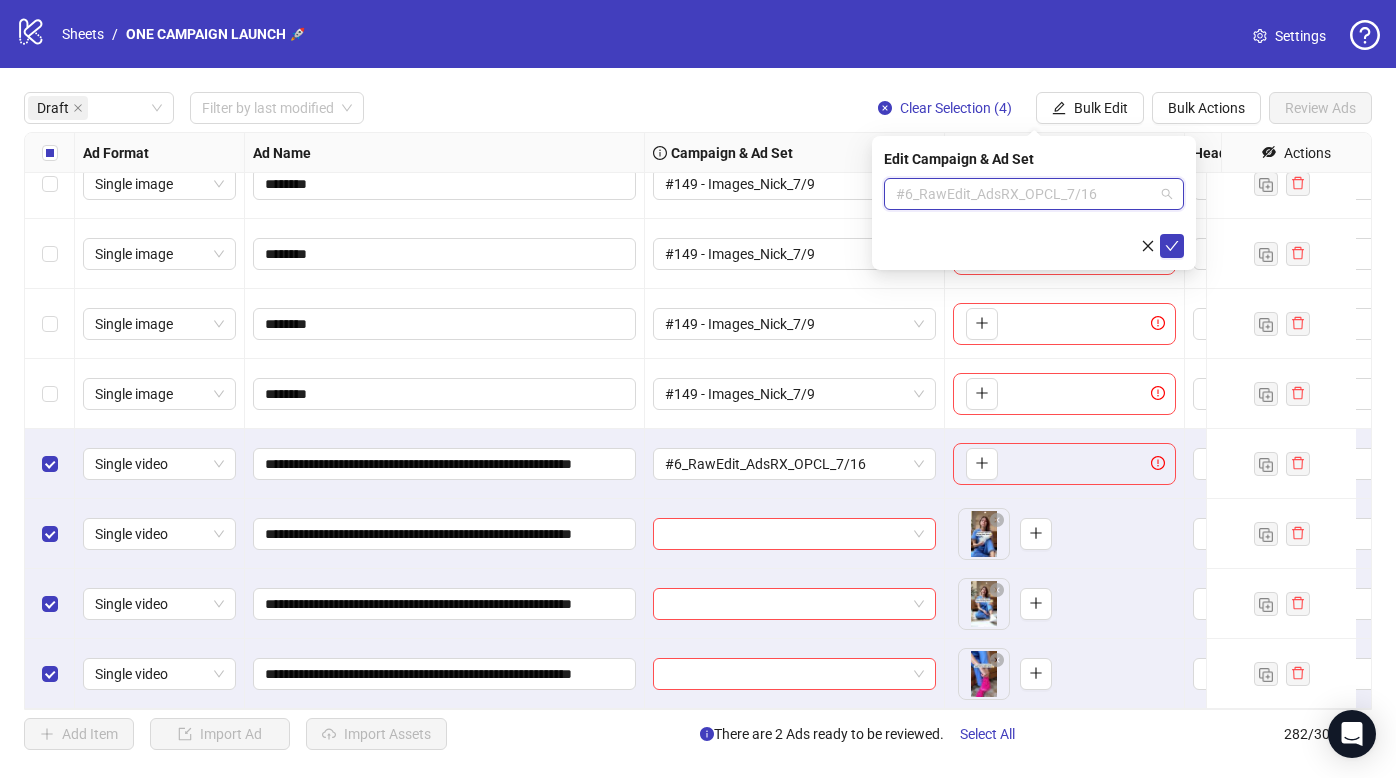 click on "#6_RawEdit_AdsRX_OPCL_7/16" at bounding box center [1034, 194] 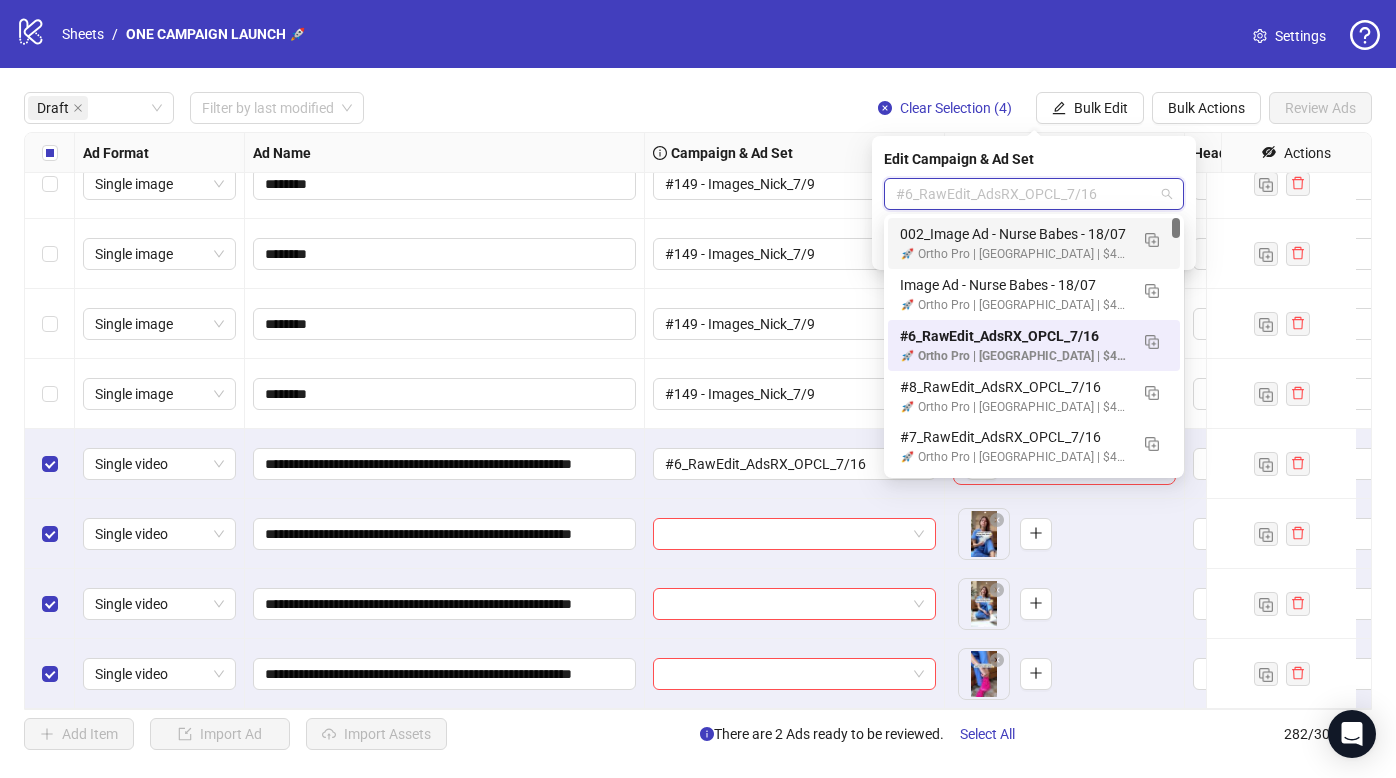 click on "#6_RawEdit_AdsRX_OPCL_7/16" at bounding box center [1034, 194] 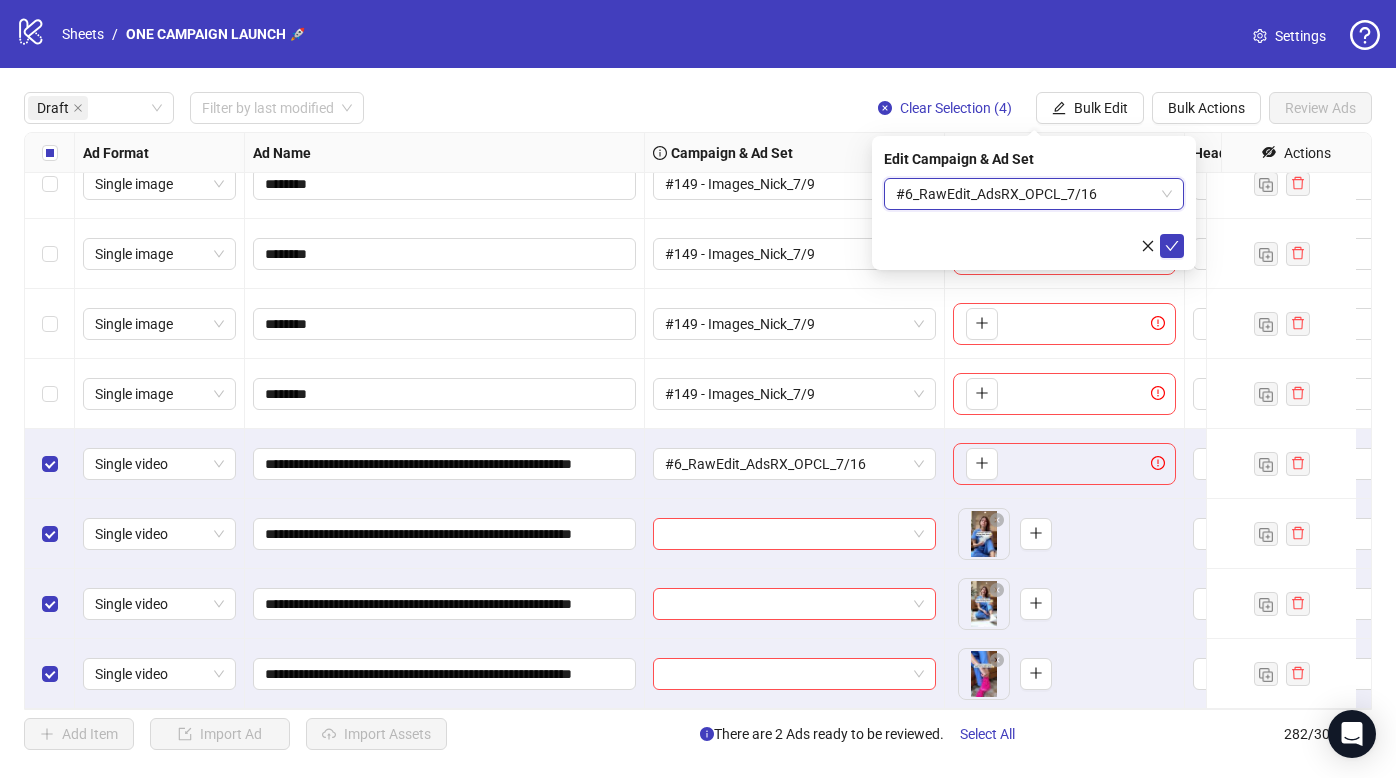 click on "#6_RawEdit_AdsRX_OPCL_7/16 #6_RawEdit_AdsRX_OPCL_7/16" at bounding box center [1034, 218] 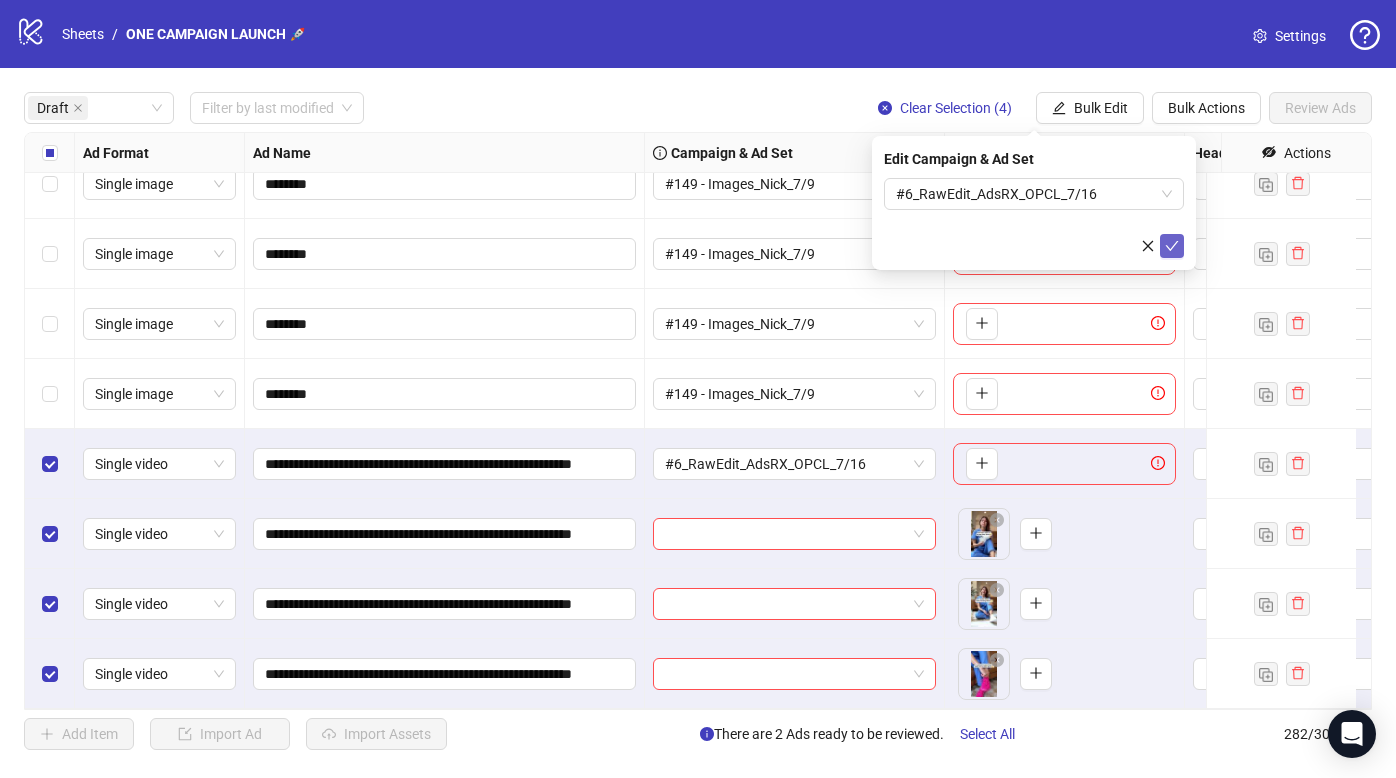 click 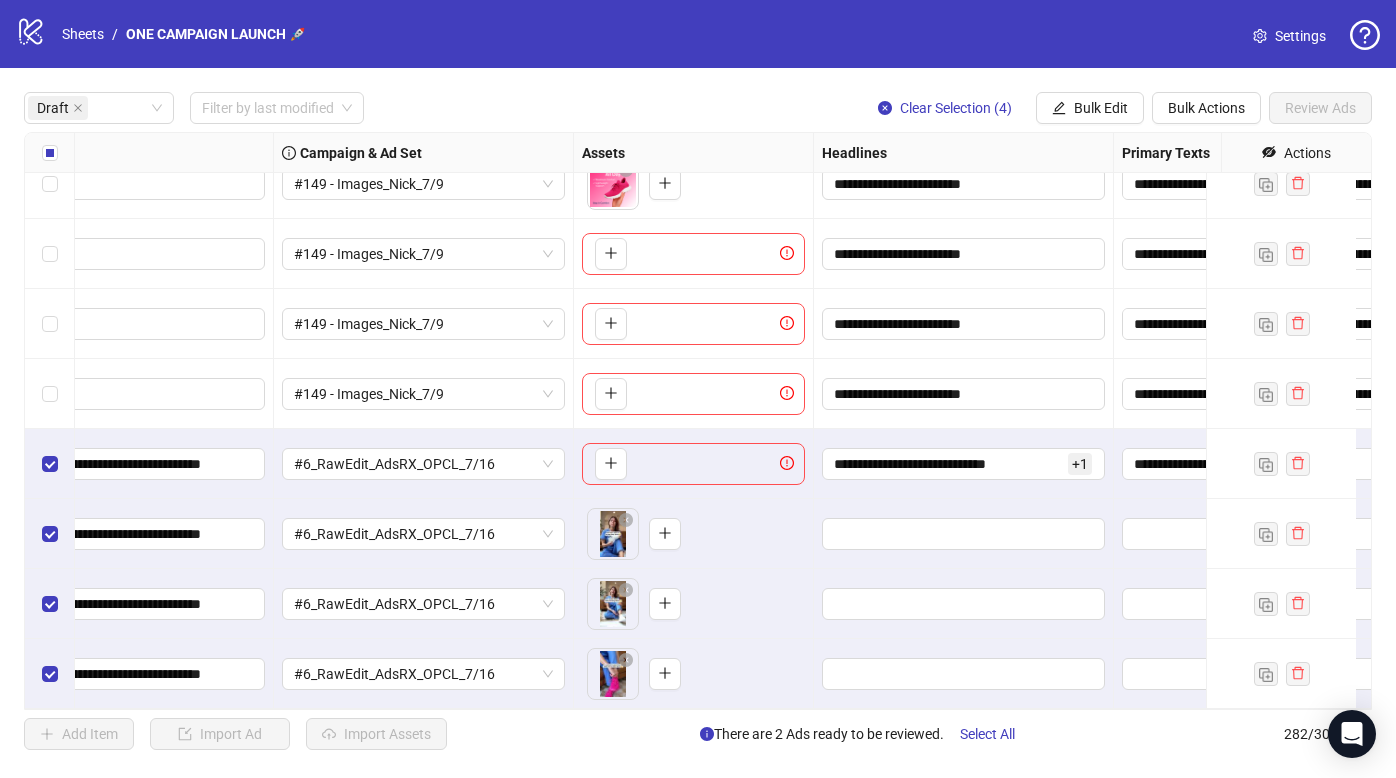 scroll, scrollTop: 109, scrollLeft: 375, axis: both 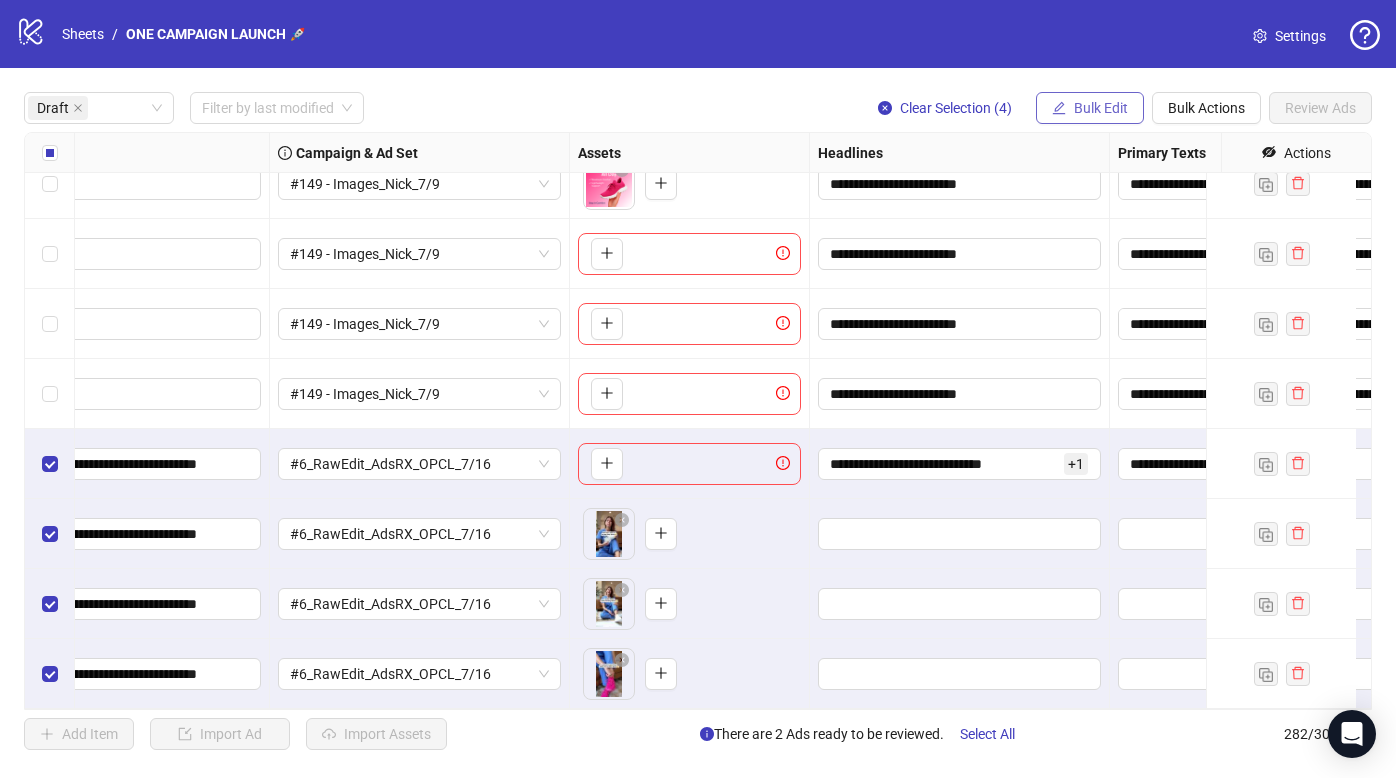click on "Bulk Edit" at bounding box center [1090, 108] 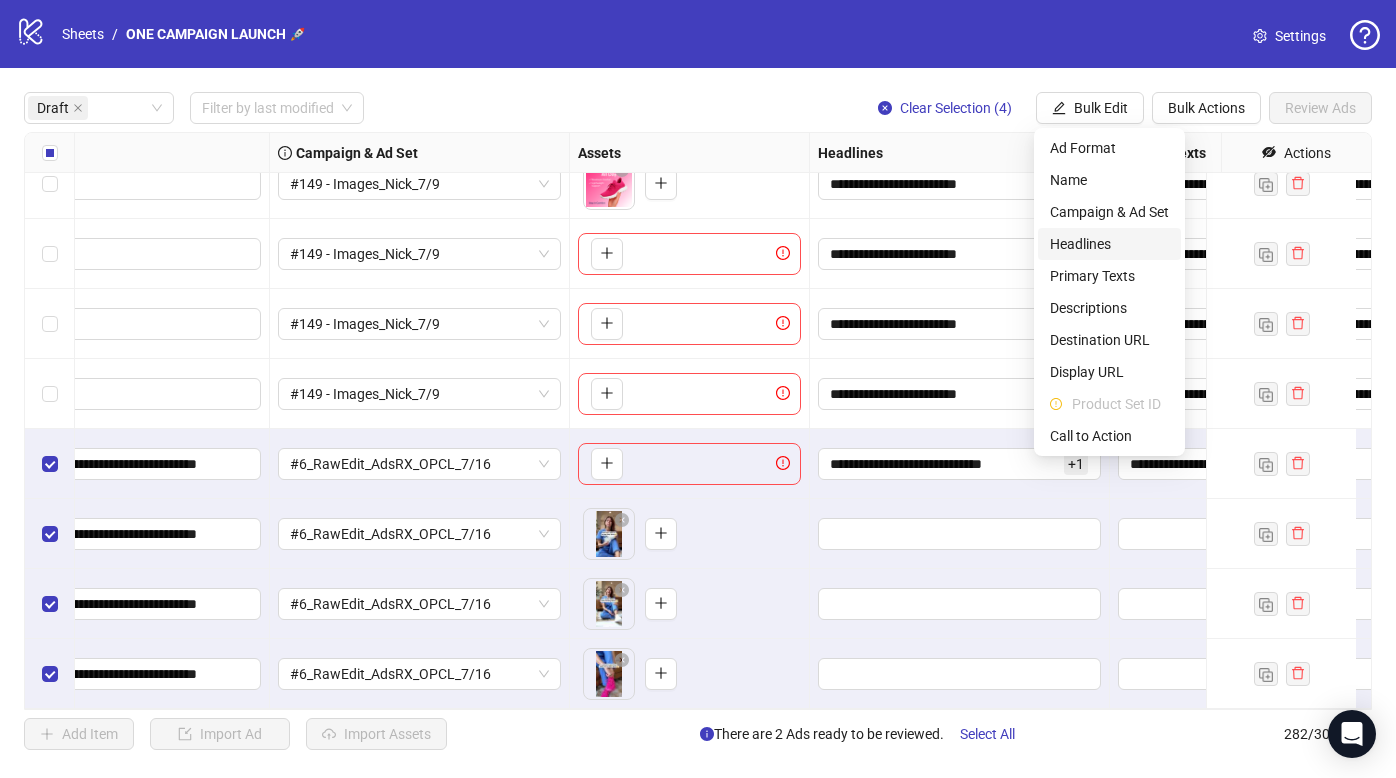 click on "Headlines" at bounding box center [1109, 244] 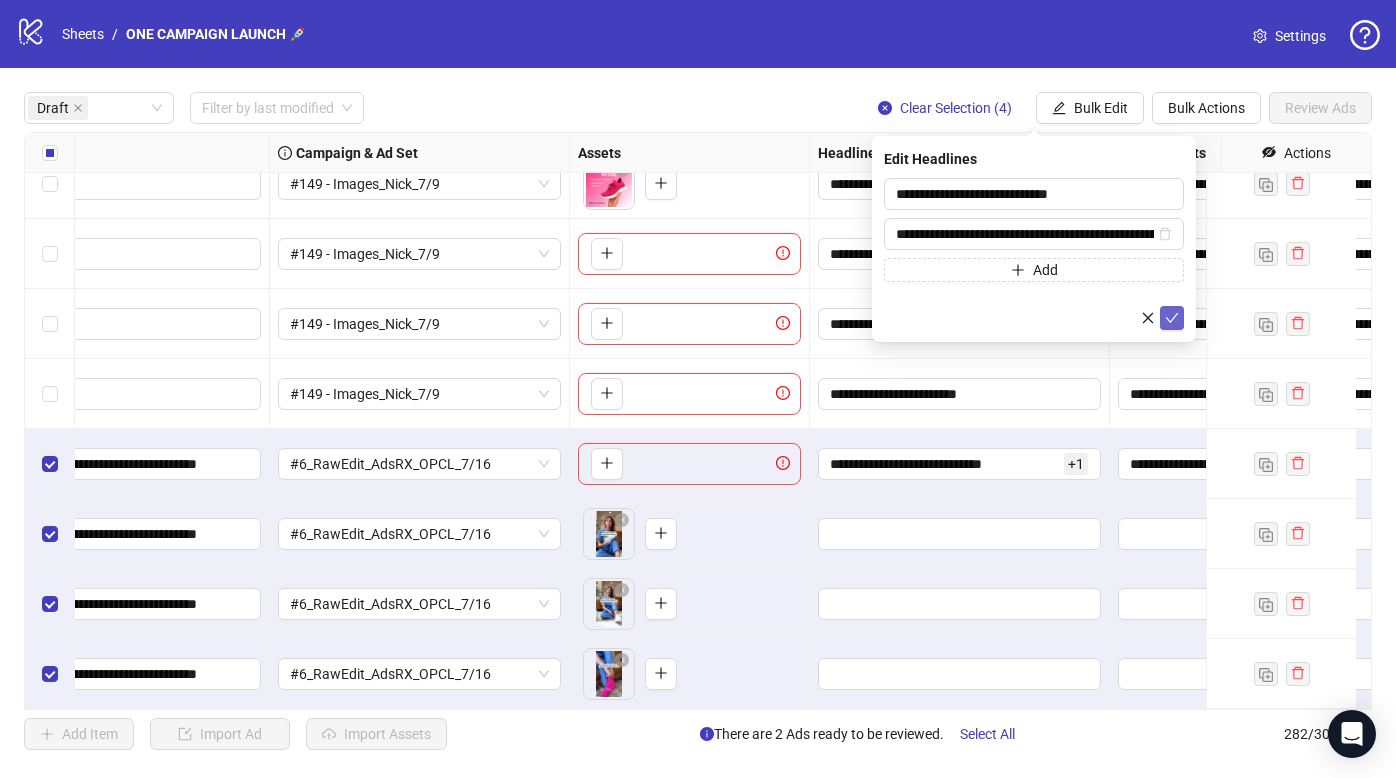 click at bounding box center (1172, 318) 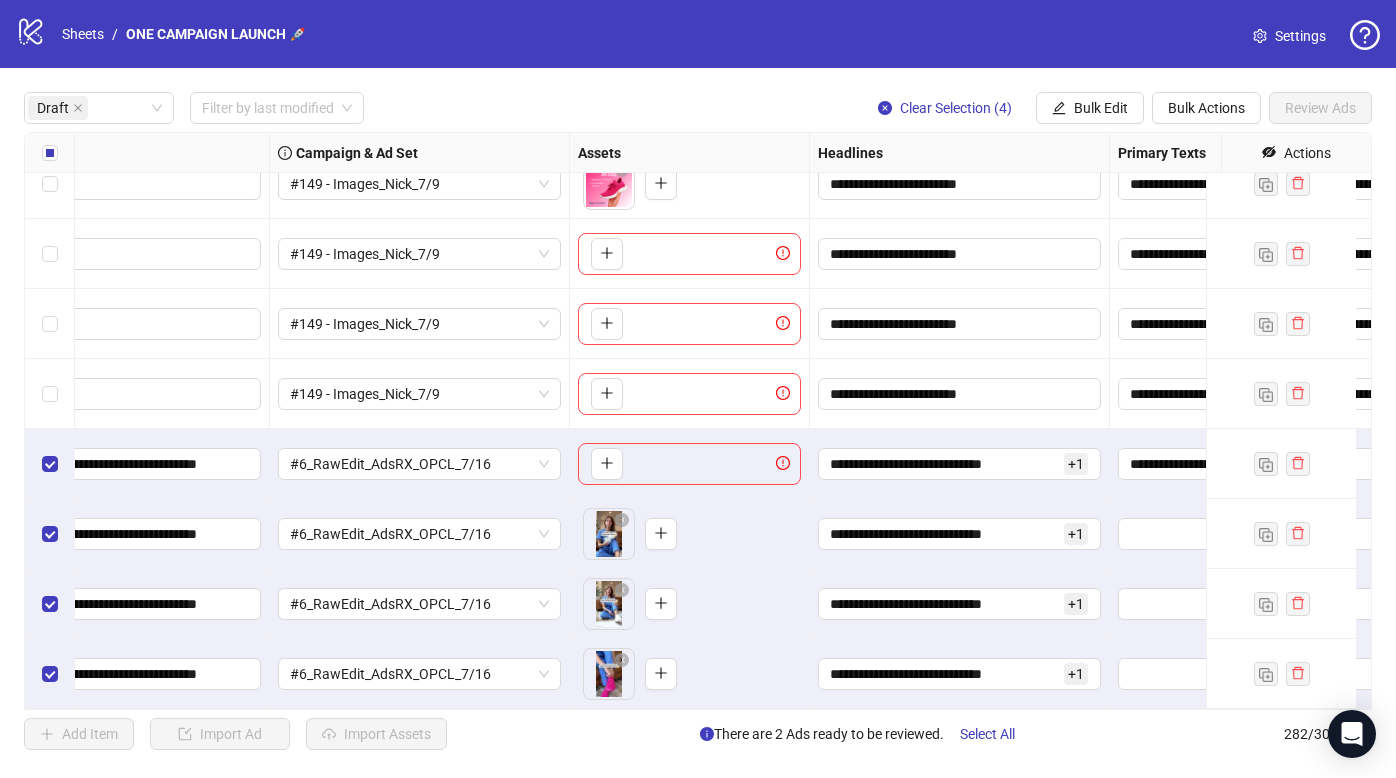 scroll, scrollTop: 109, scrollLeft: 710, axis: both 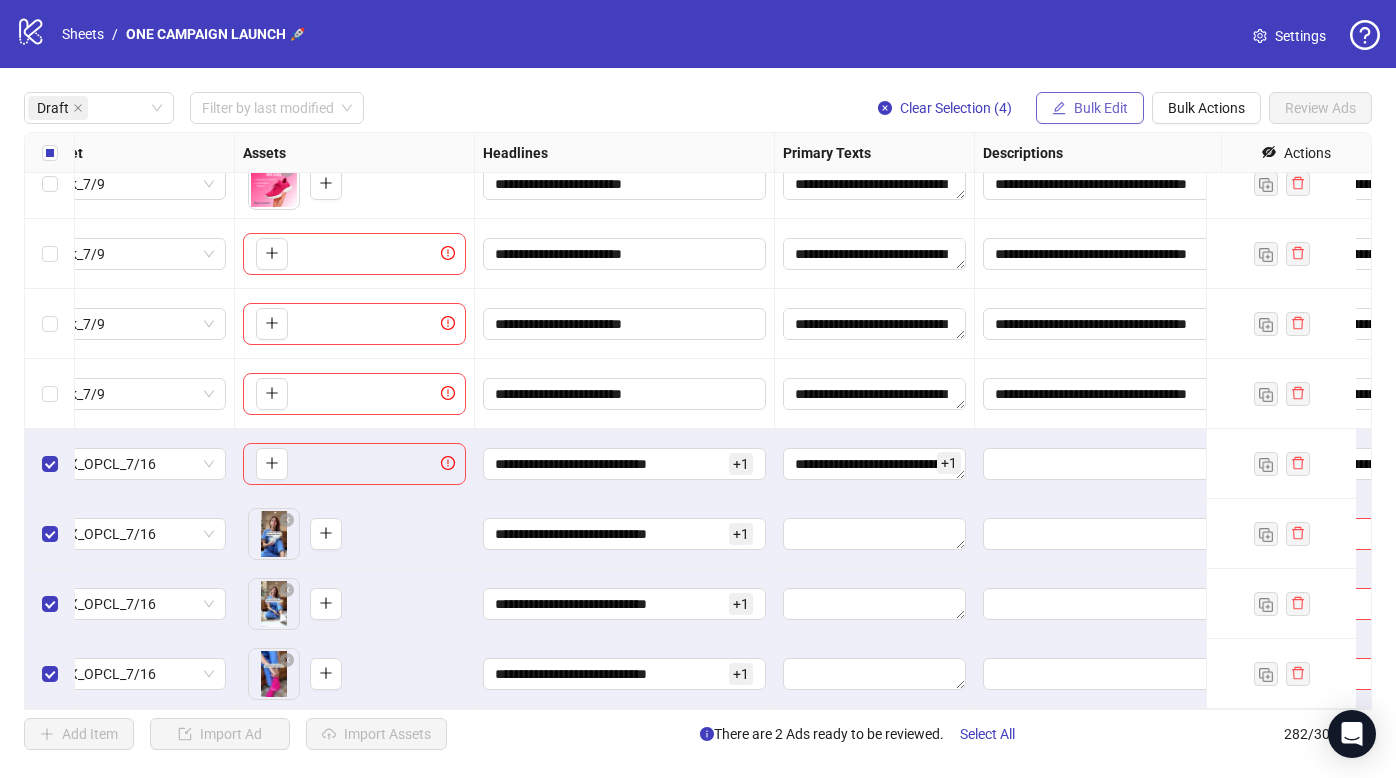 click on "Bulk Edit" at bounding box center (1101, 108) 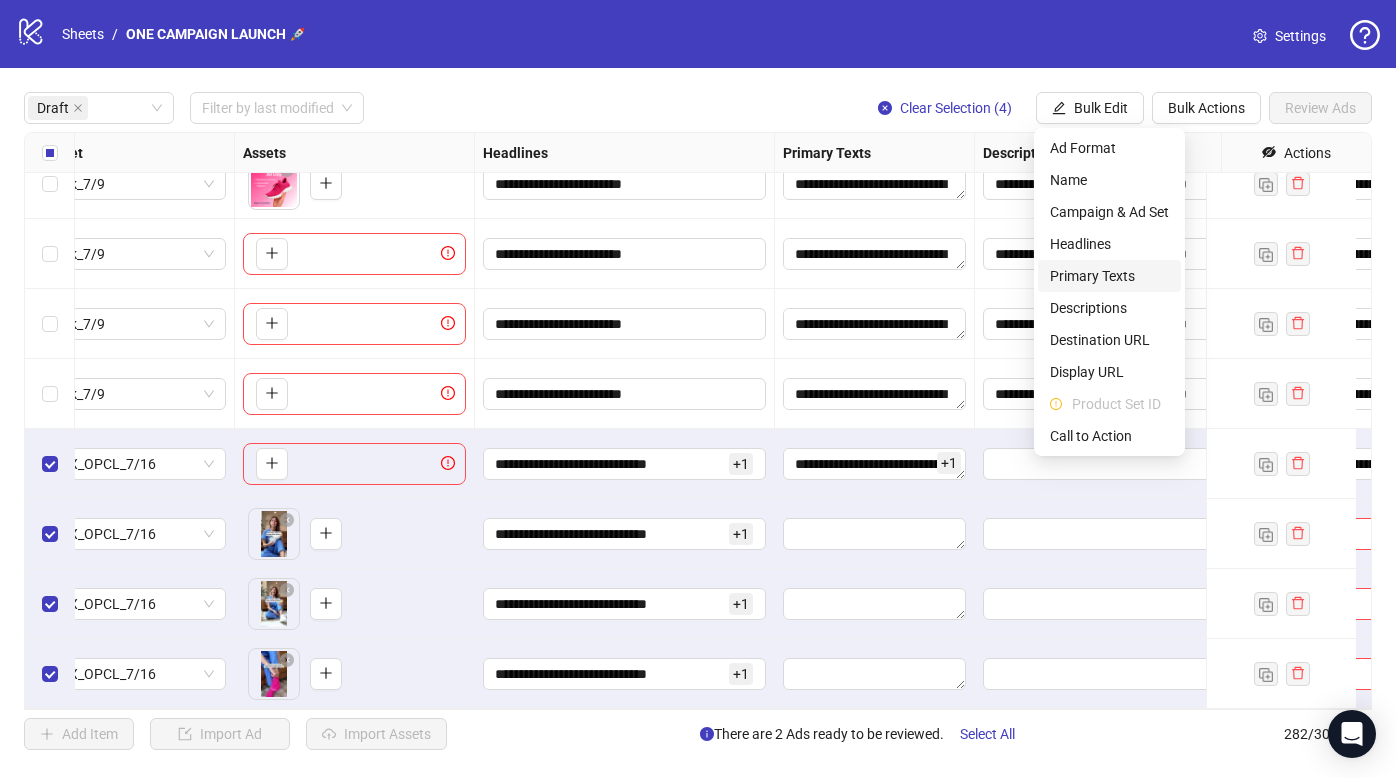 click on "Primary Texts" at bounding box center [1109, 276] 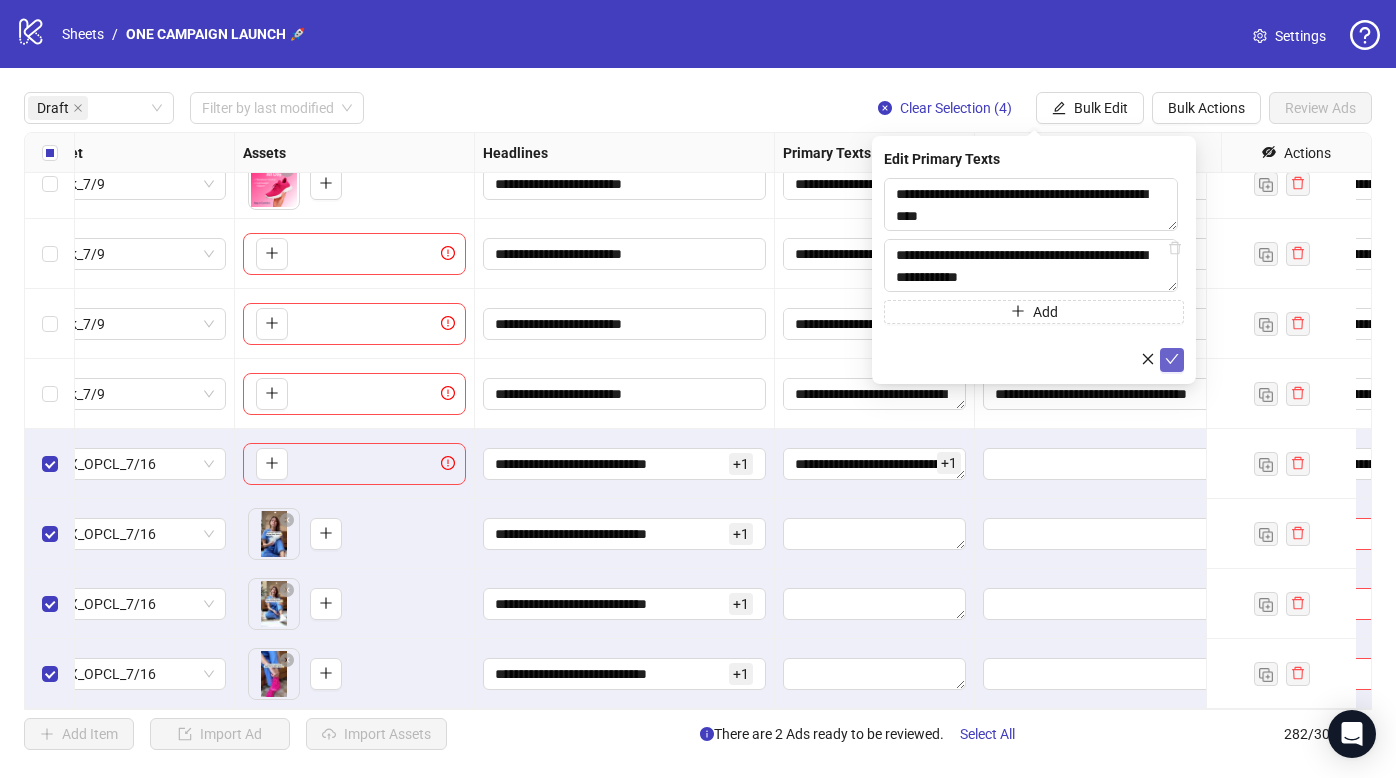click 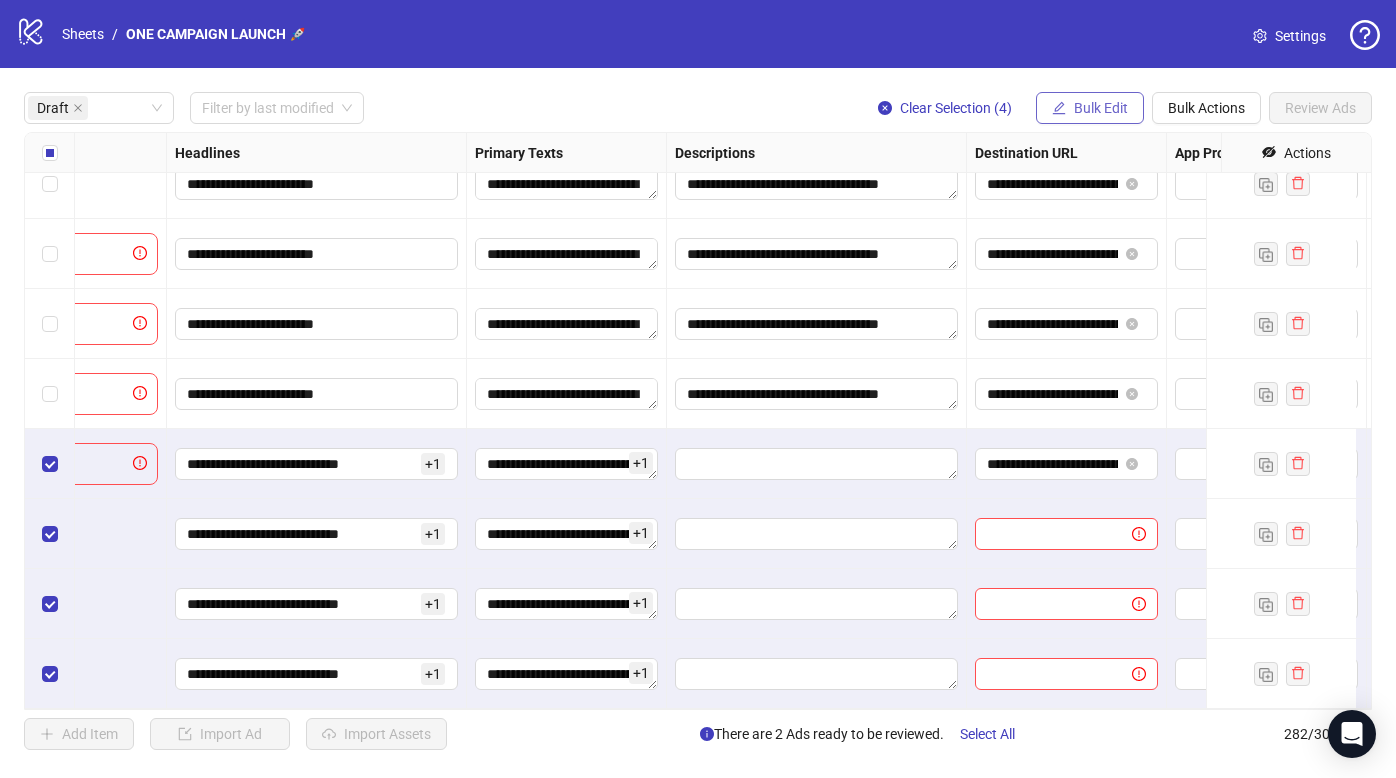 scroll, scrollTop: 109, scrollLeft: 1049, axis: both 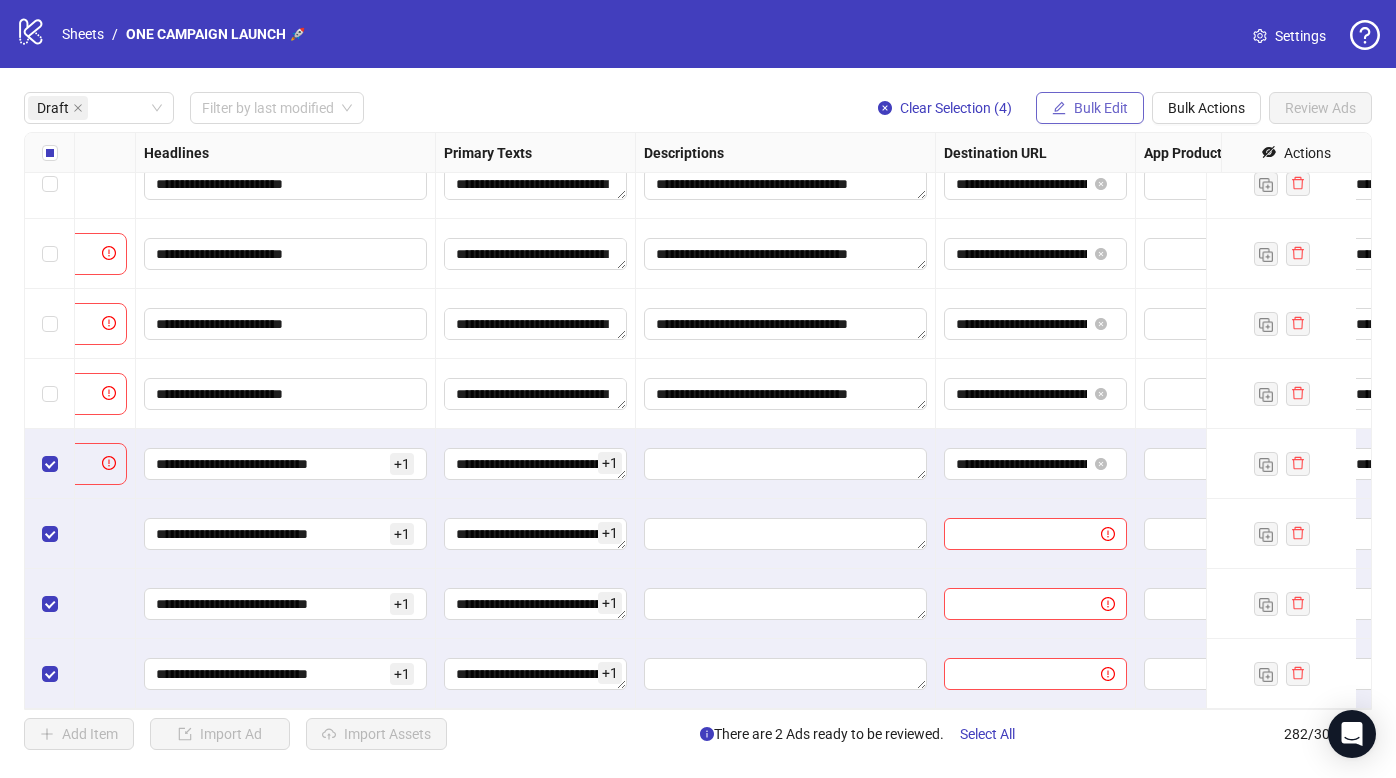 click on "Bulk Edit" at bounding box center [1101, 108] 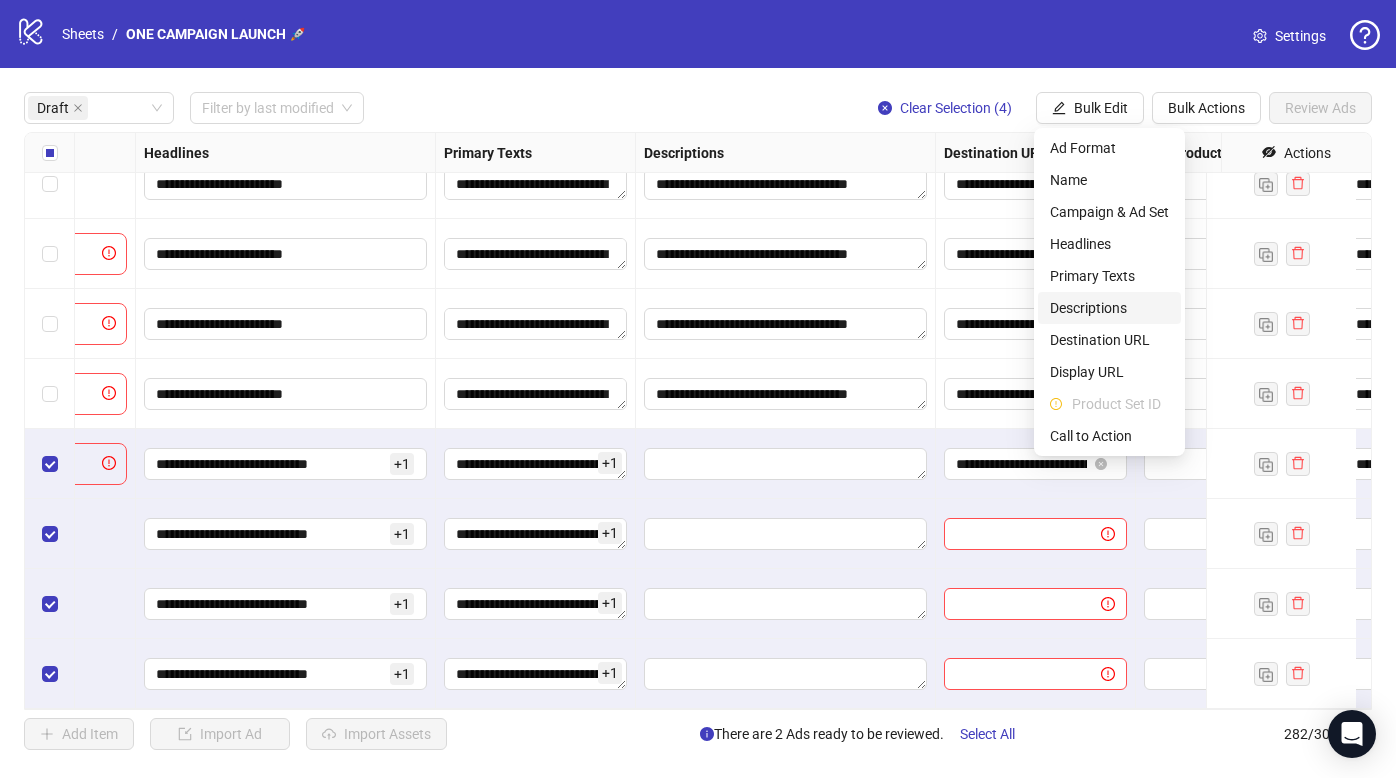 click on "Descriptions" at bounding box center [1109, 308] 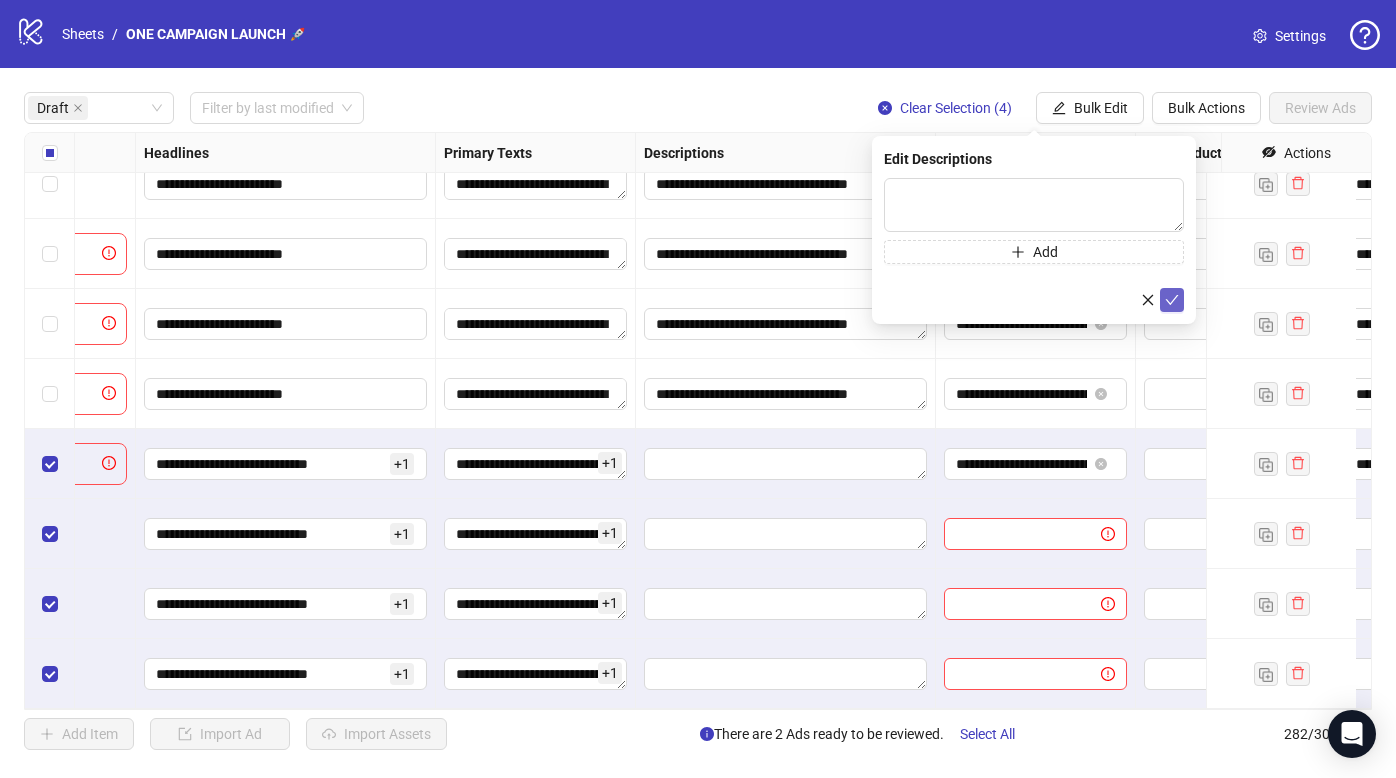 click 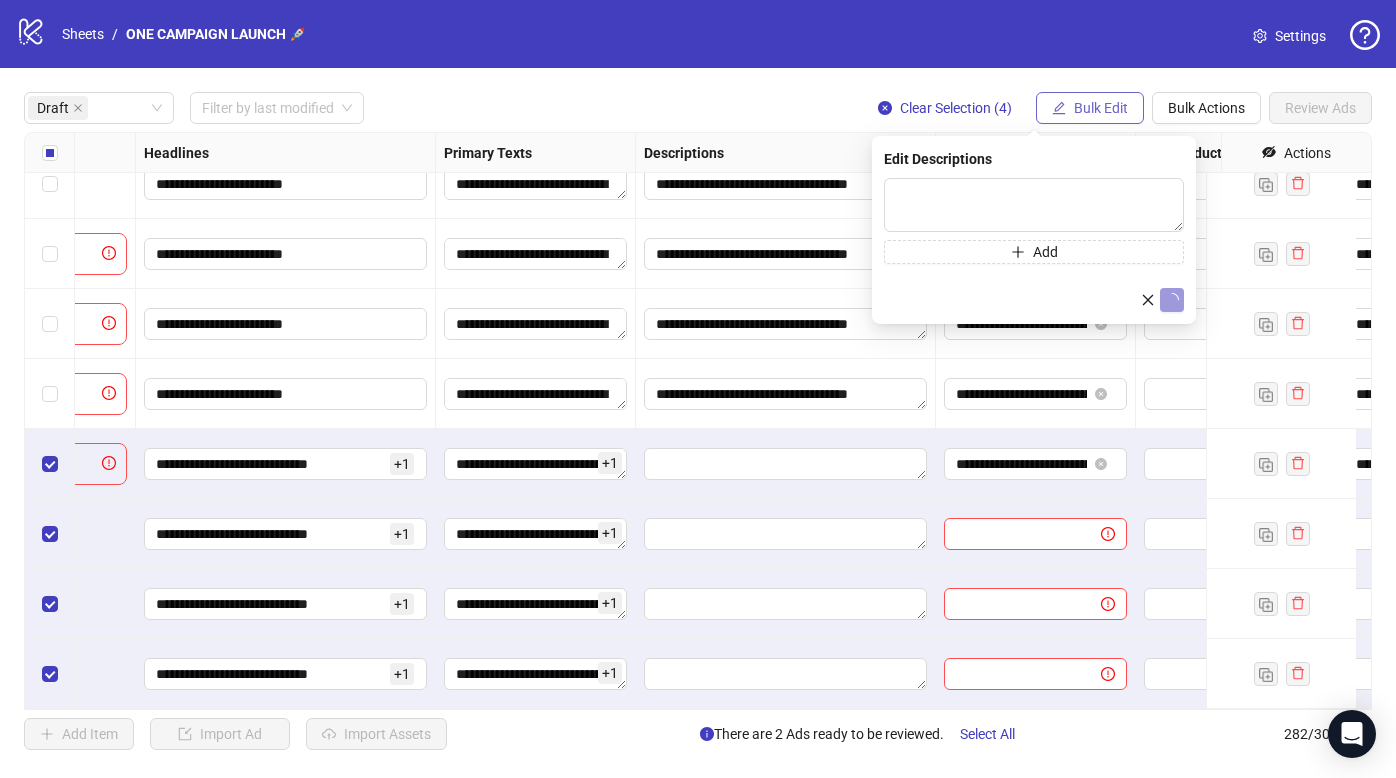 click on "Bulk Edit" at bounding box center [1101, 108] 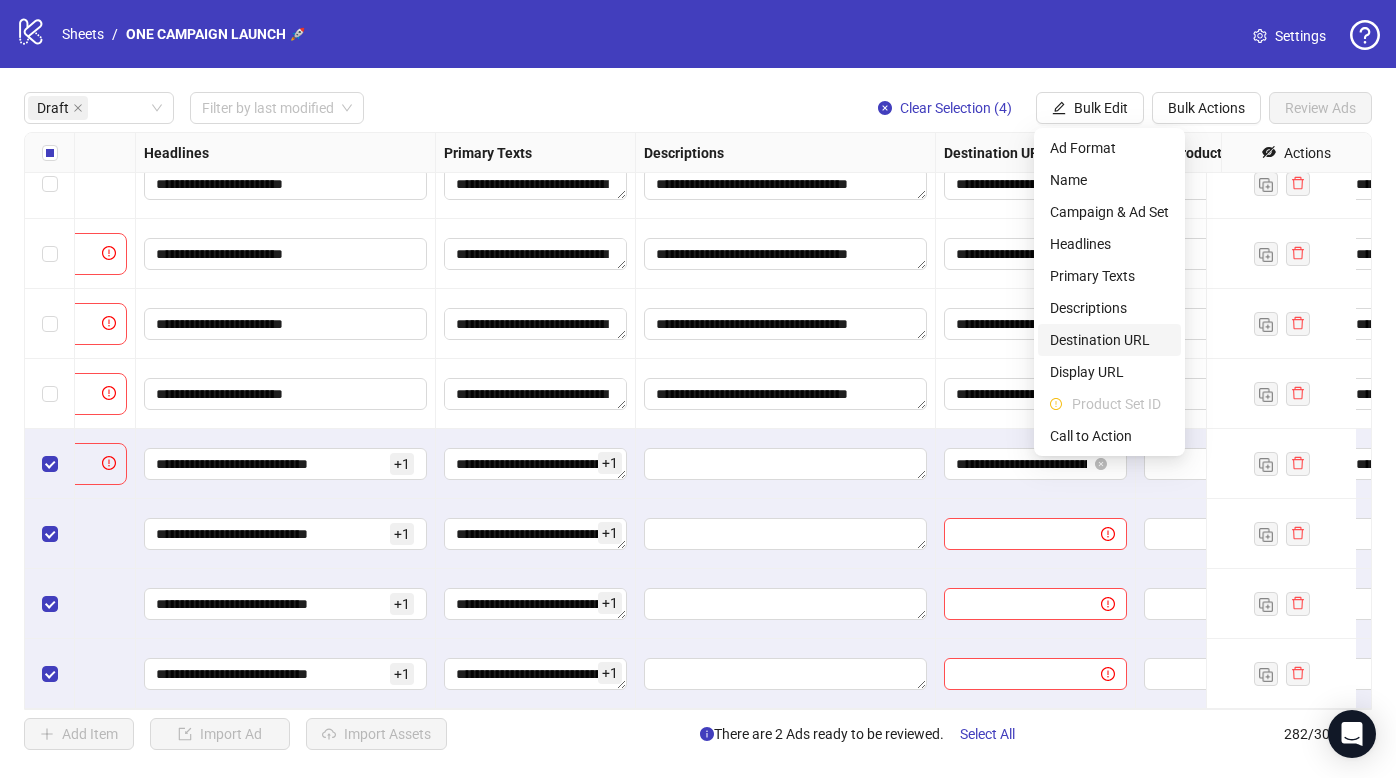 click on "Destination URL" at bounding box center (1109, 340) 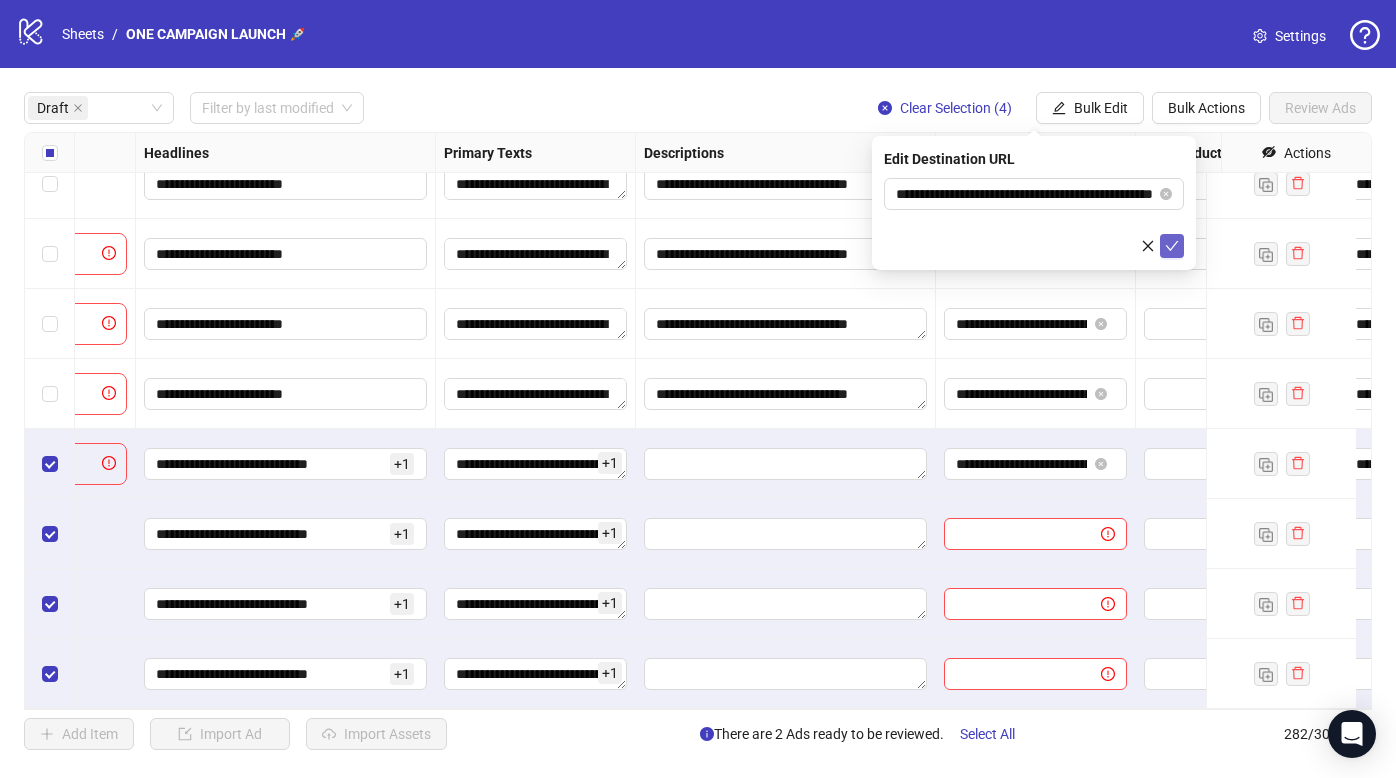 click 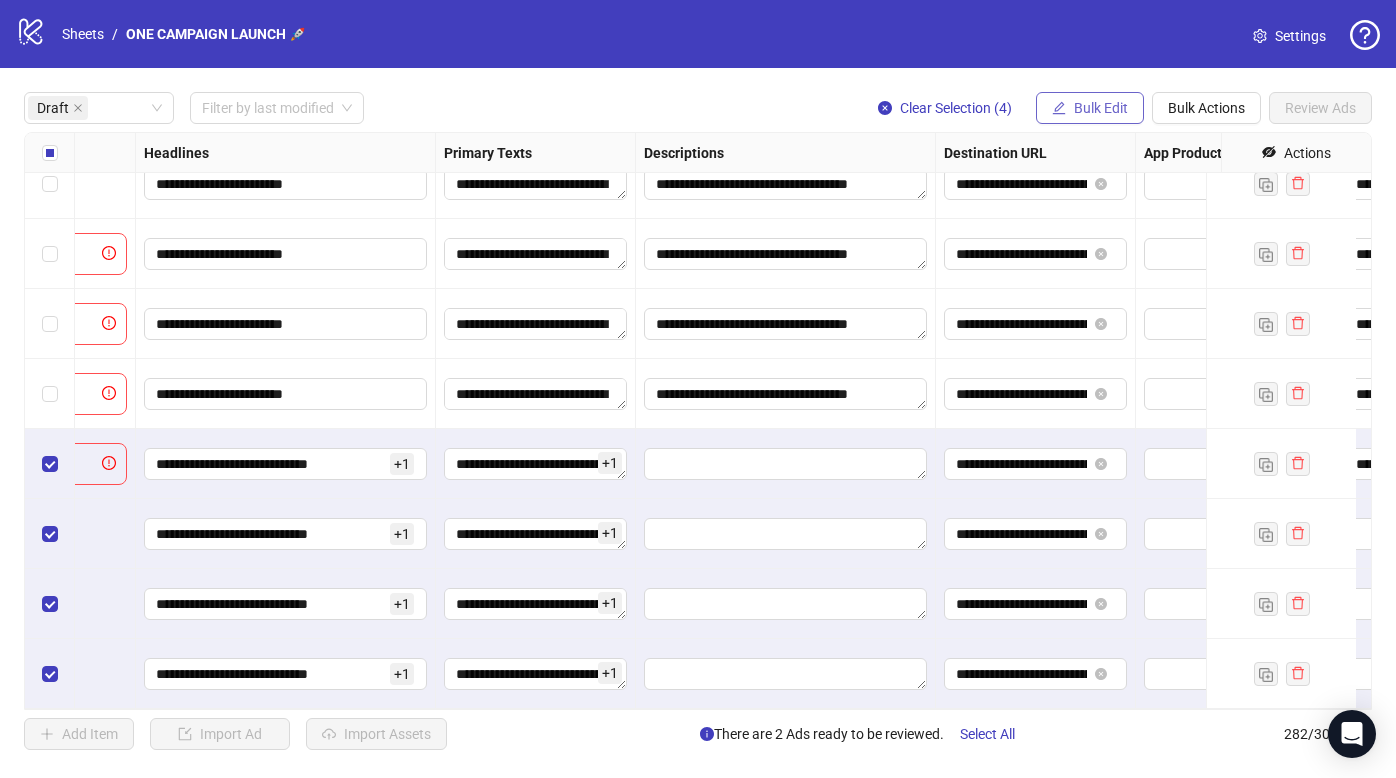 click on "Bulk Edit" at bounding box center (1101, 108) 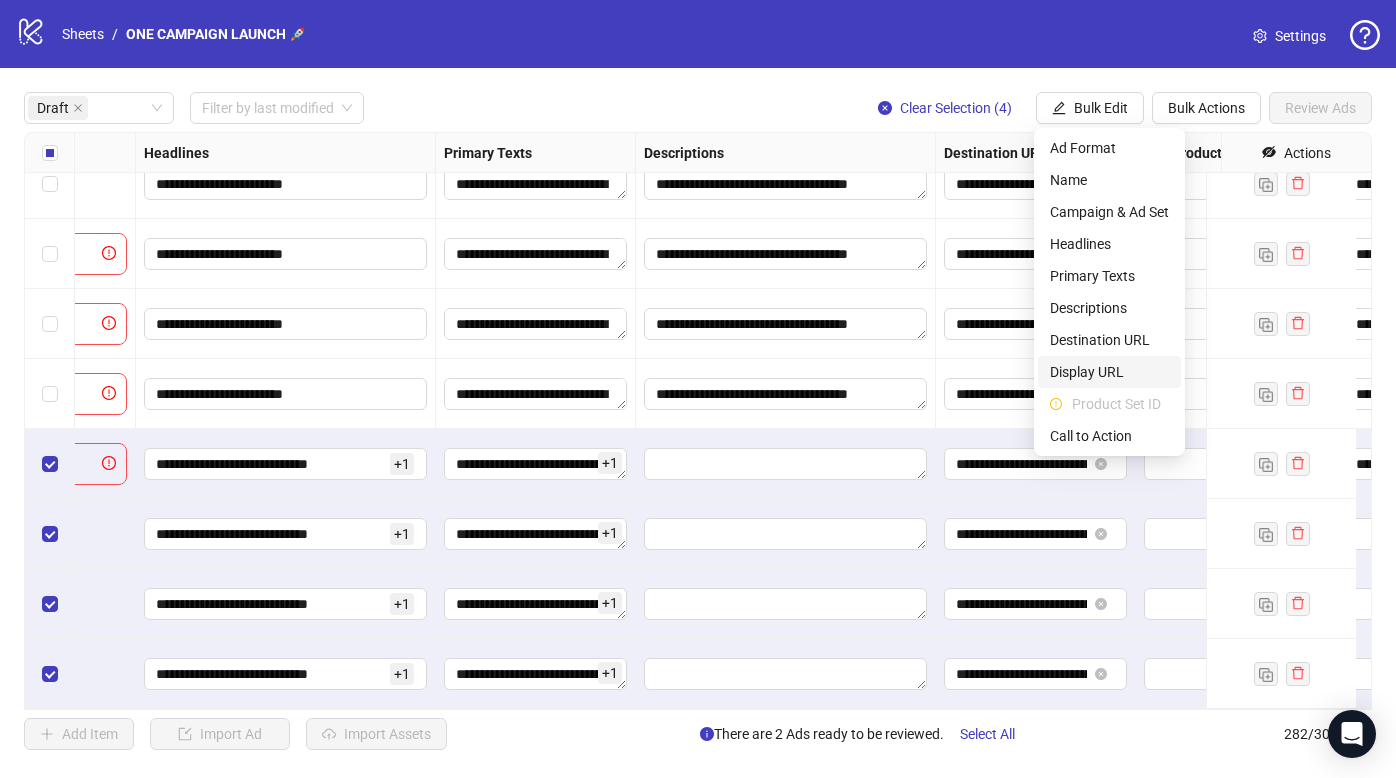 click on "Display URL" at bounding box center [1109, 372] 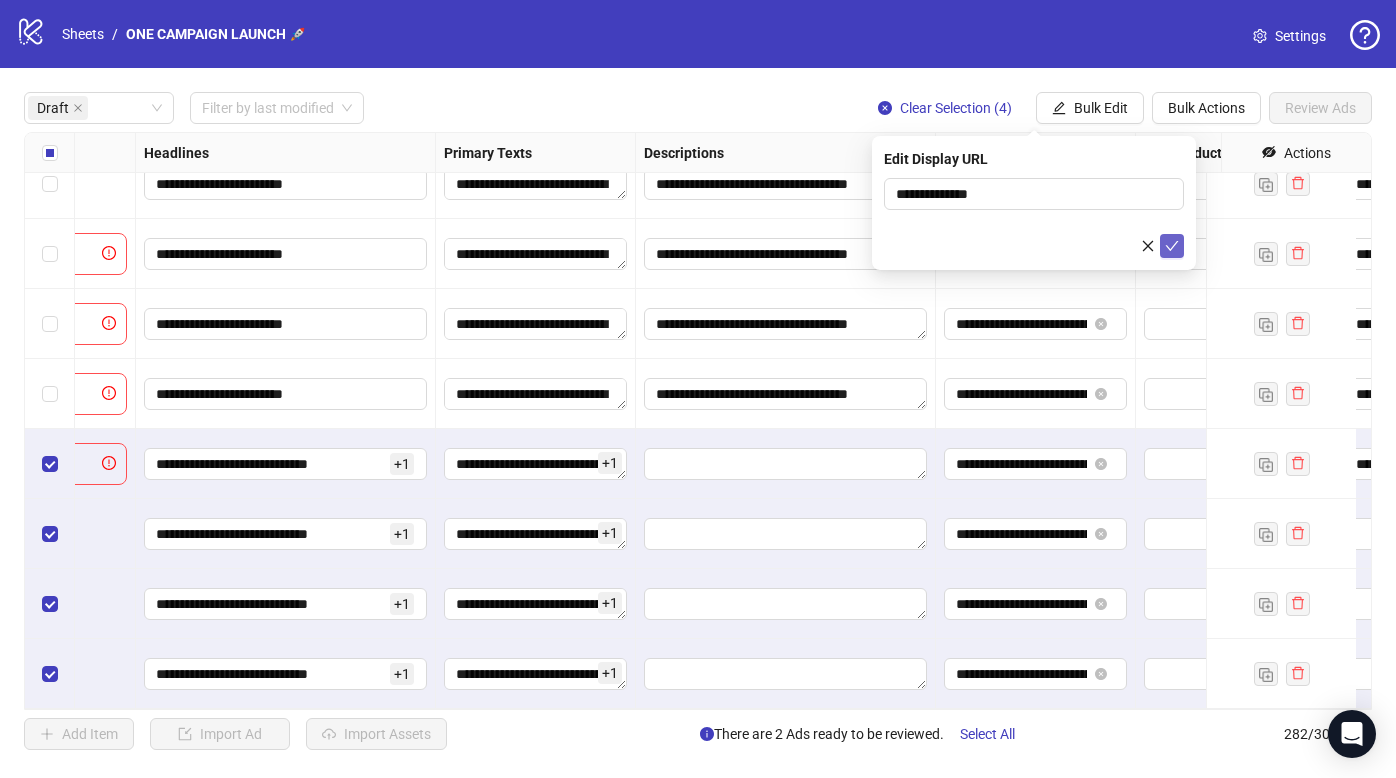 click at bounding box center (1172, 246) 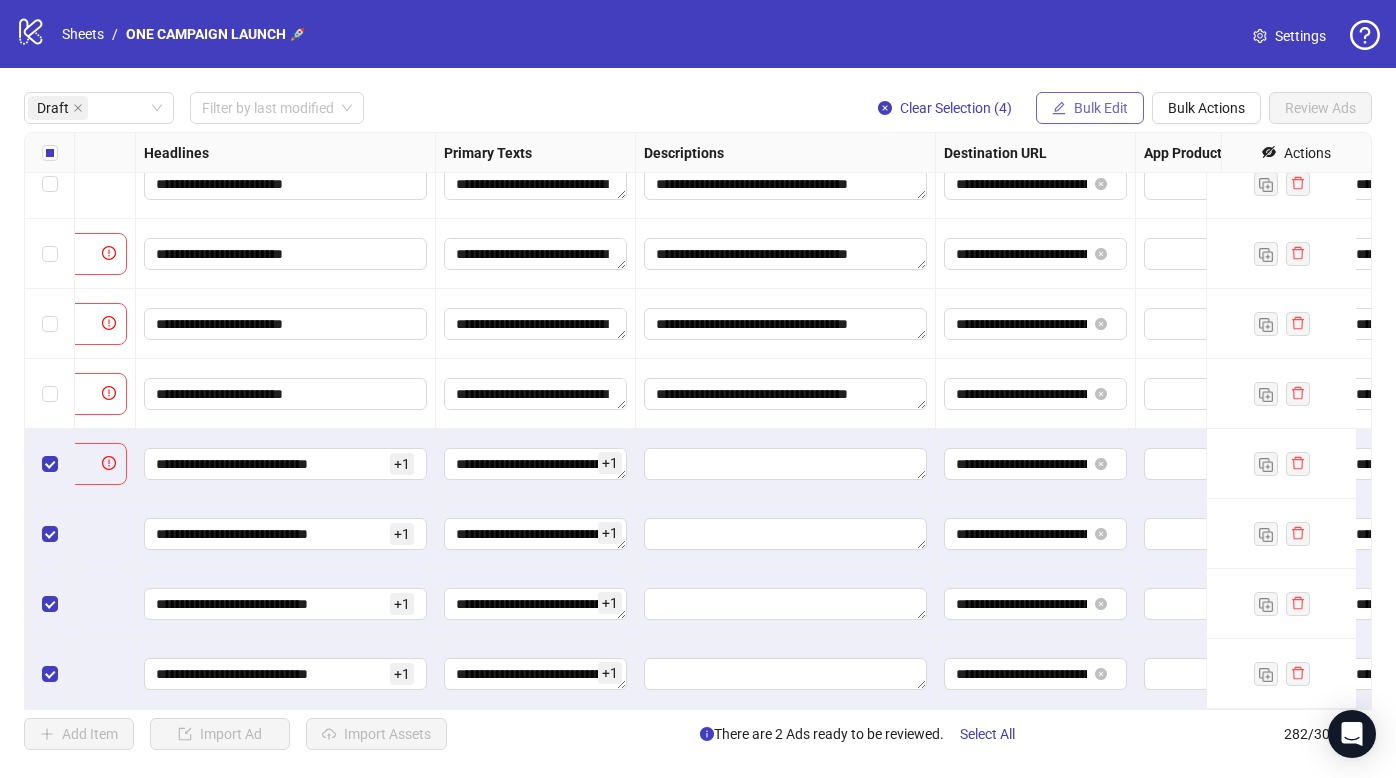 click on "Bulk Edit" at bounding box center (1090, 108) 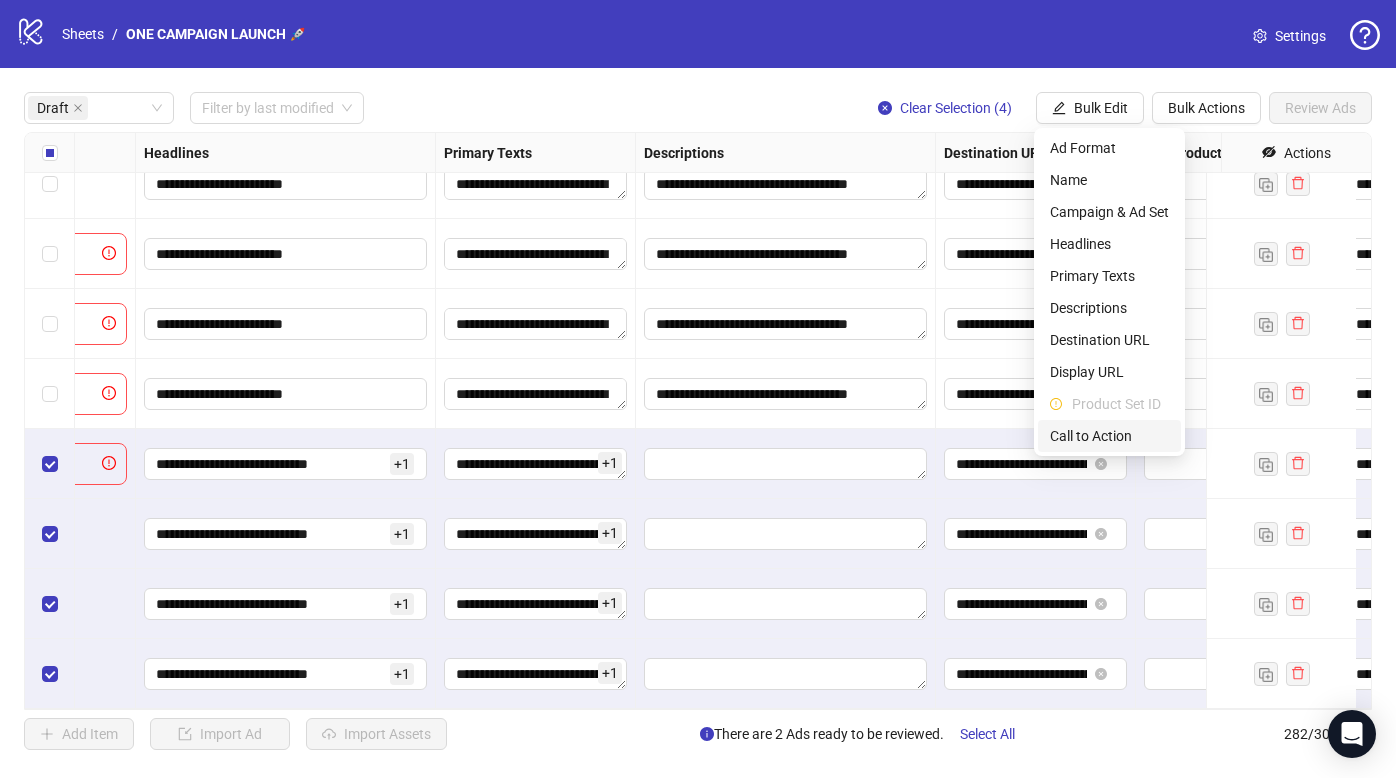 click on "Call to Action" at bounding box center [1109, 436] 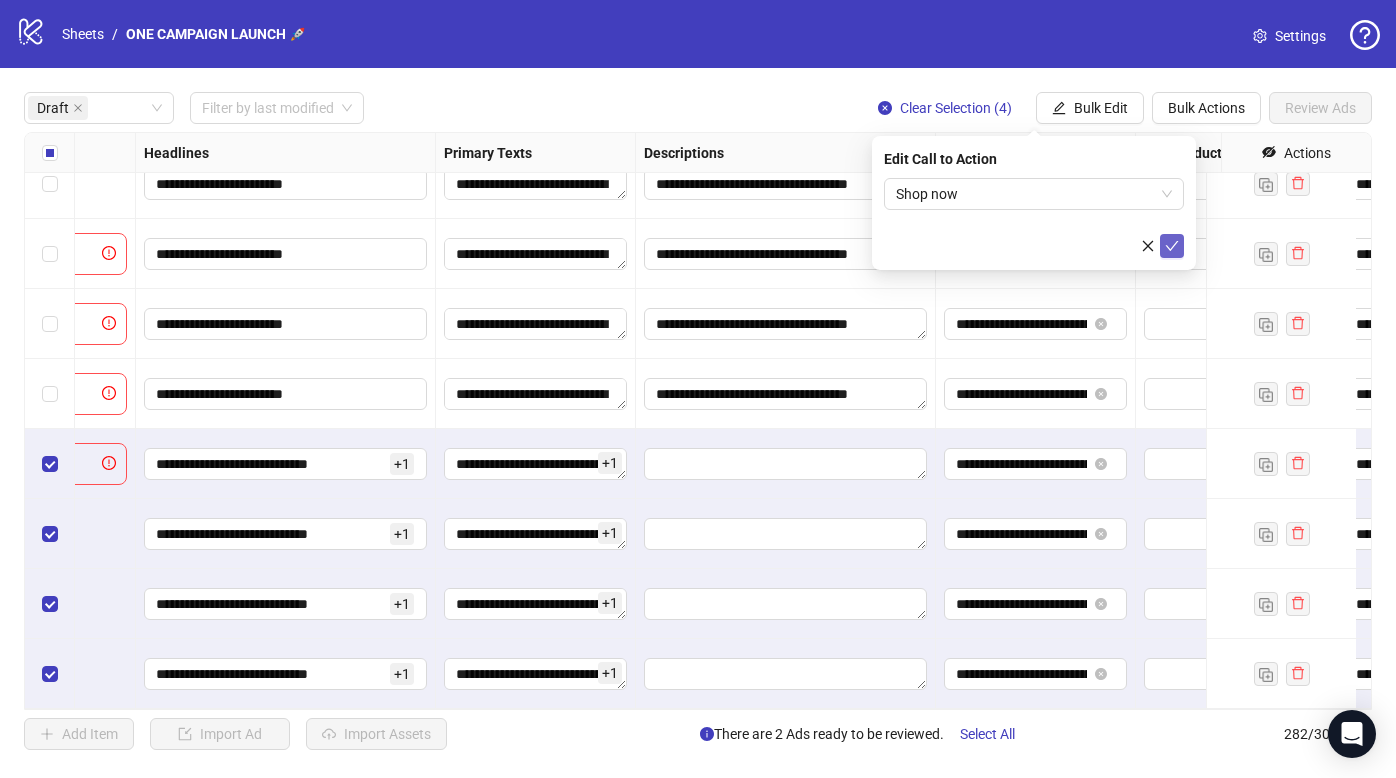 click at bounding box center [1172, 246] 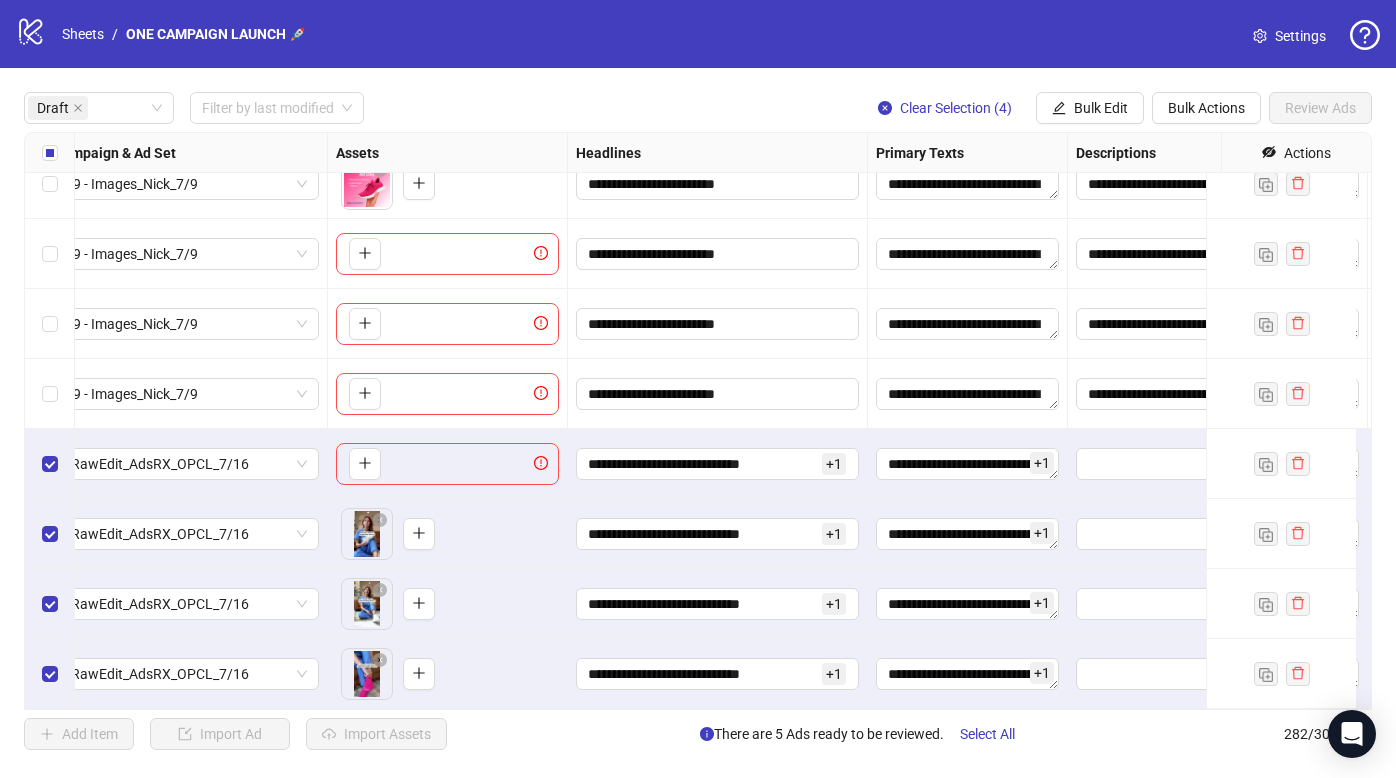 scroll, scrollTop: 109, scrollLeft: 0, axis: vertical 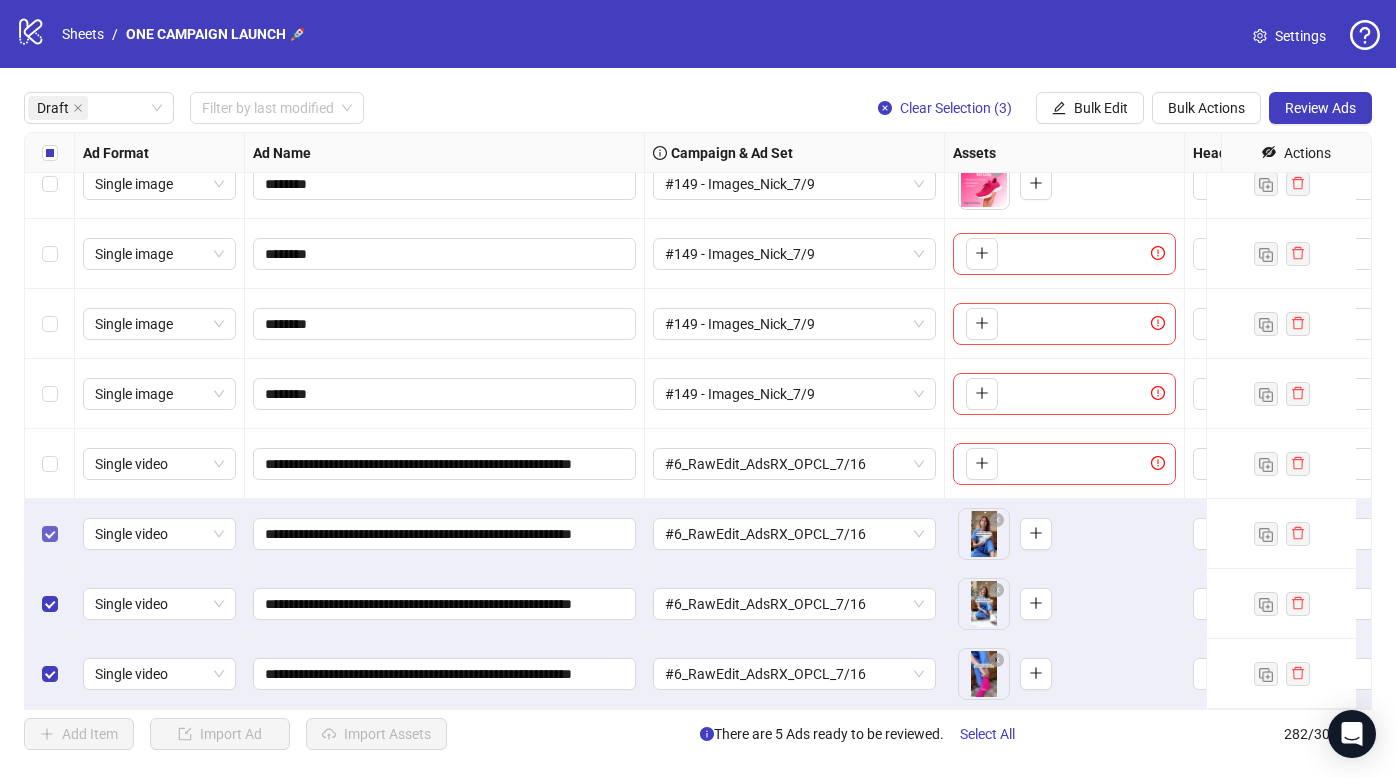 click at bounding box center (50, 534) 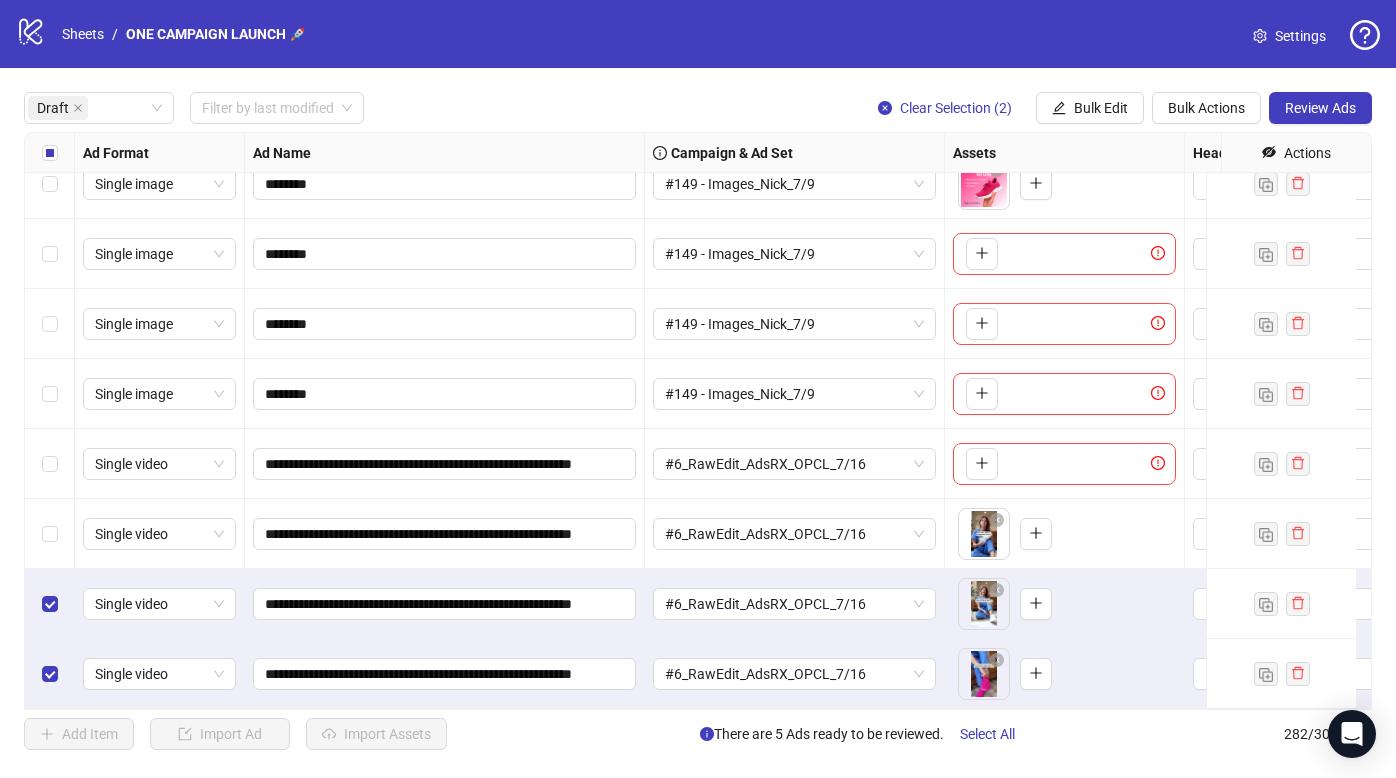 click at bounding box center (50, 604) 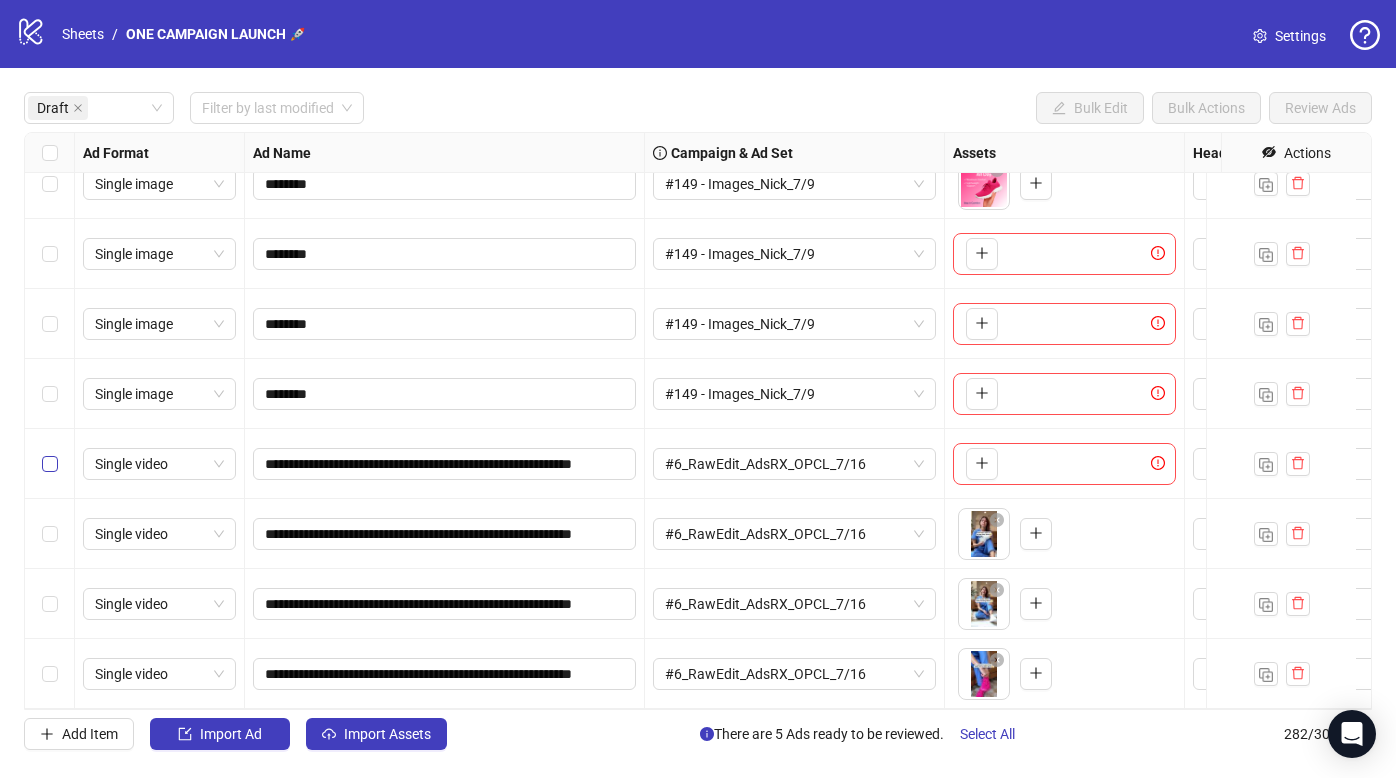 click at bounding box center (50, 464) 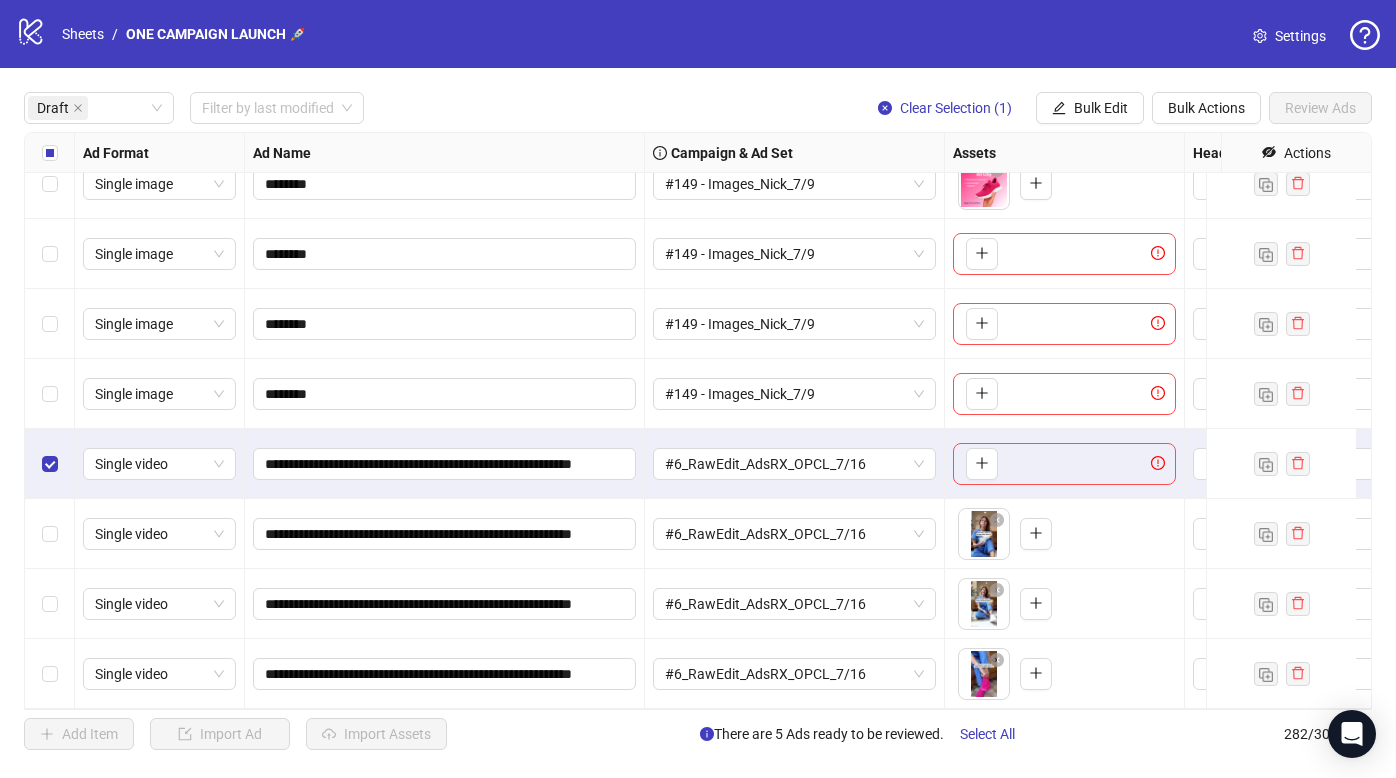 click at bounding box center (50, 464) 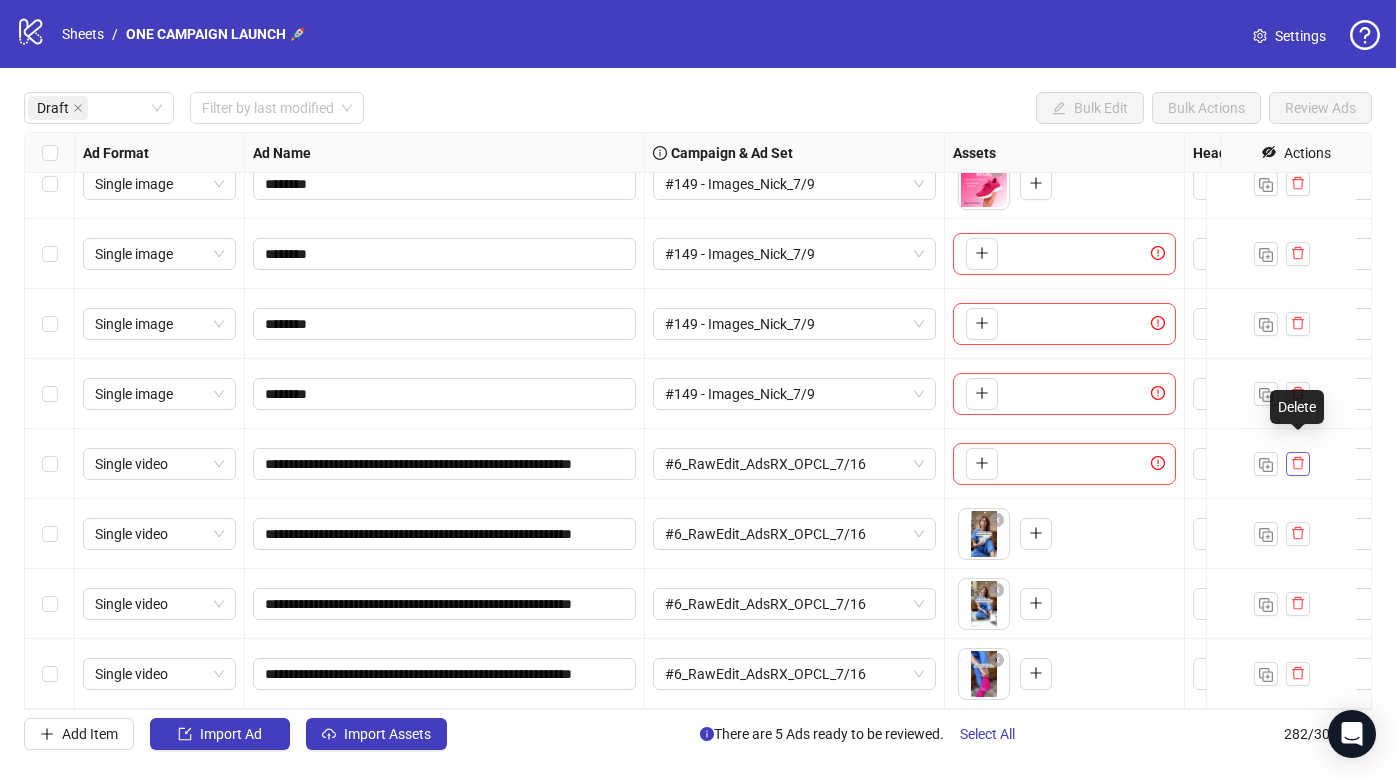 click at bounding box center [1298, 464] 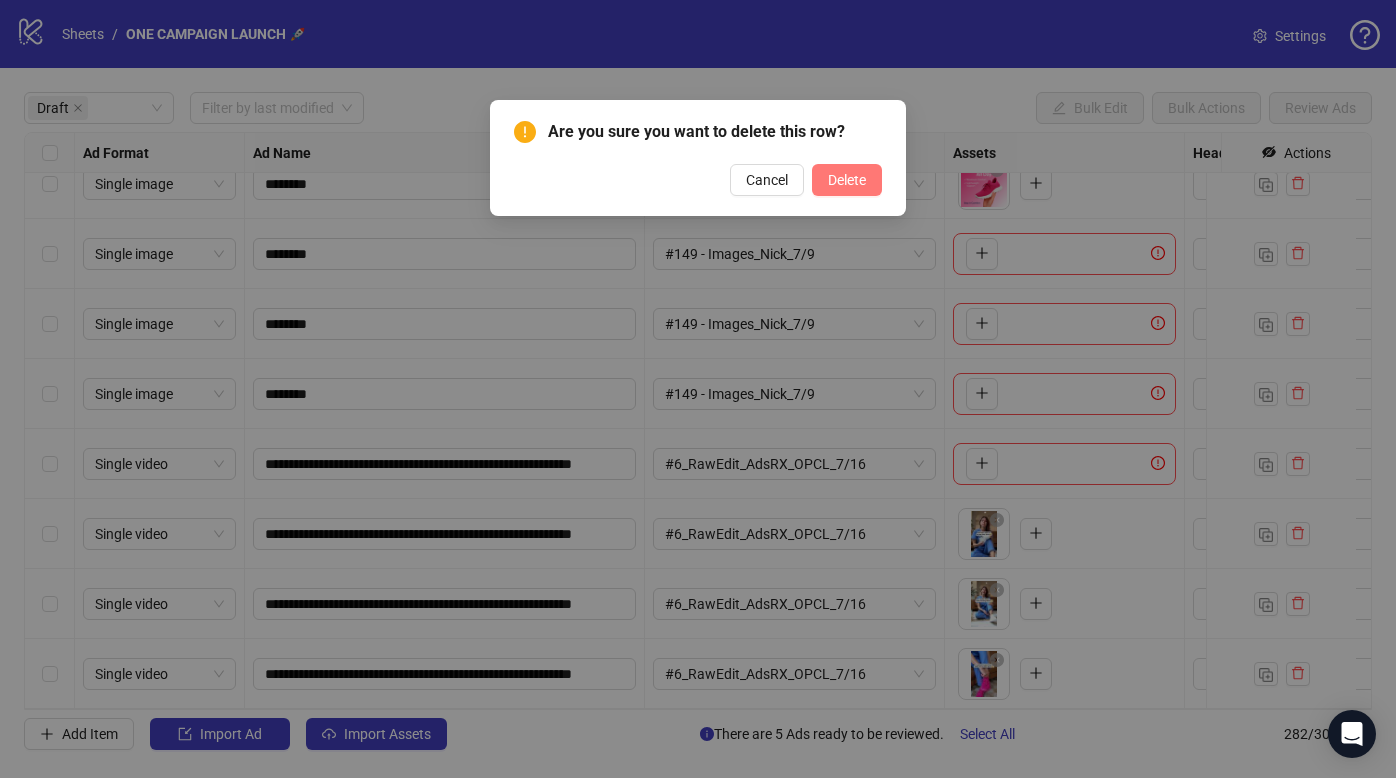 click on "Delete" at bounding box center (847, 180) 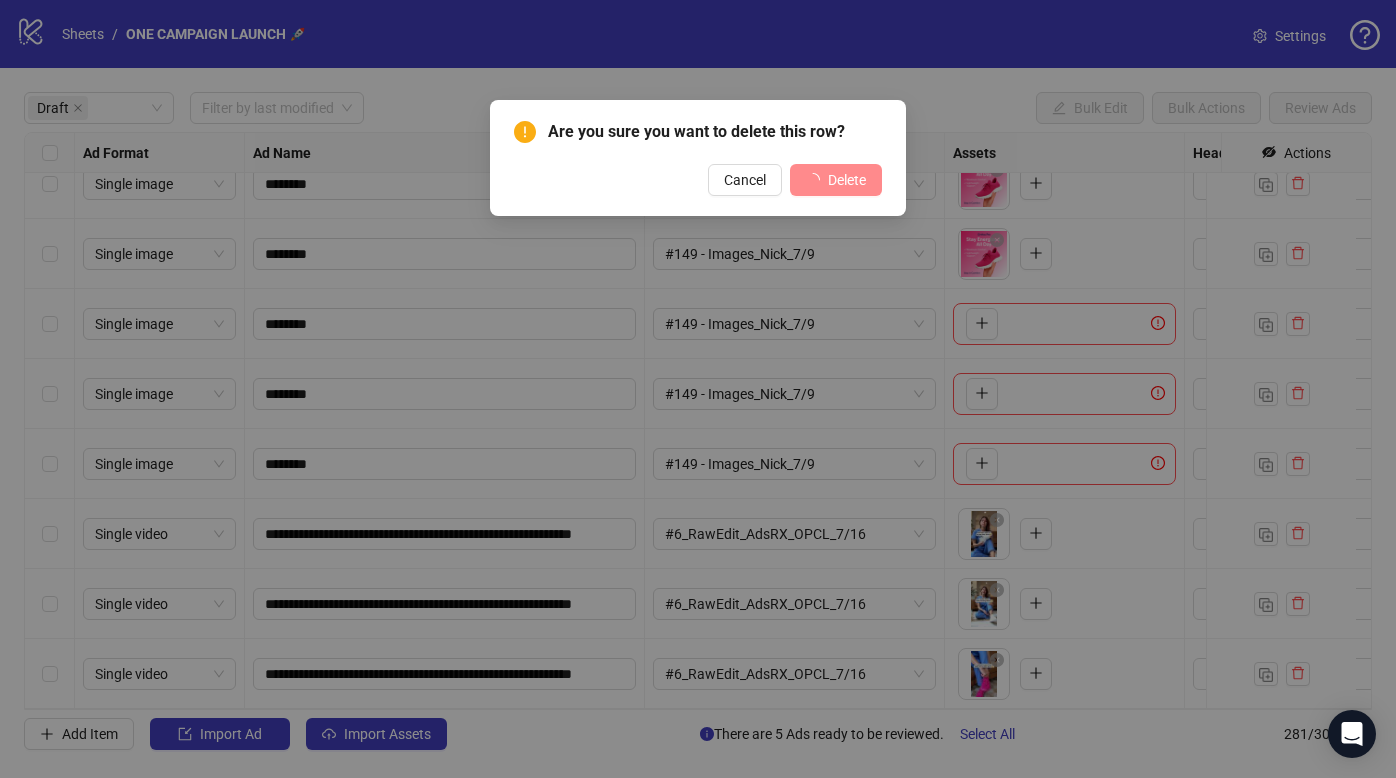 scroll, scrollTop: 39, scrollLeft: 0, axis: vertical 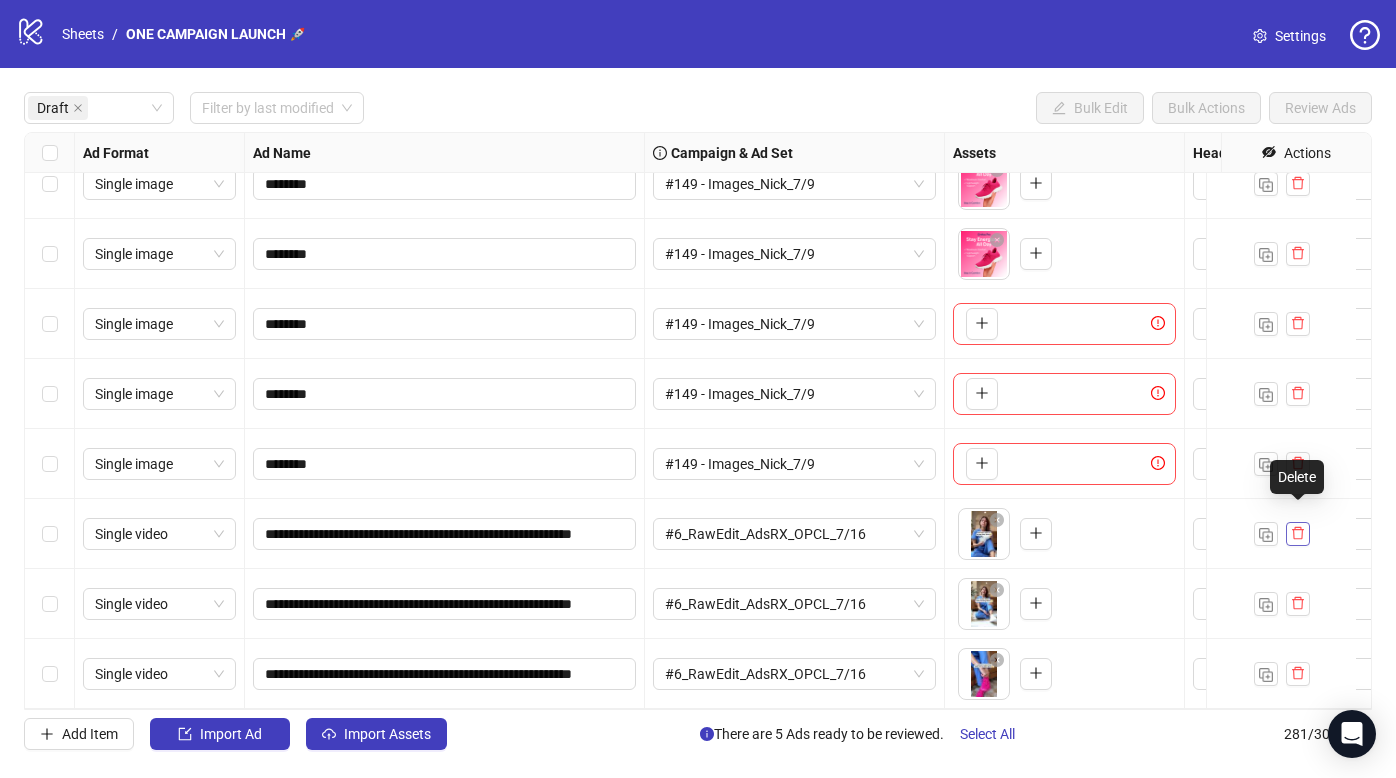 click 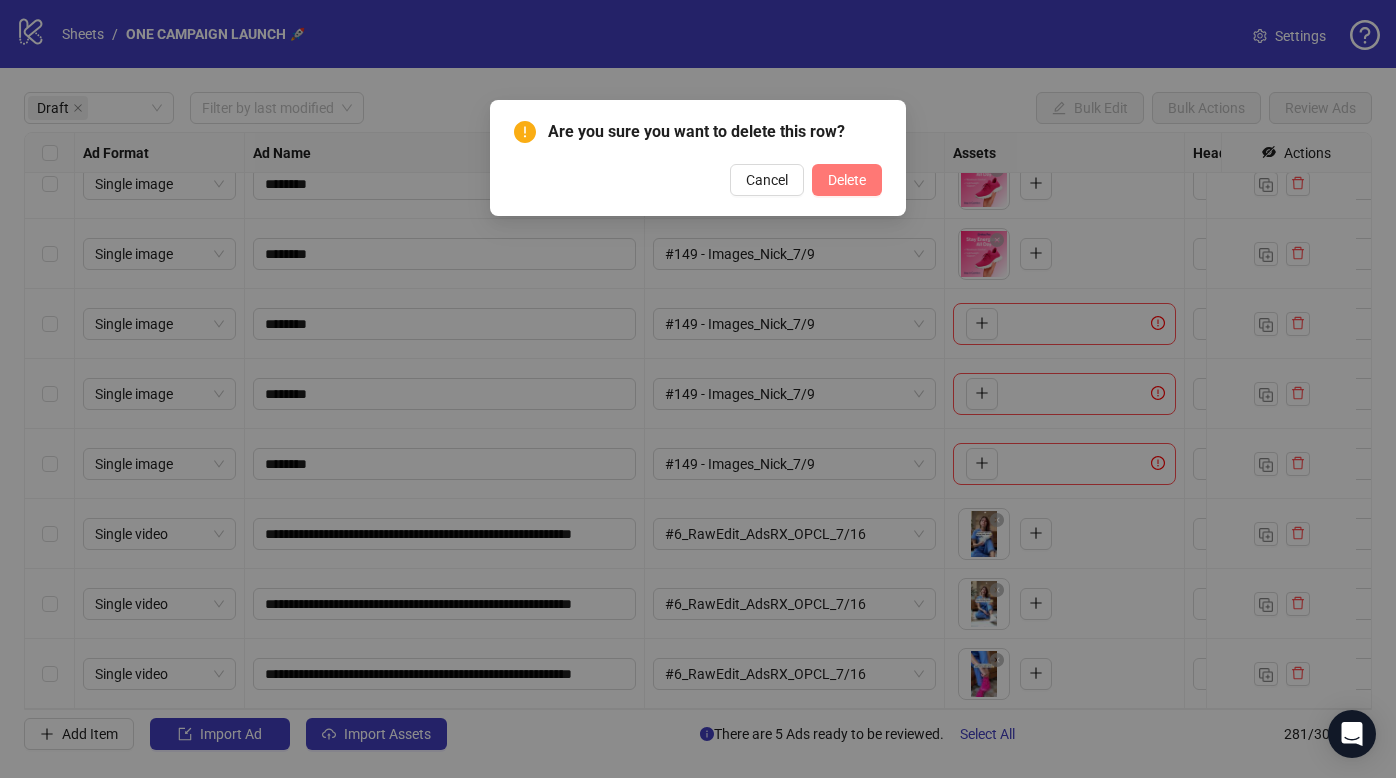 click on "Delete" at bounding box center [847, 180] 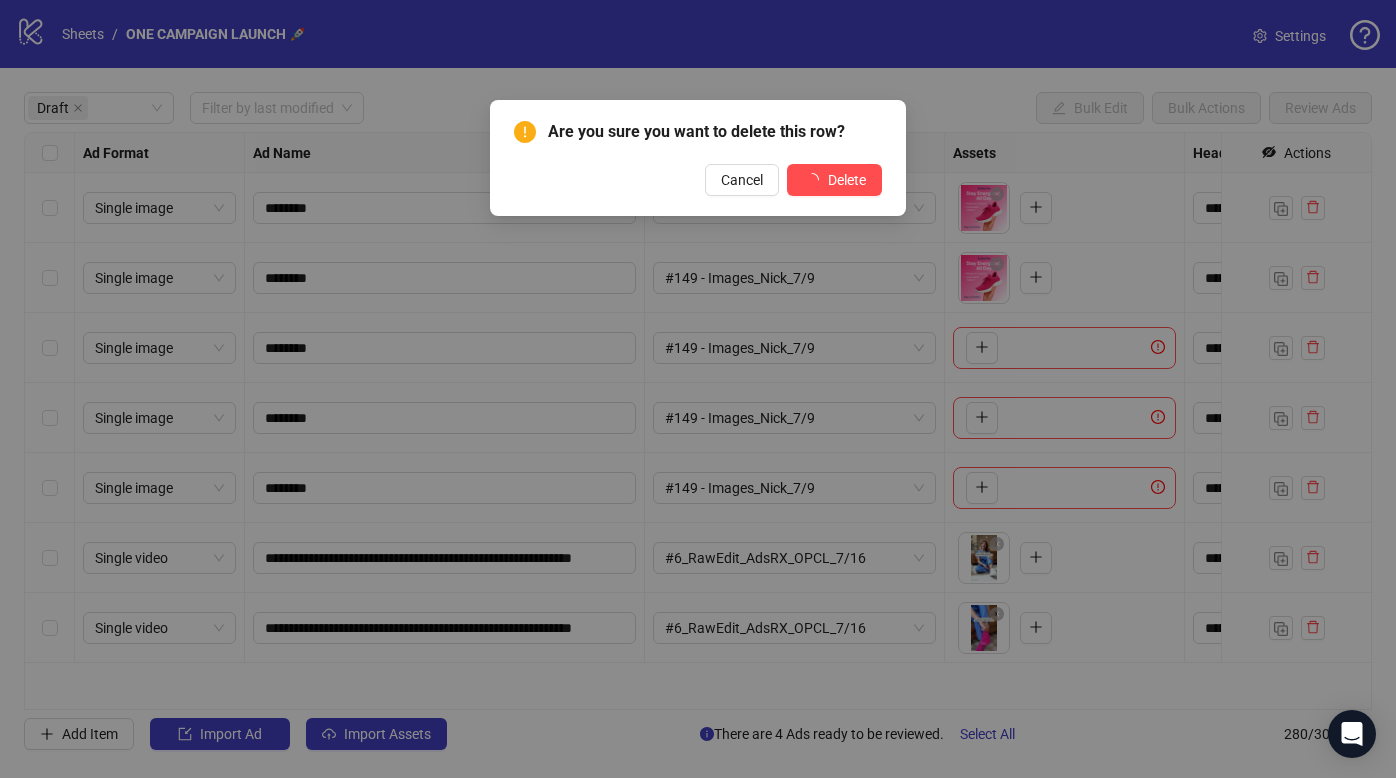 scroll, scrollTop: 0, scrollLeft: 0, axis: both 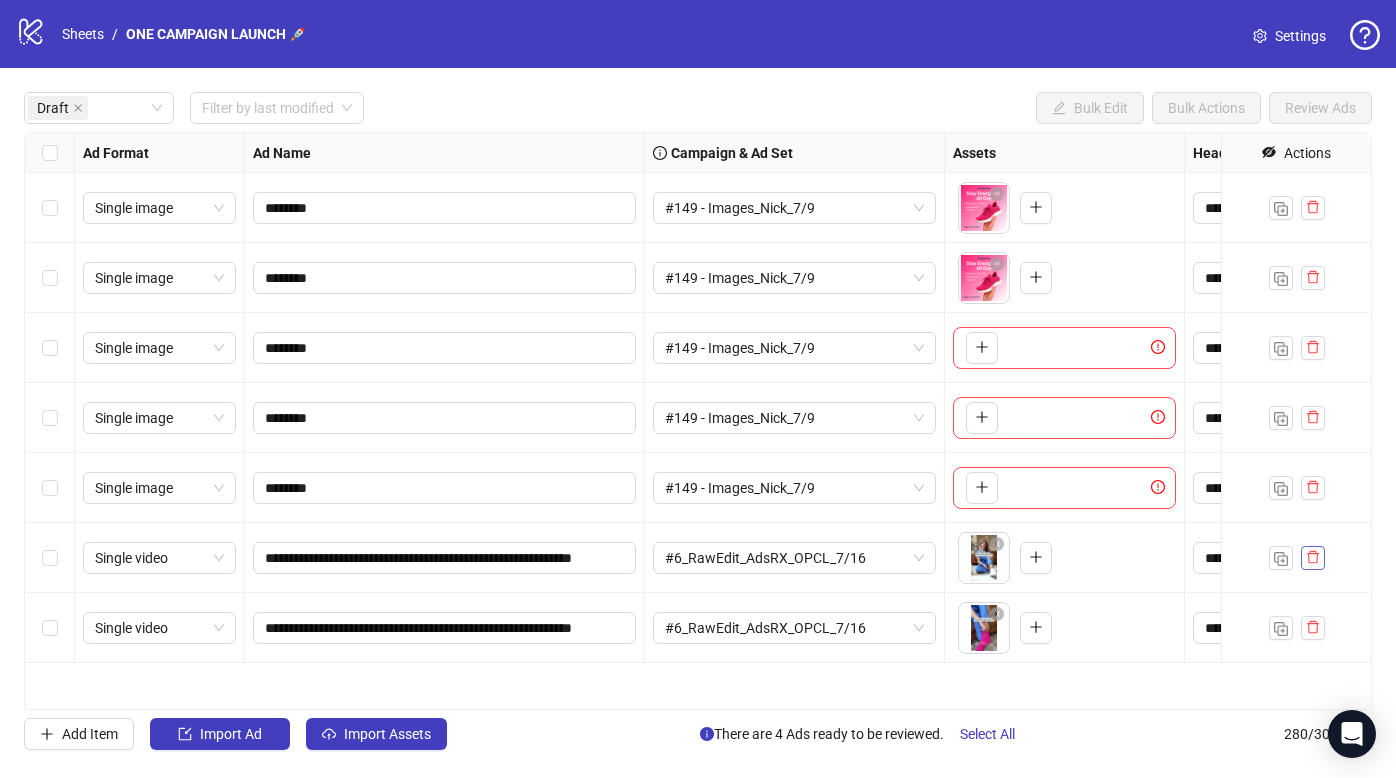 click 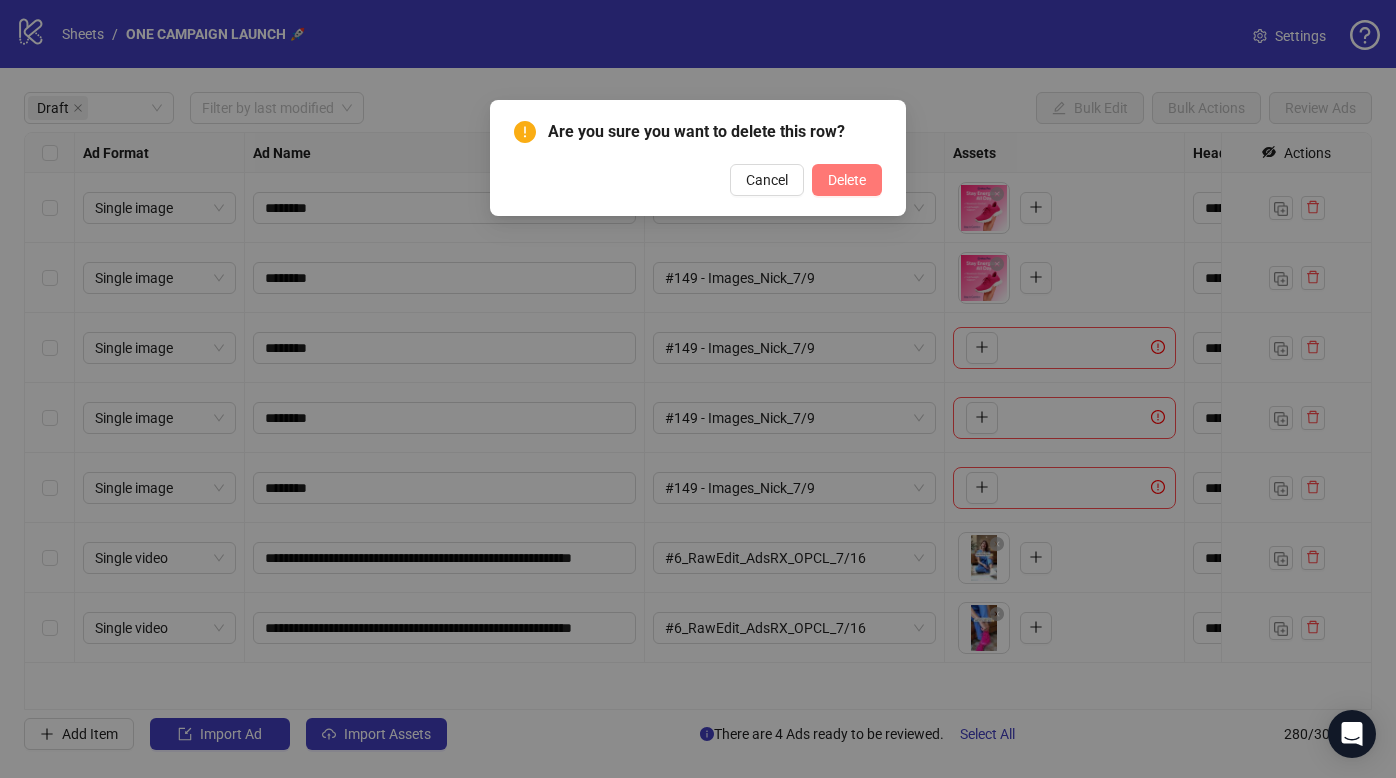 click on "Delete" at bounding box center (847, 180) 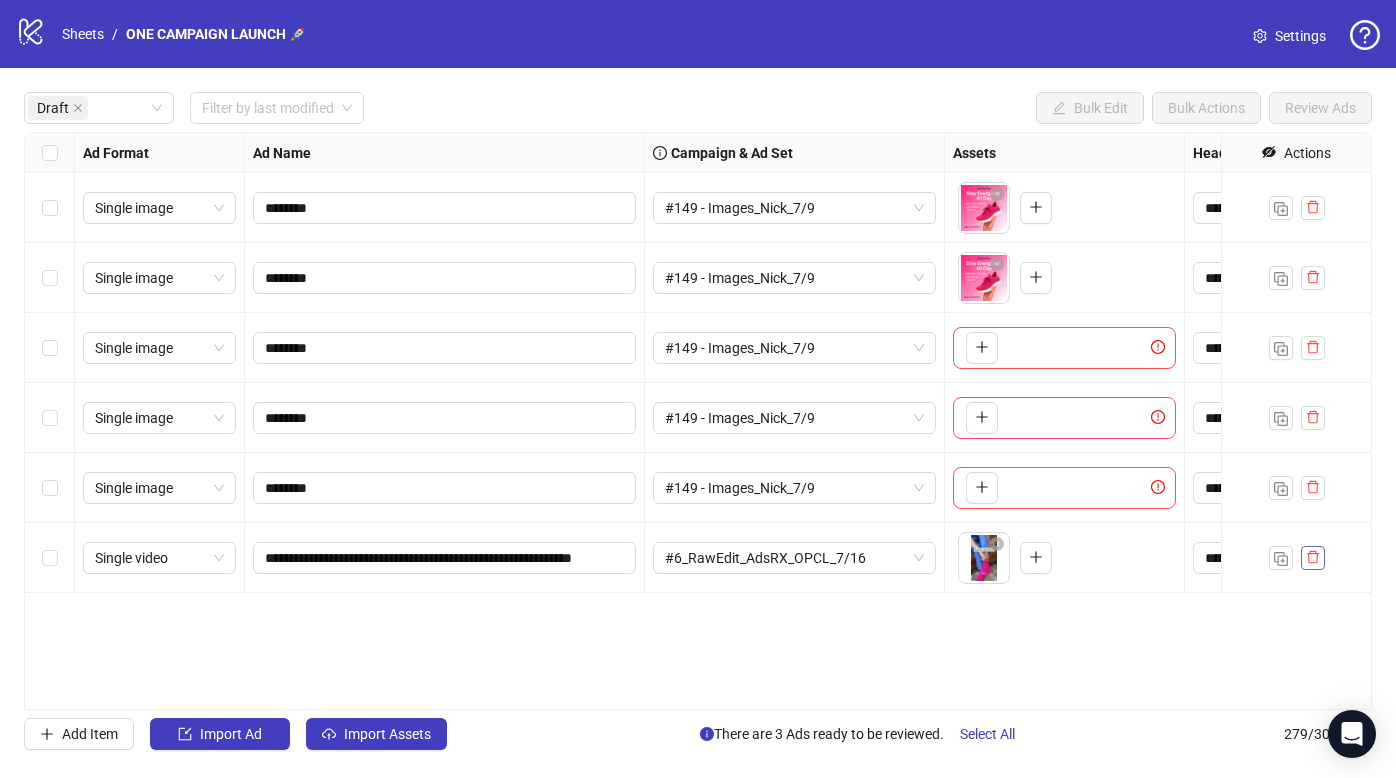 click 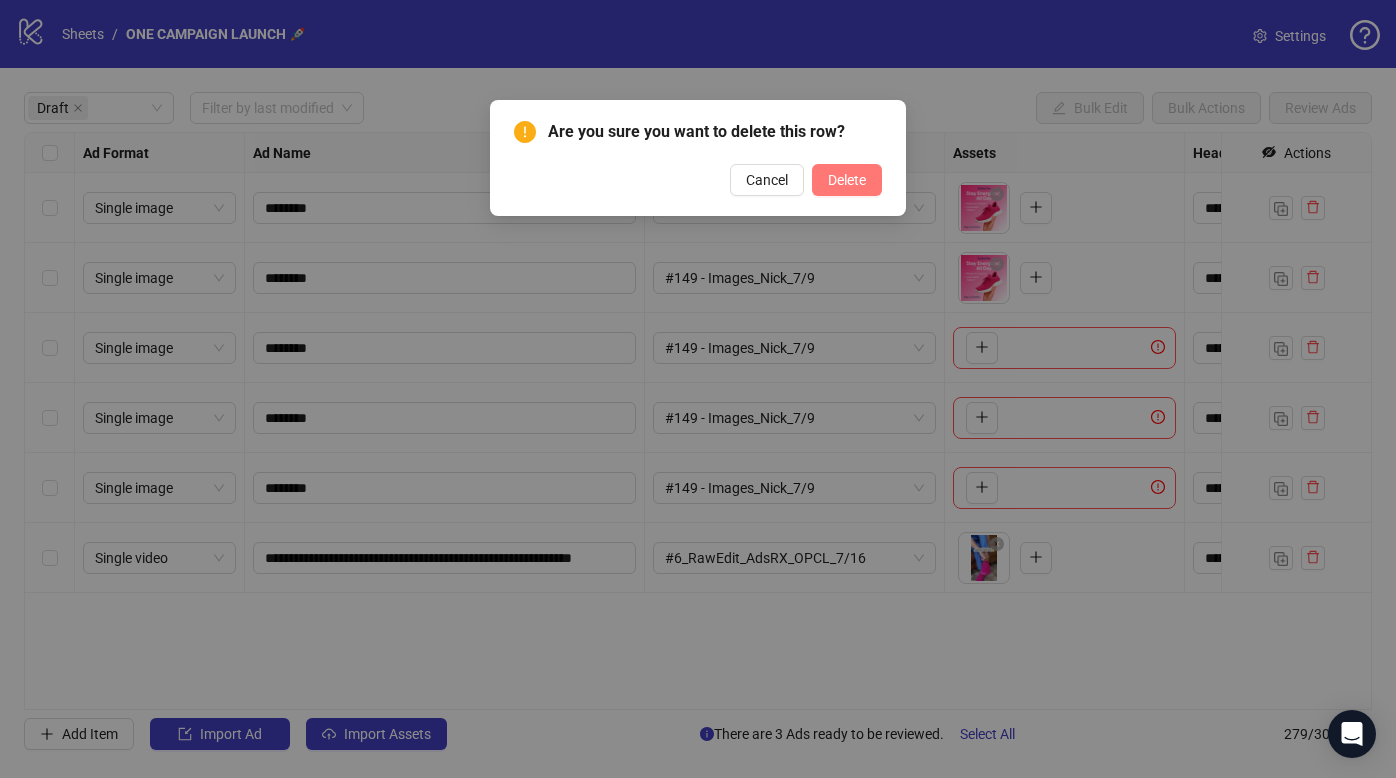 click on "Delete" at bounding box center [847, 180] 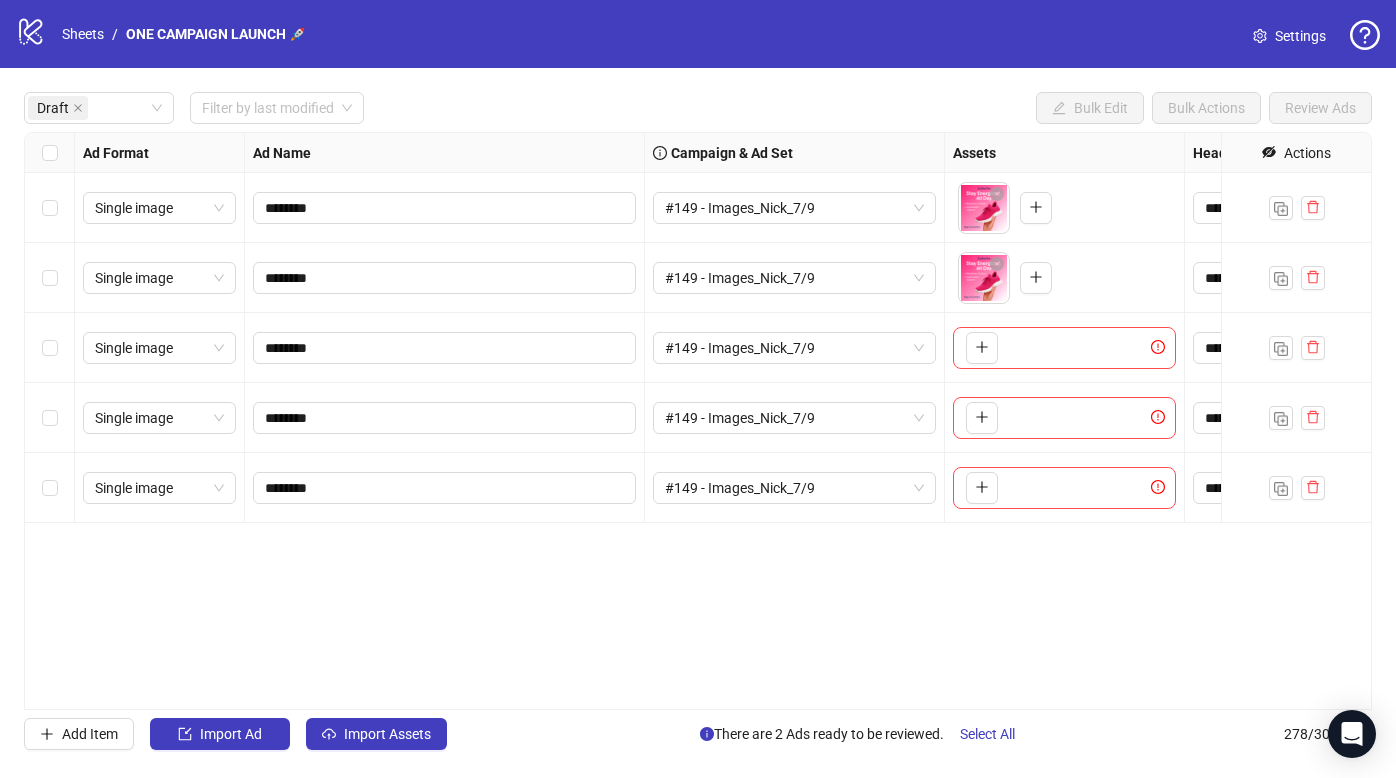 click on "**********" at bounding box center (698, 421) 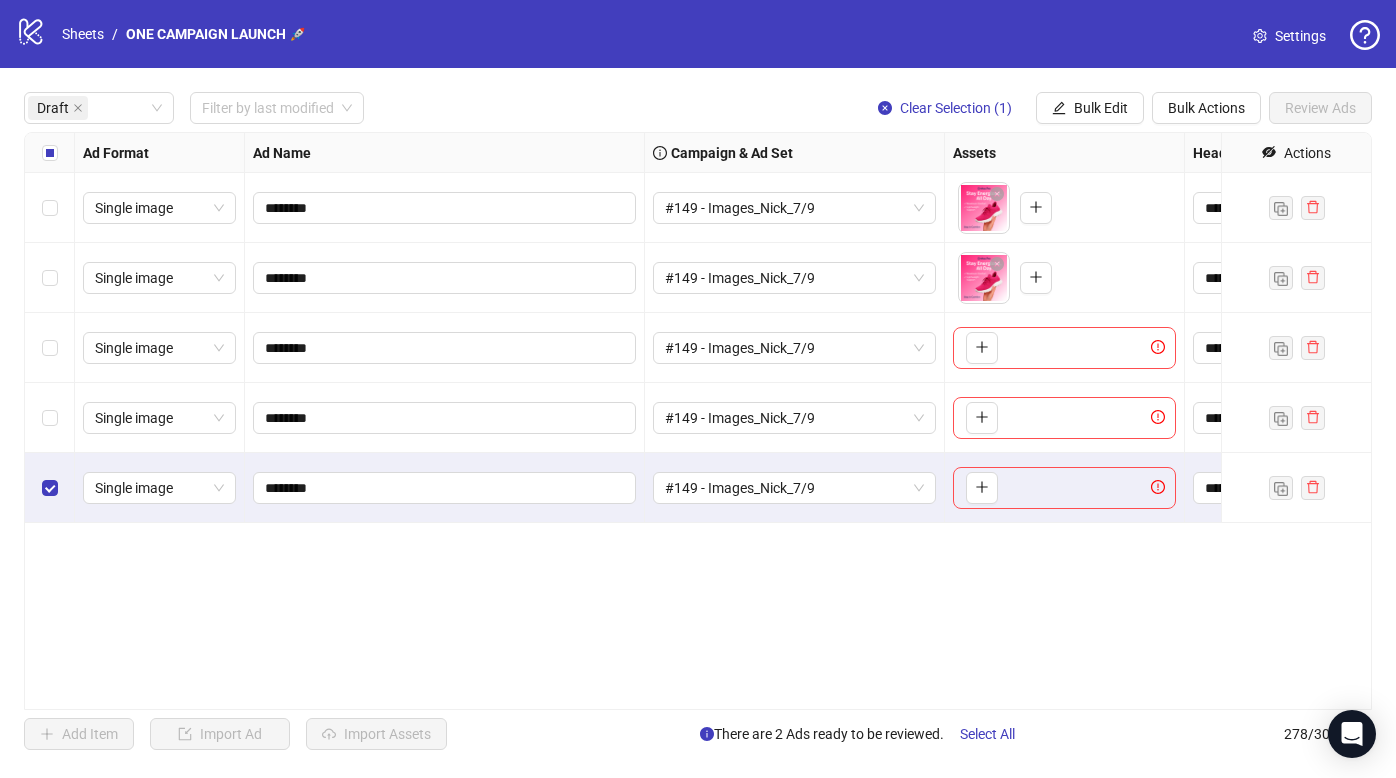 click at bounding box center (50, 418) 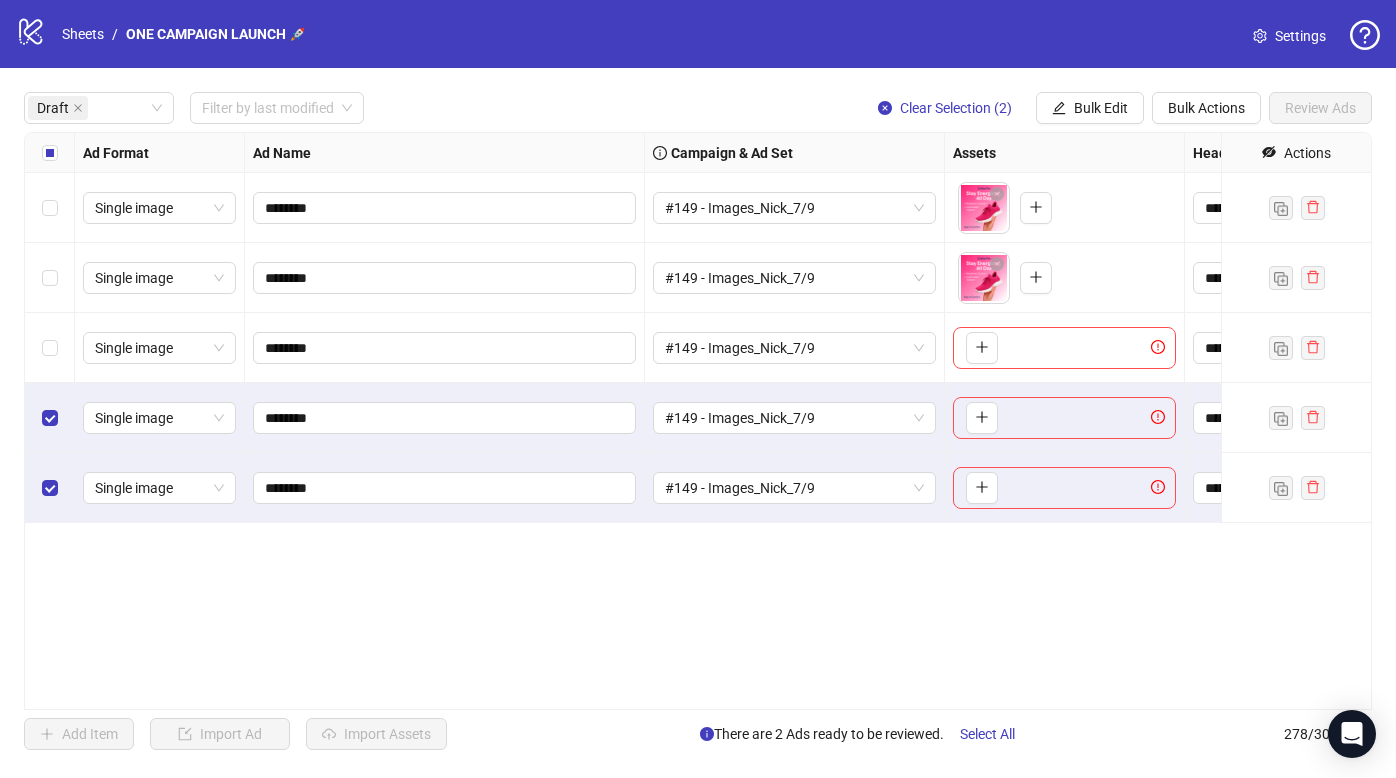 click at bounding box center (50, 348) 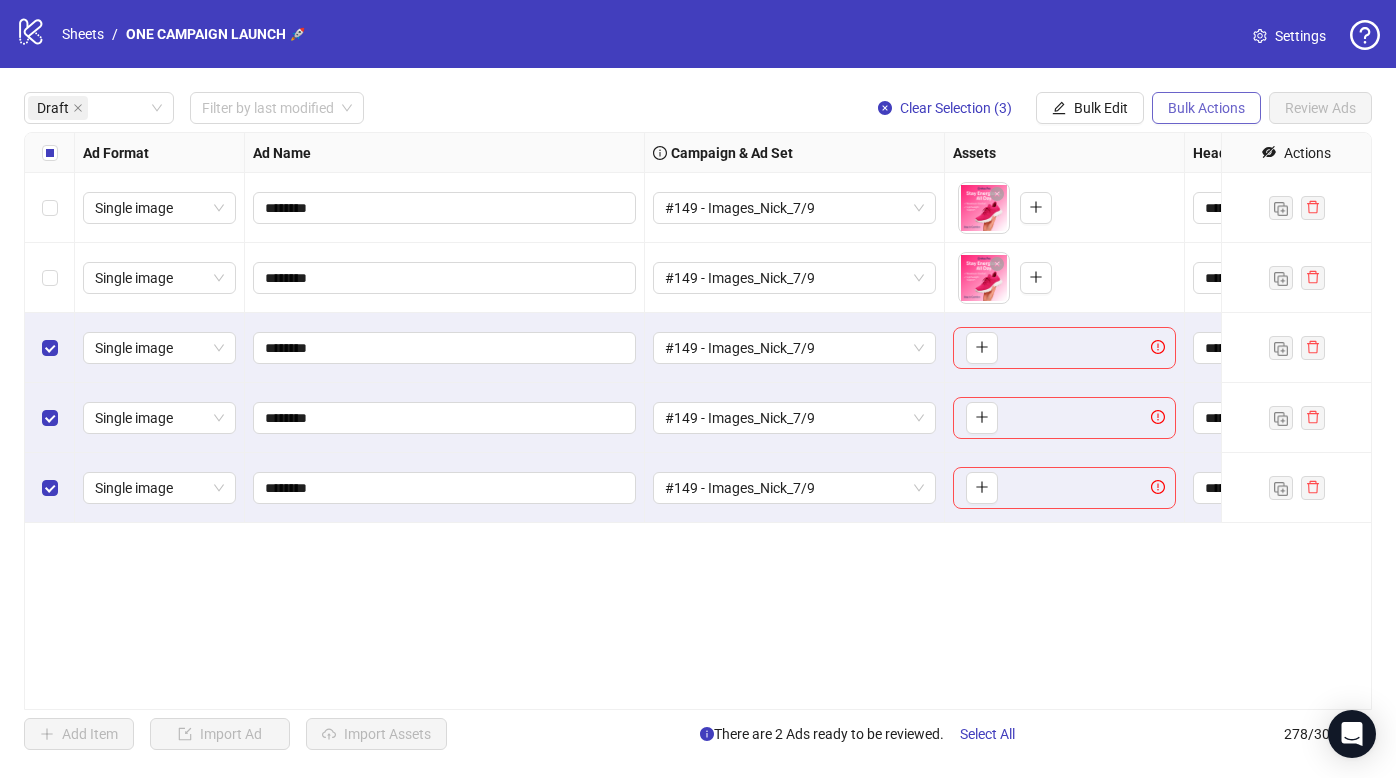click on "Bulk Actions" at bounding box center [1206, 108] 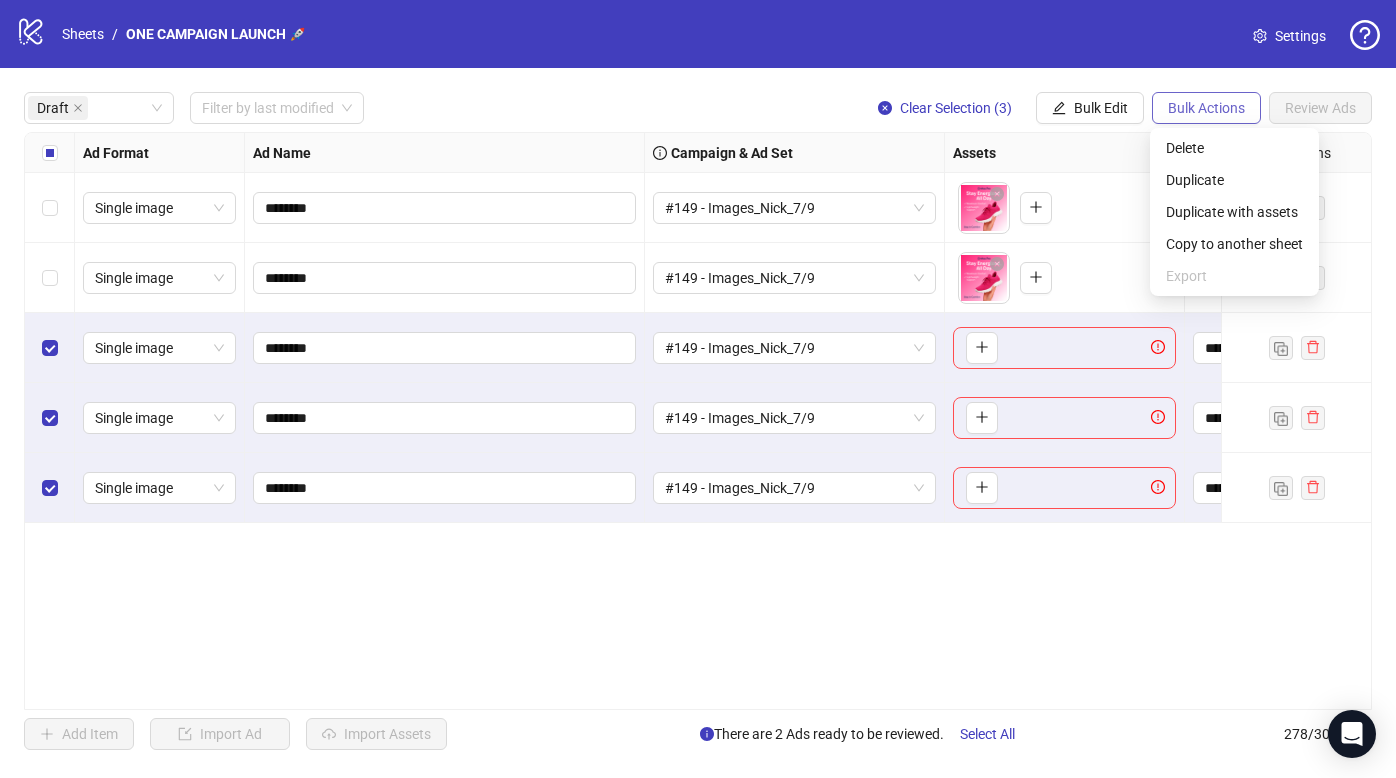 click on "Bulk Actions" at bounding box center (1206, 108) 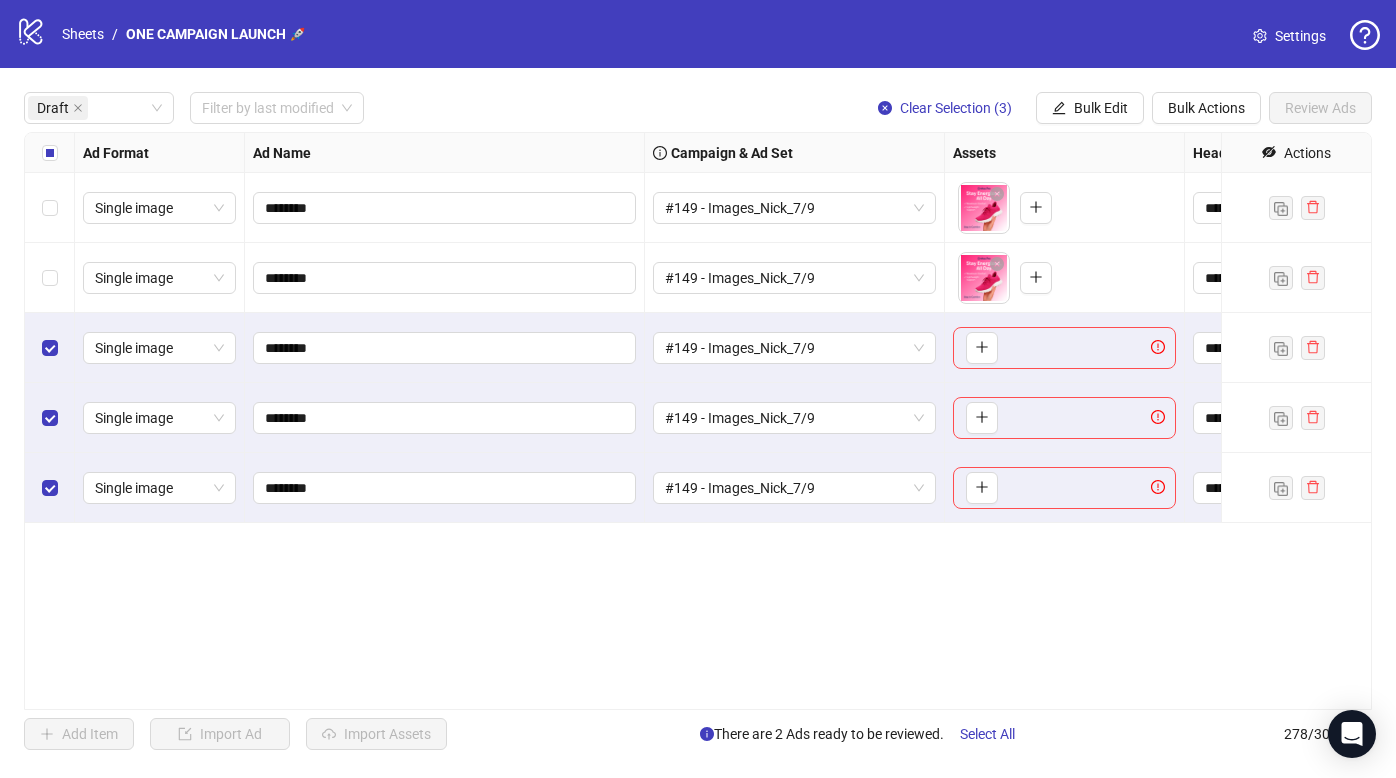 click on "**********" at bounding box center (698, 421) 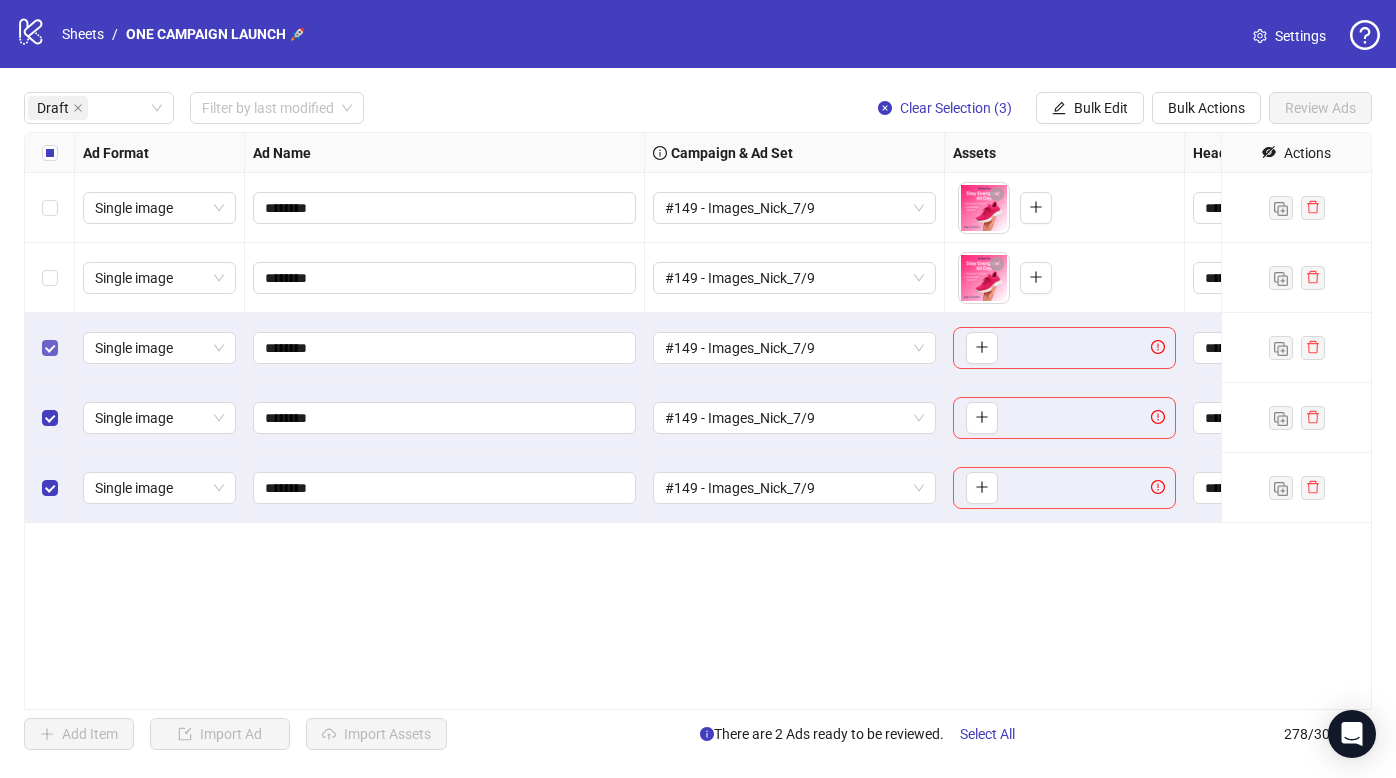click at bounding box center [50, 348] 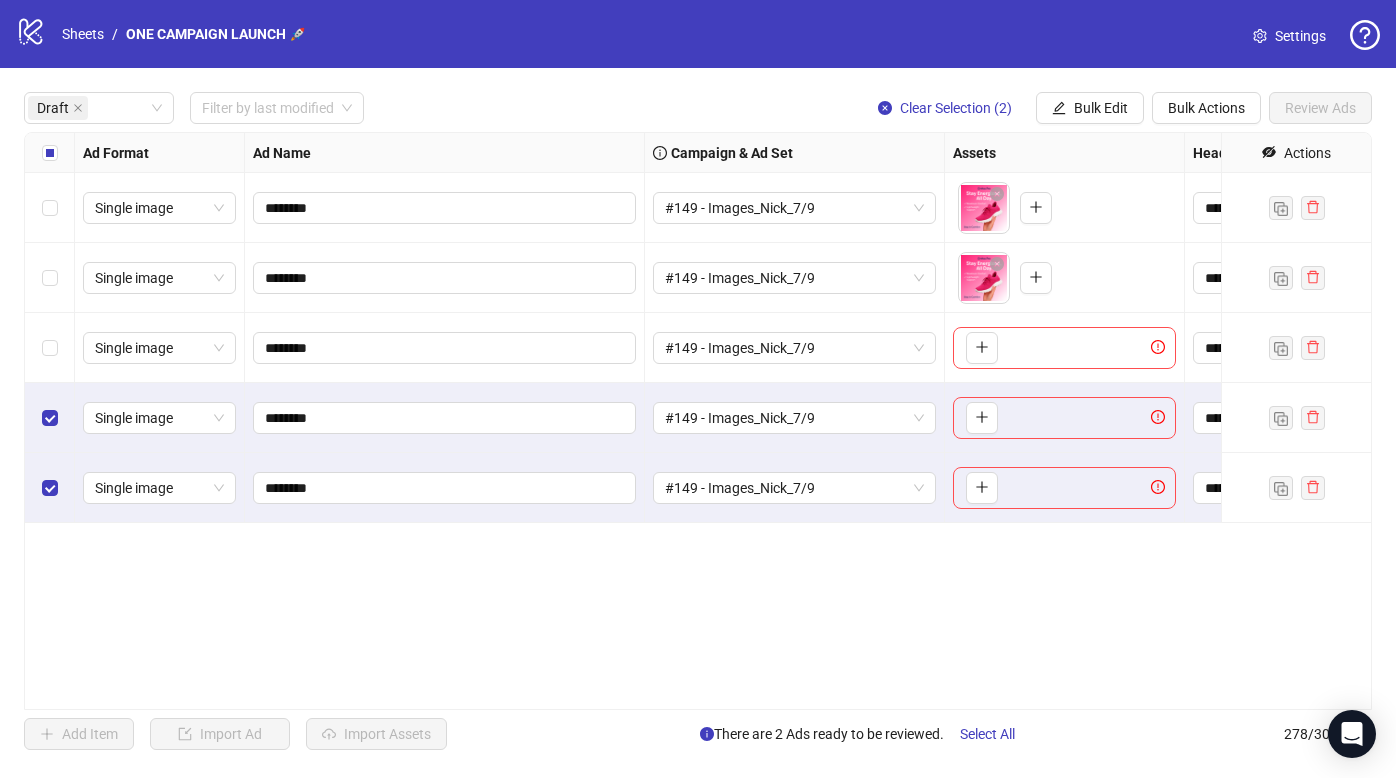 click at bounding box center [50, 418] 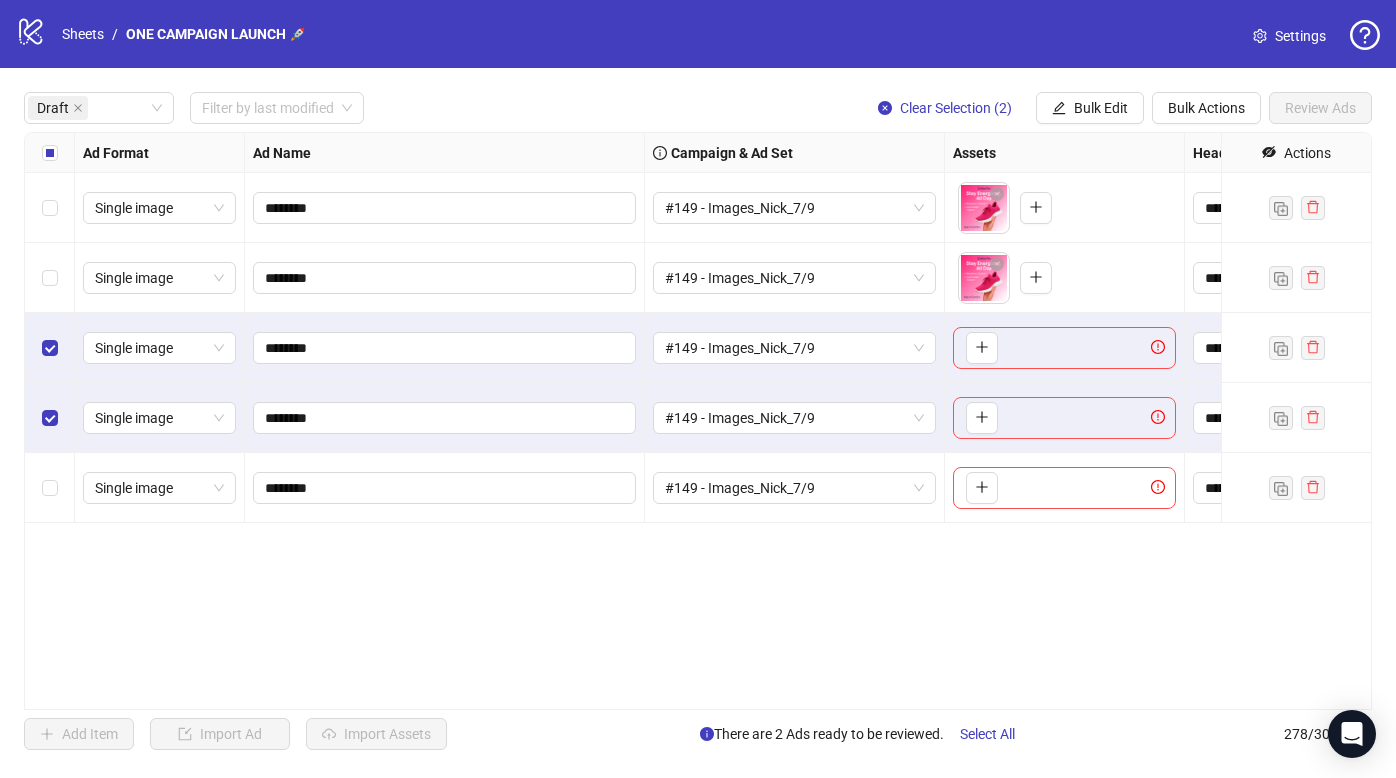 click at bounding box center [50, 488] 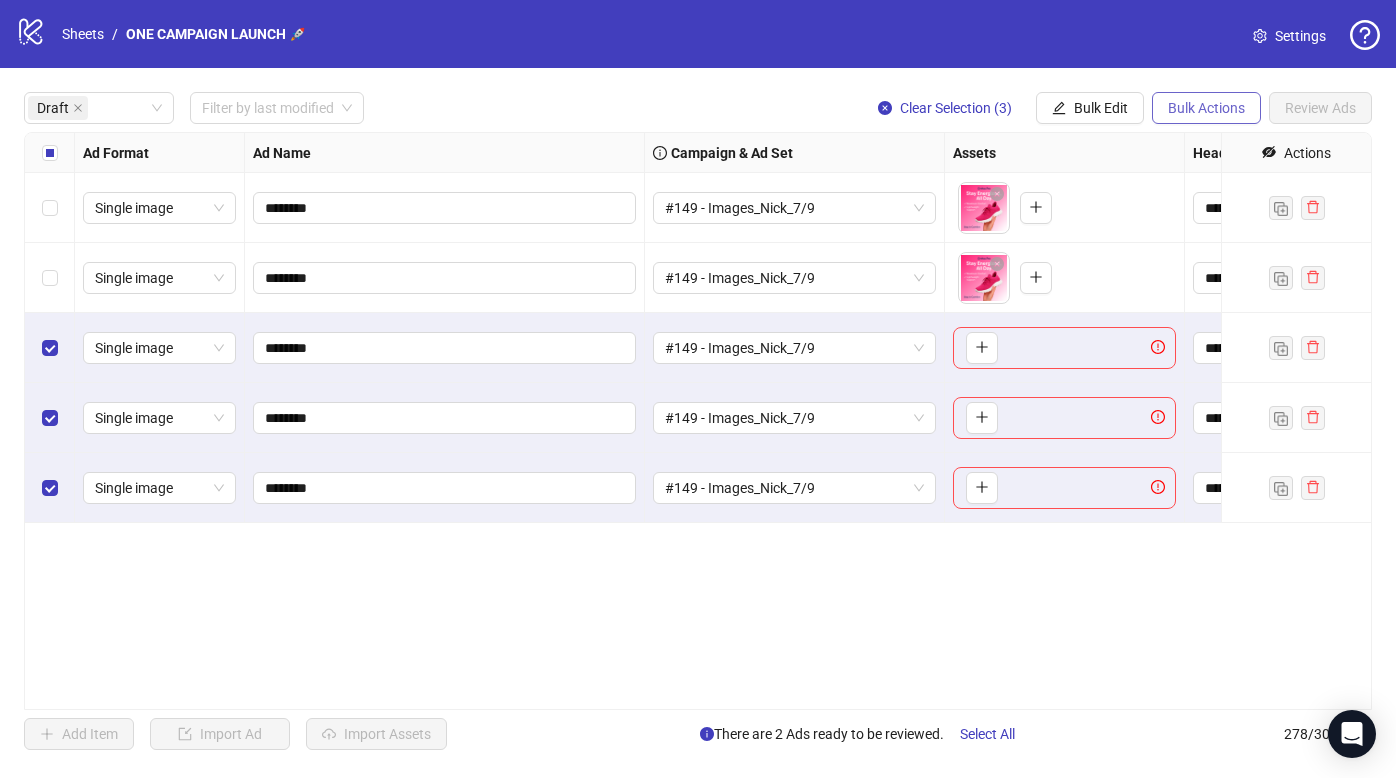click on "Bulk Actions" at bounding box center (1206, 108) 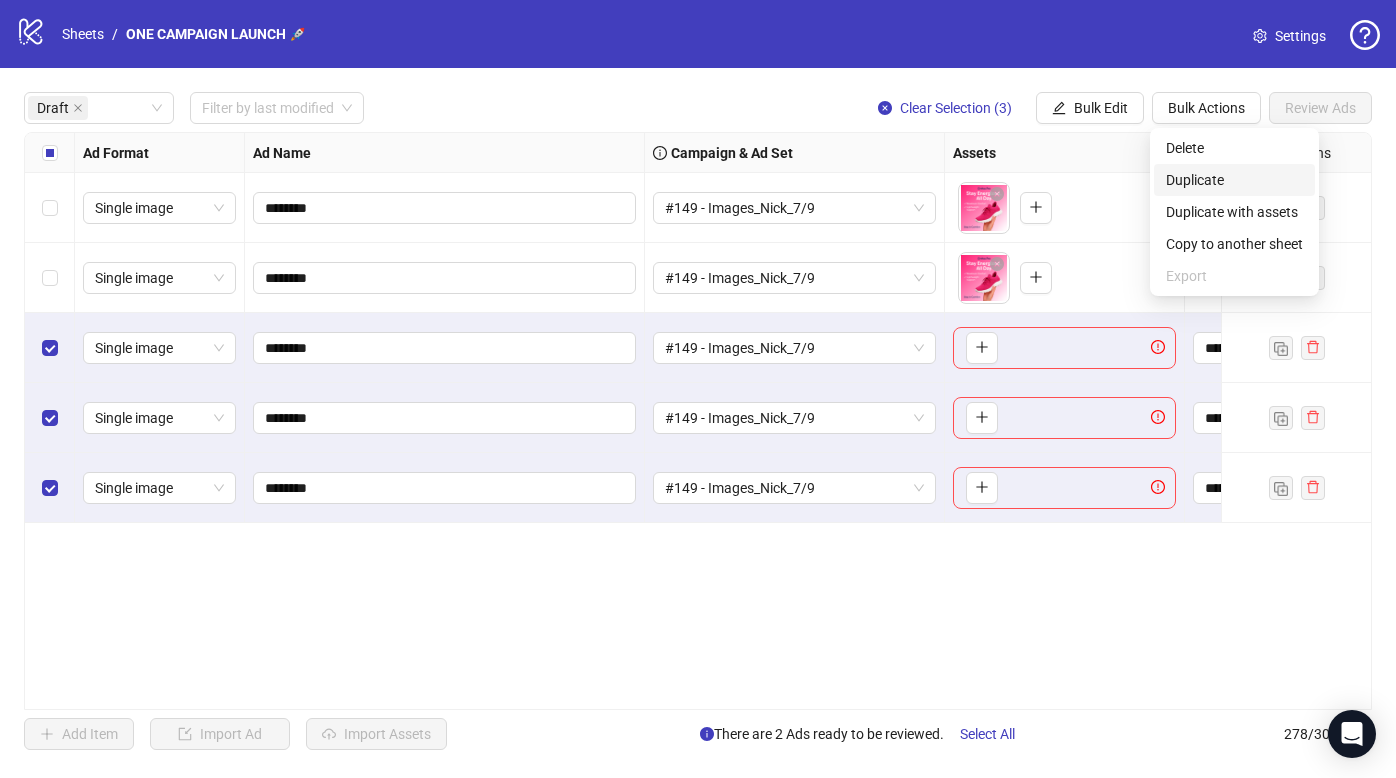 click on "Duplicate" at bounding box center (1234, 180) 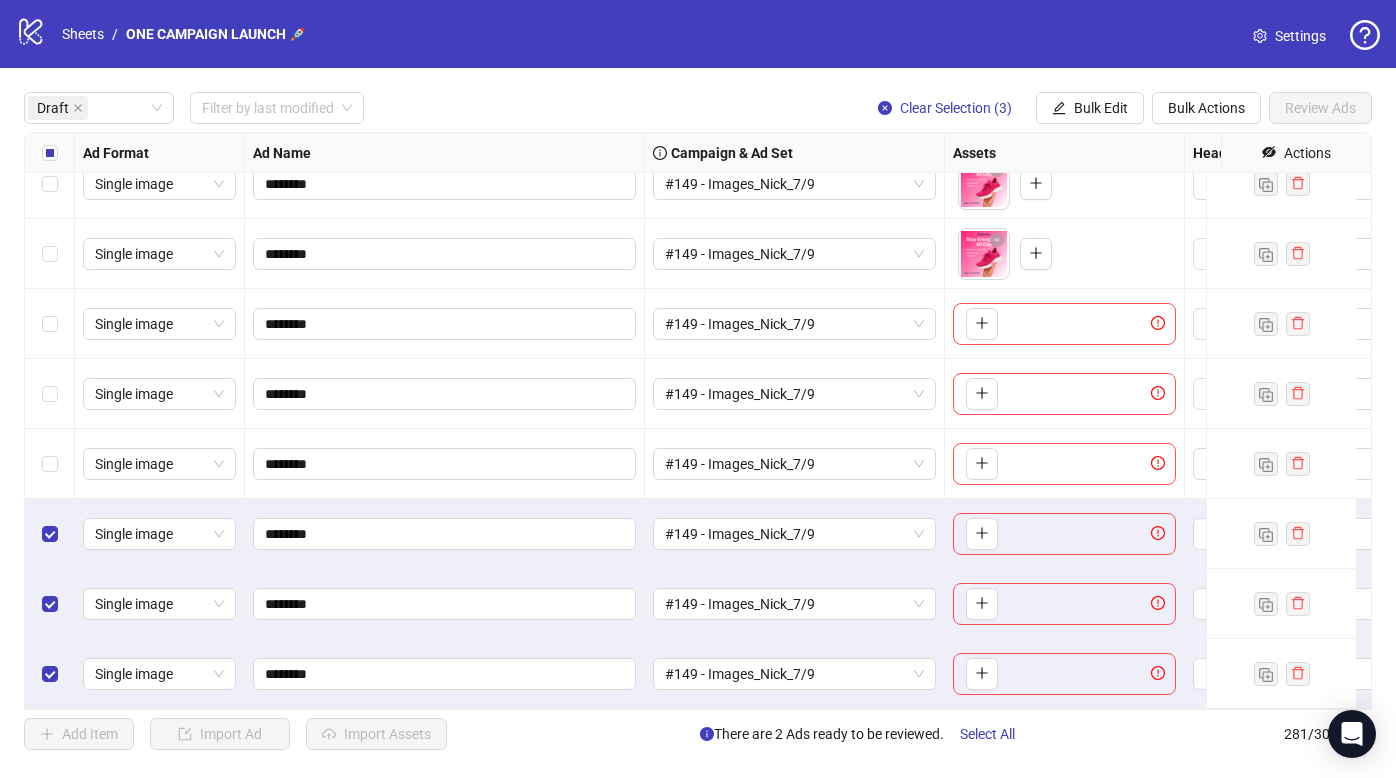 scroll, scrollTop: 39, scrollLeft: 0, axis: vertical 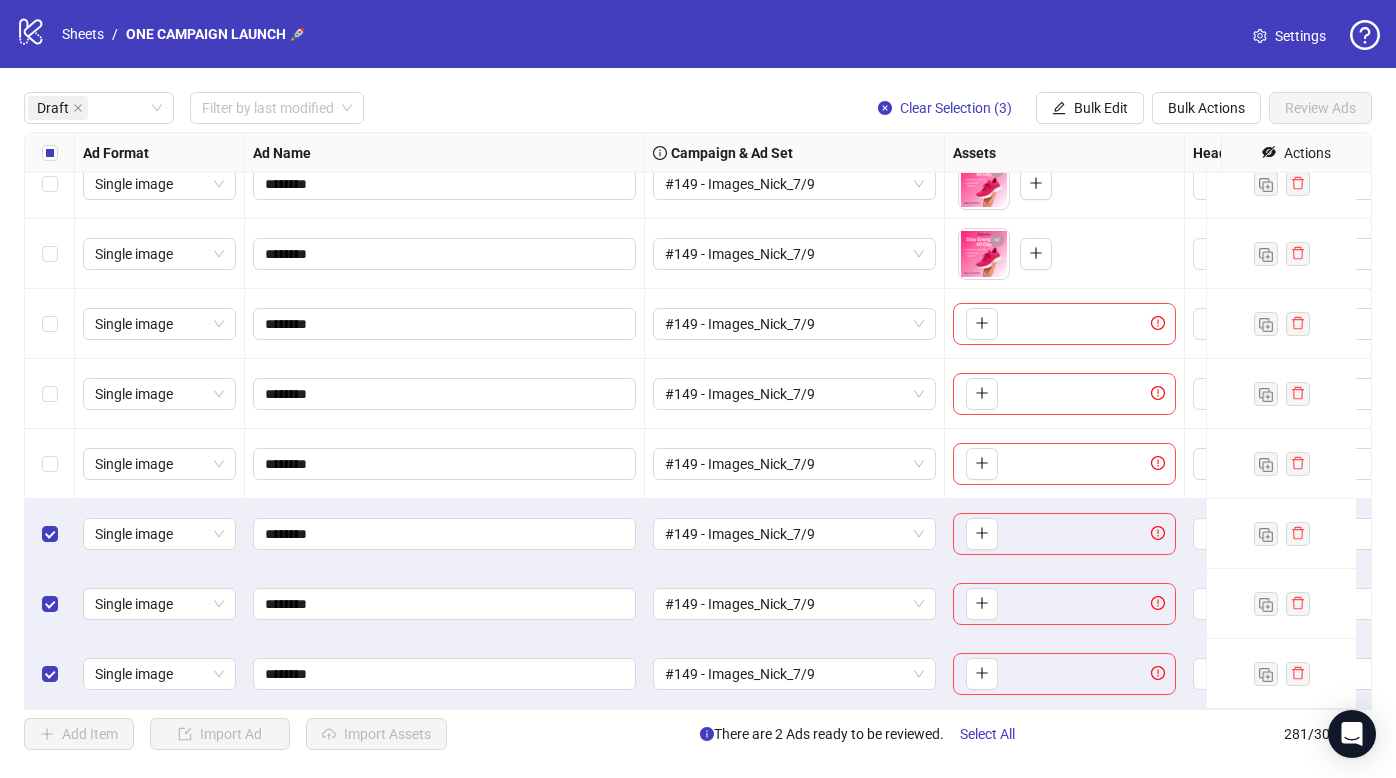 drag, startPoint x: 6, startPoint y: 517, endPoint x: 35, endPoint y: 512, distance: 29.427877 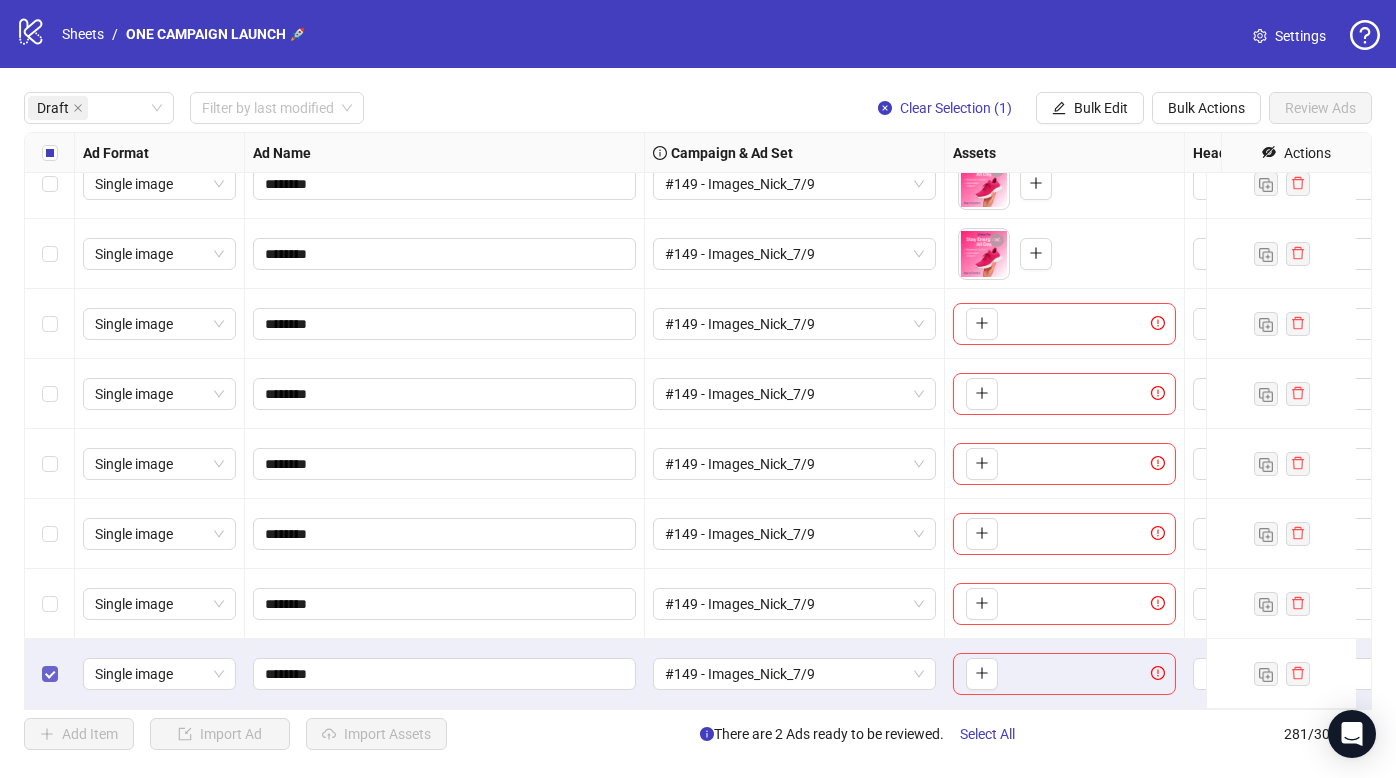 click at bounding box center (50, 674) 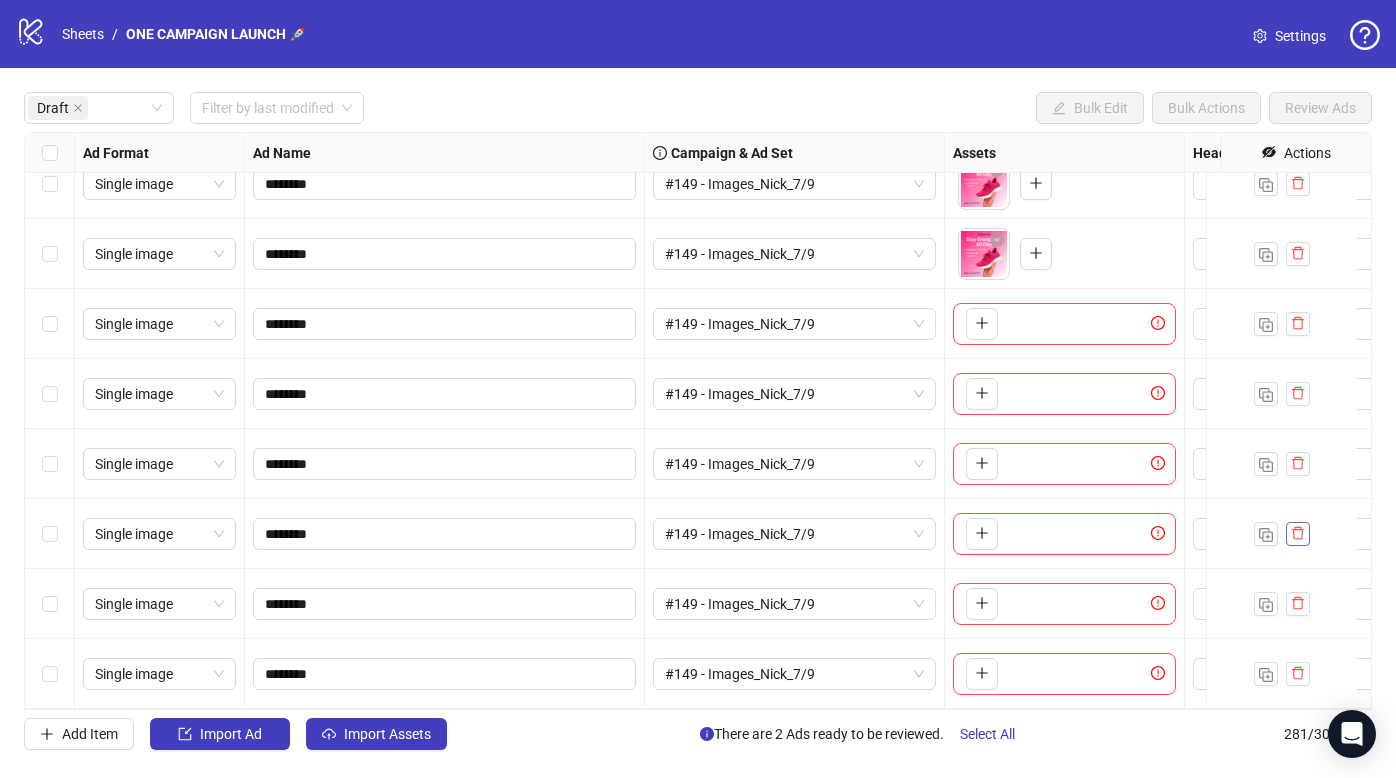 click at bounding box center [1298, 534] 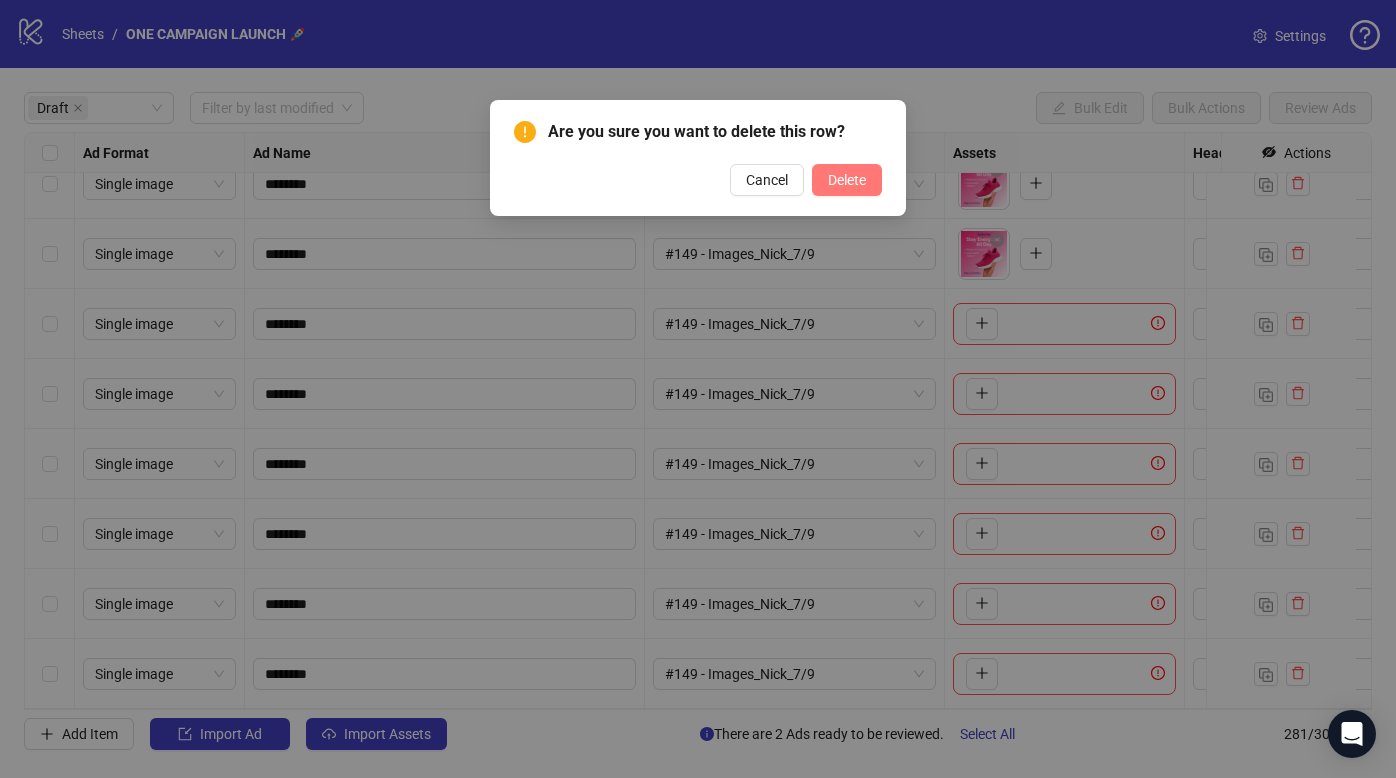 click on "Delete" at bounding box center (847, 180) 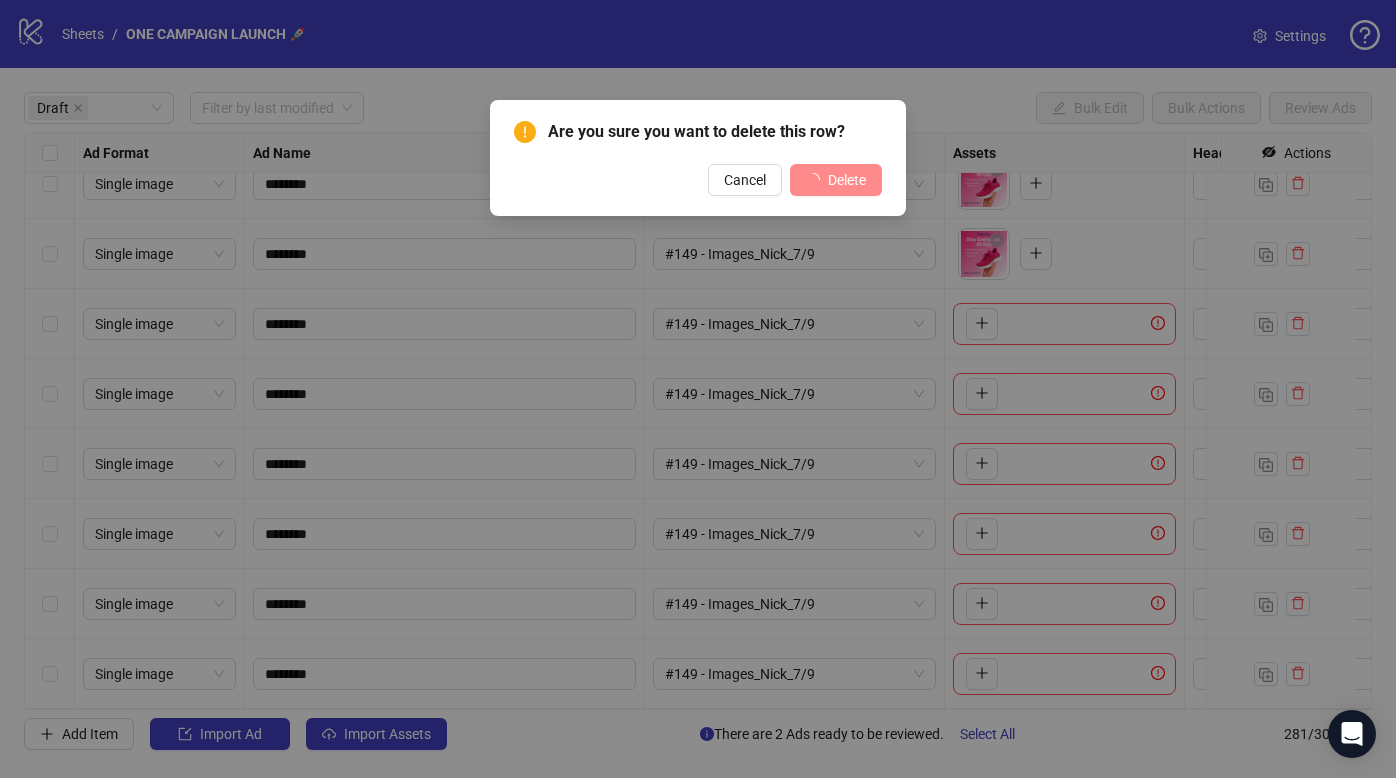 scroll, scrollTop: 0, scrollLeft: 0, axis: both 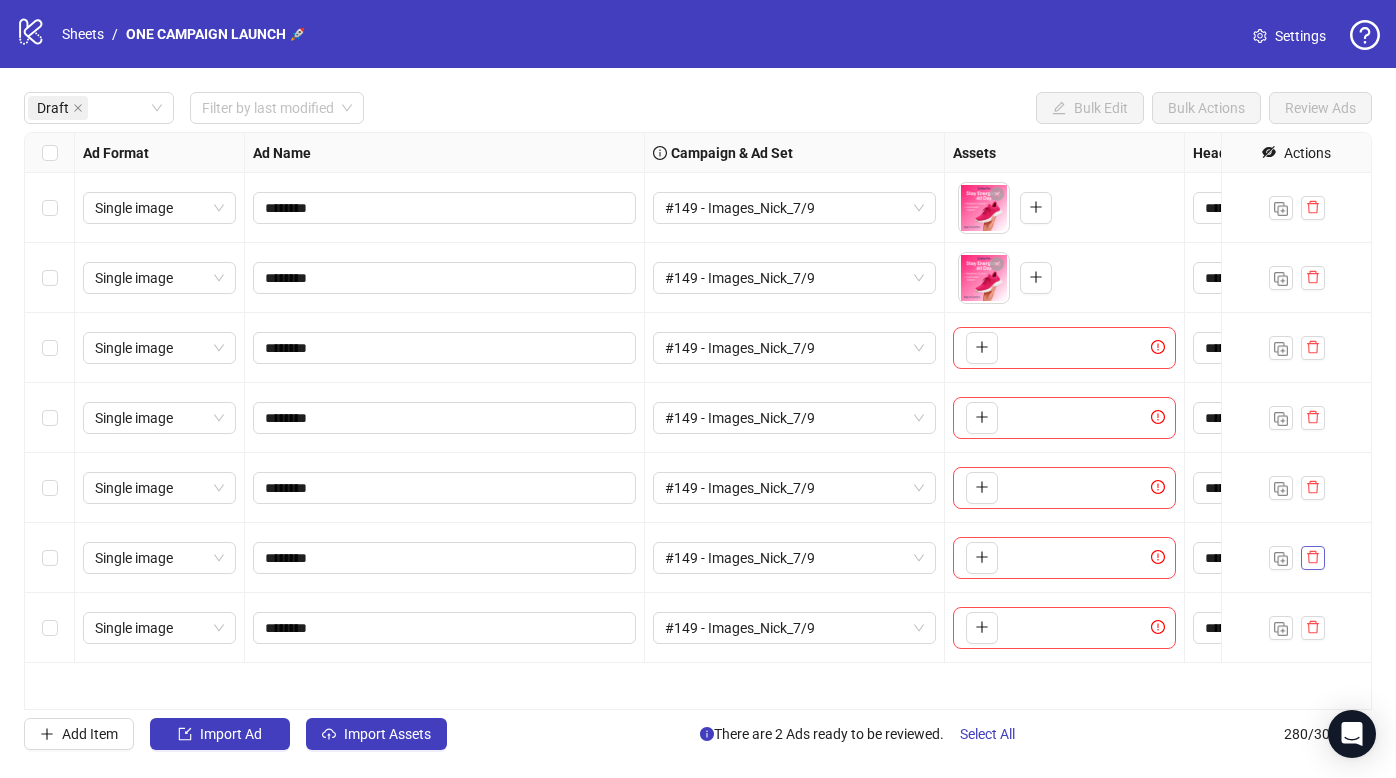click 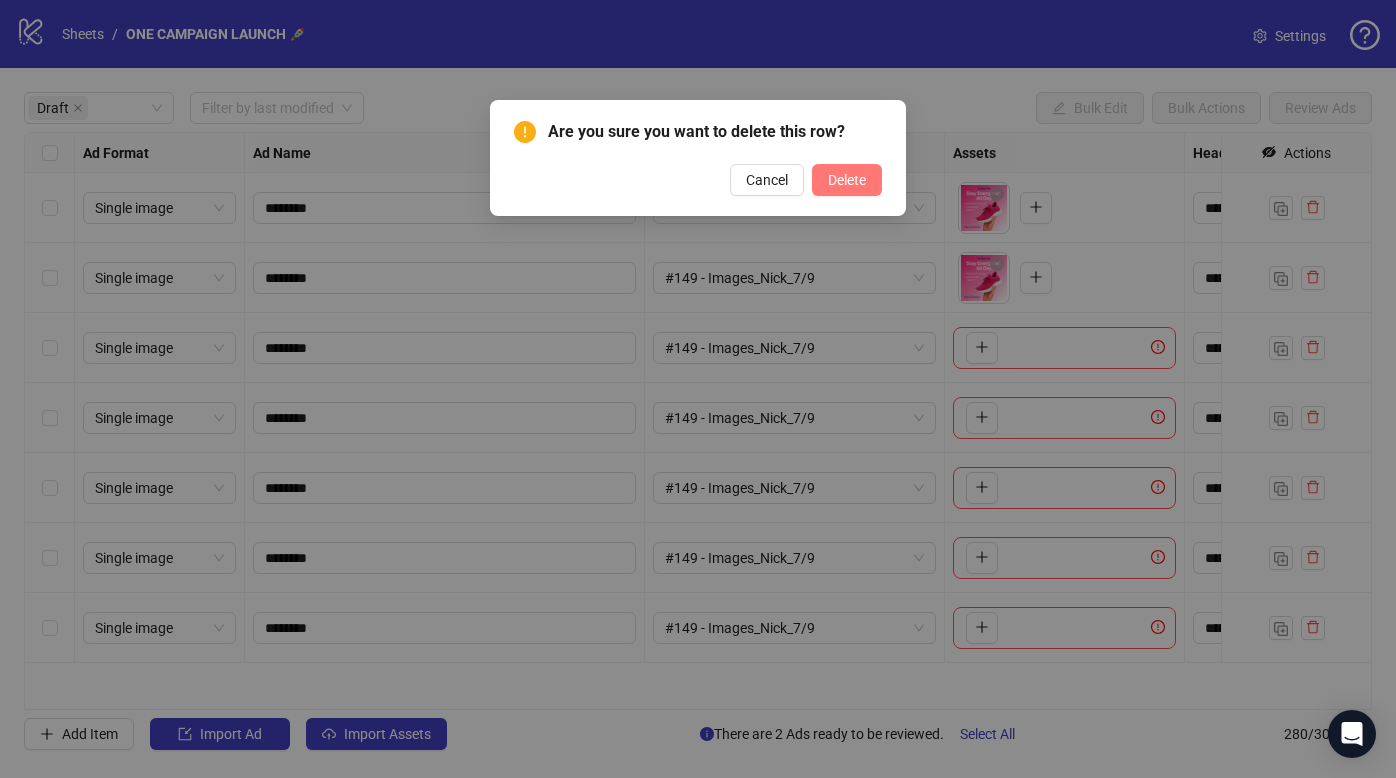 click on "Delete" at bounding box center [847, 180] 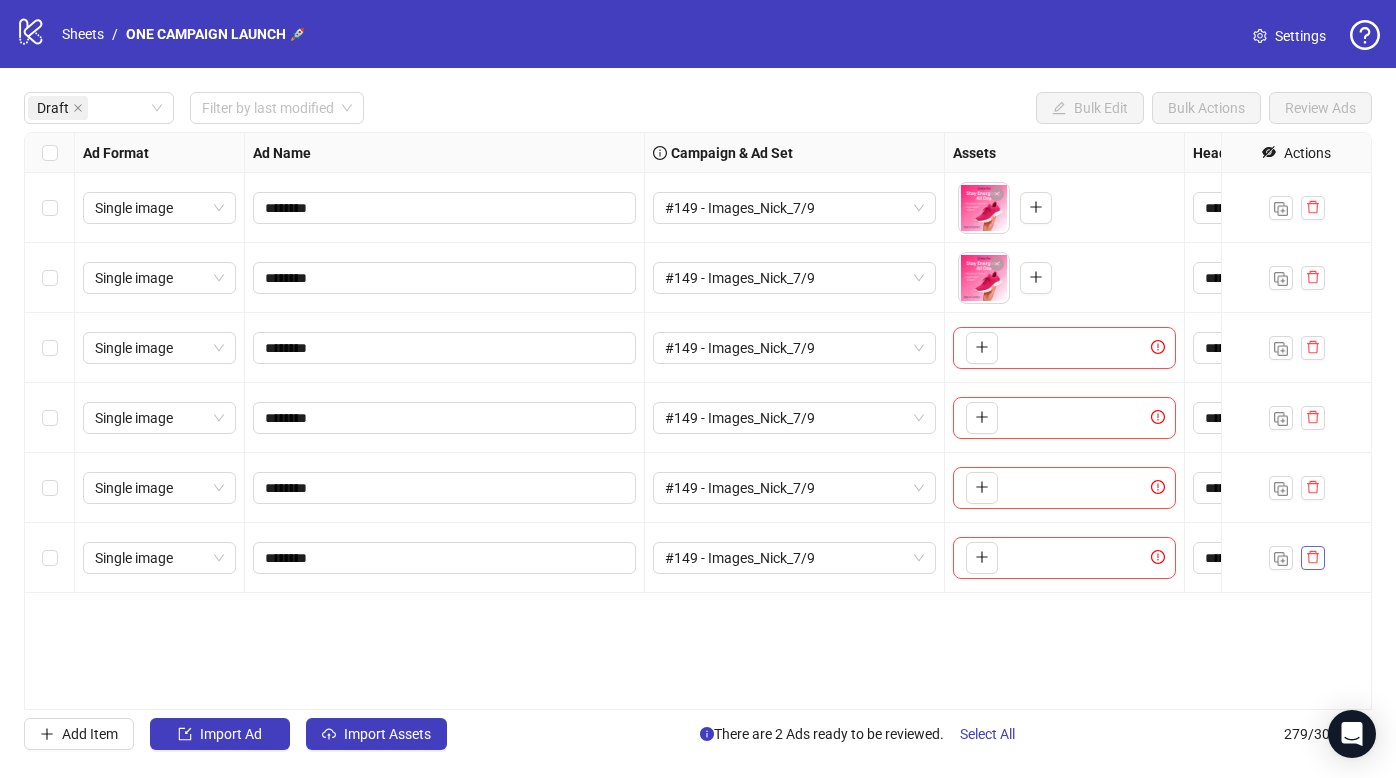 click at bounding box center [1313, 558] 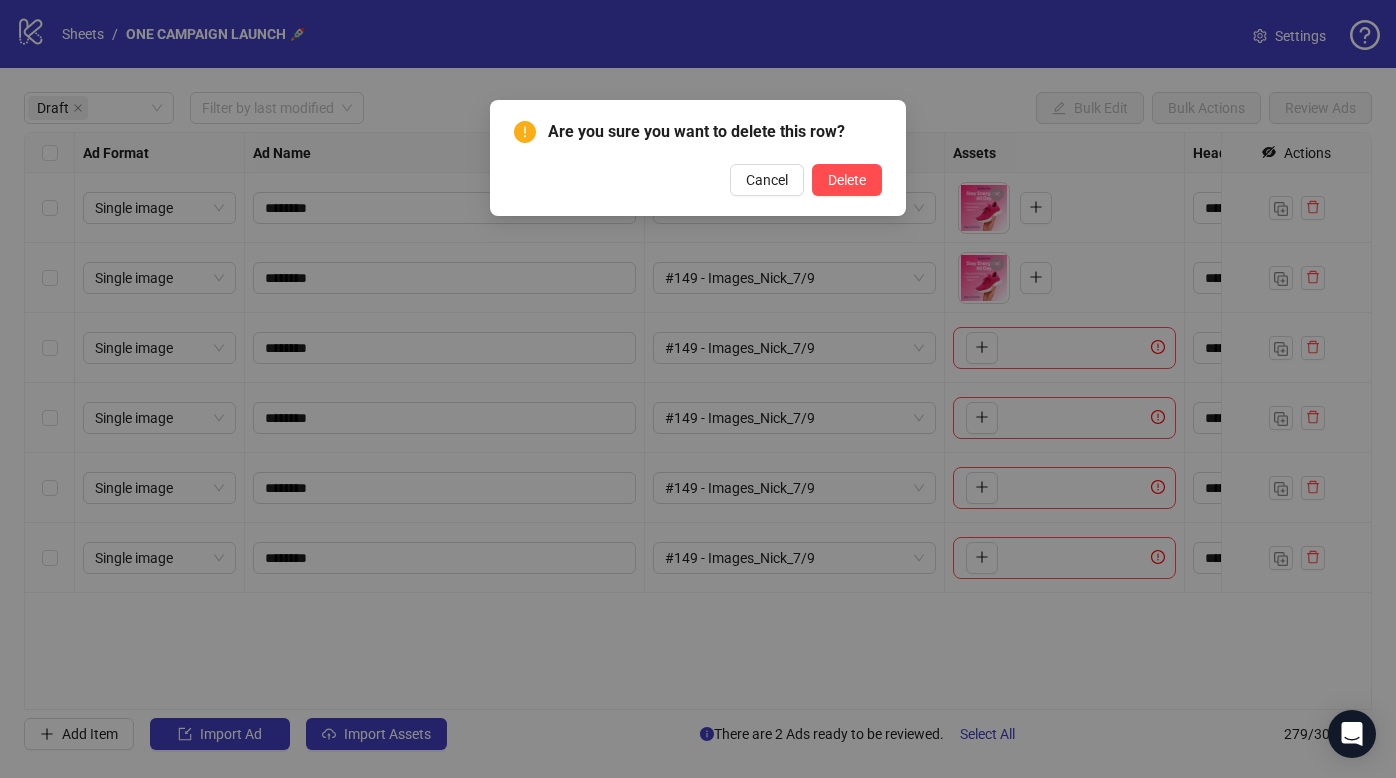 click on "Are you sure you want to delete this row? Cancel Delete" at bounding box center [698, 158] 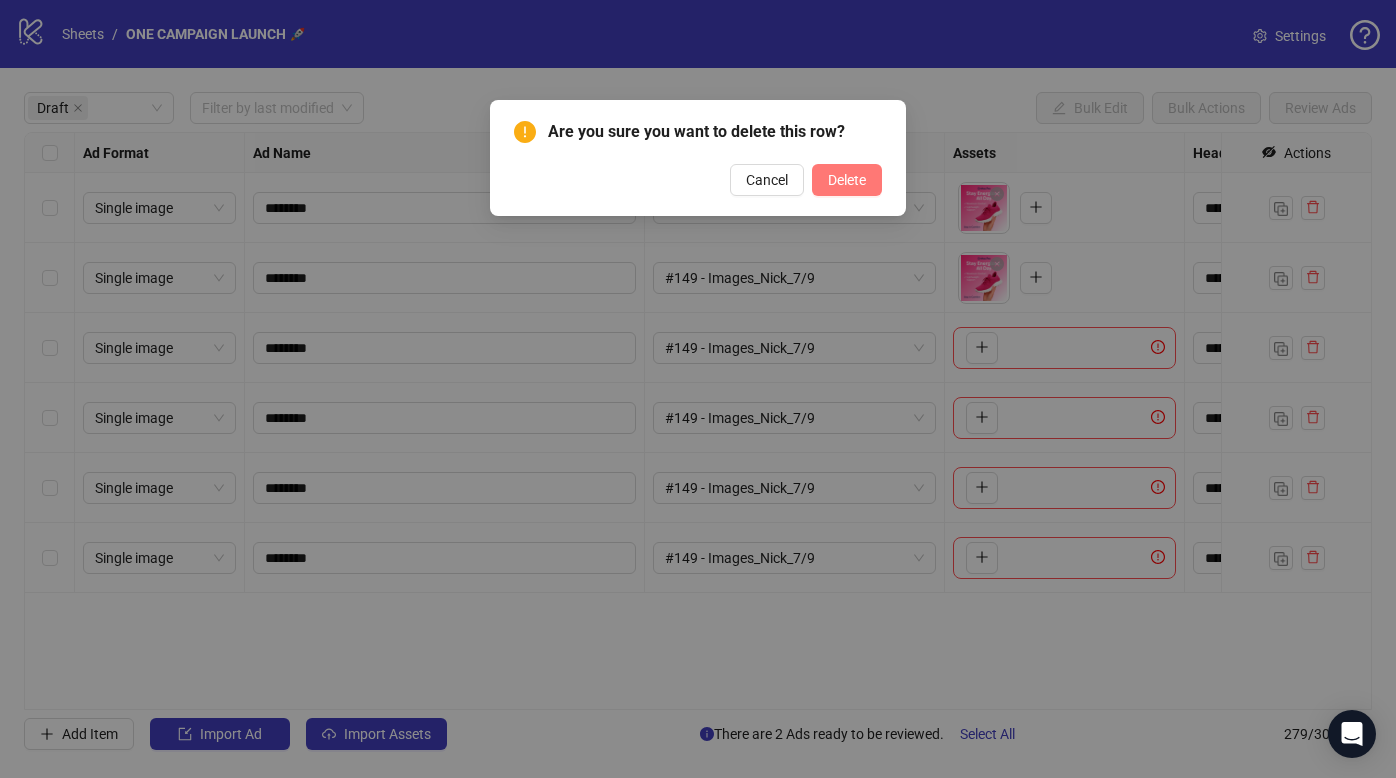 click on "Delete" at bounding box center [847, 180] 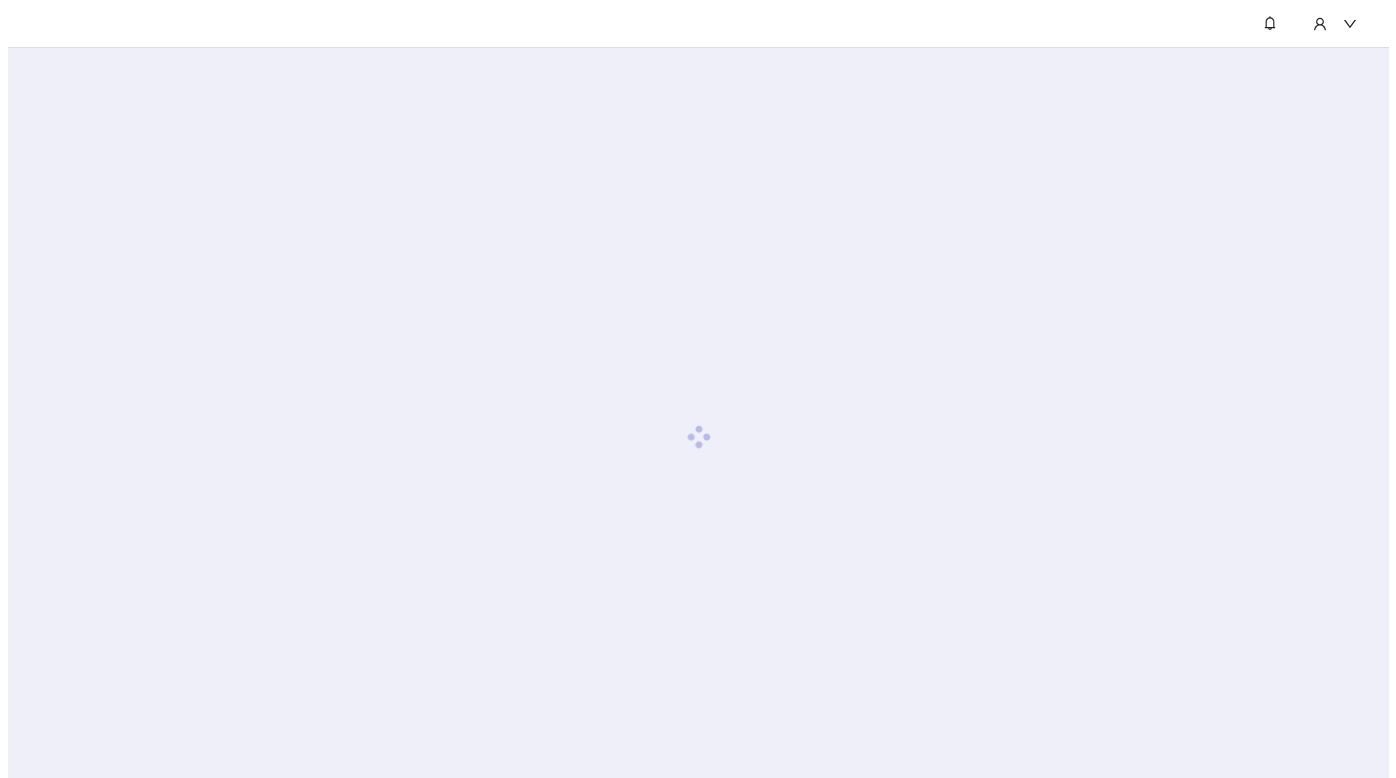 scroll, scrollTop: 0, scrollLeft: 0, axis: both 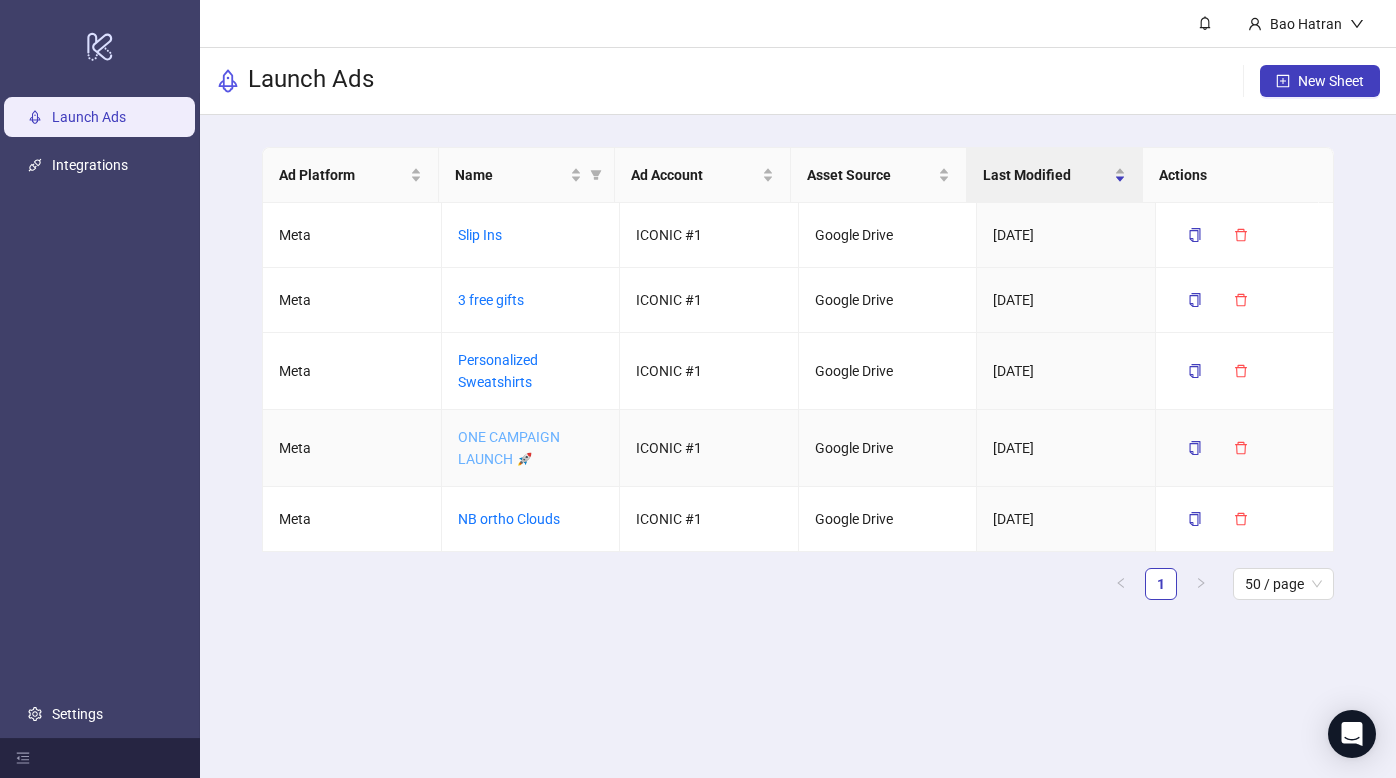 click on "ONE CAMPAIGN LAUNCH 🚀" at bounding box center (509, 448) 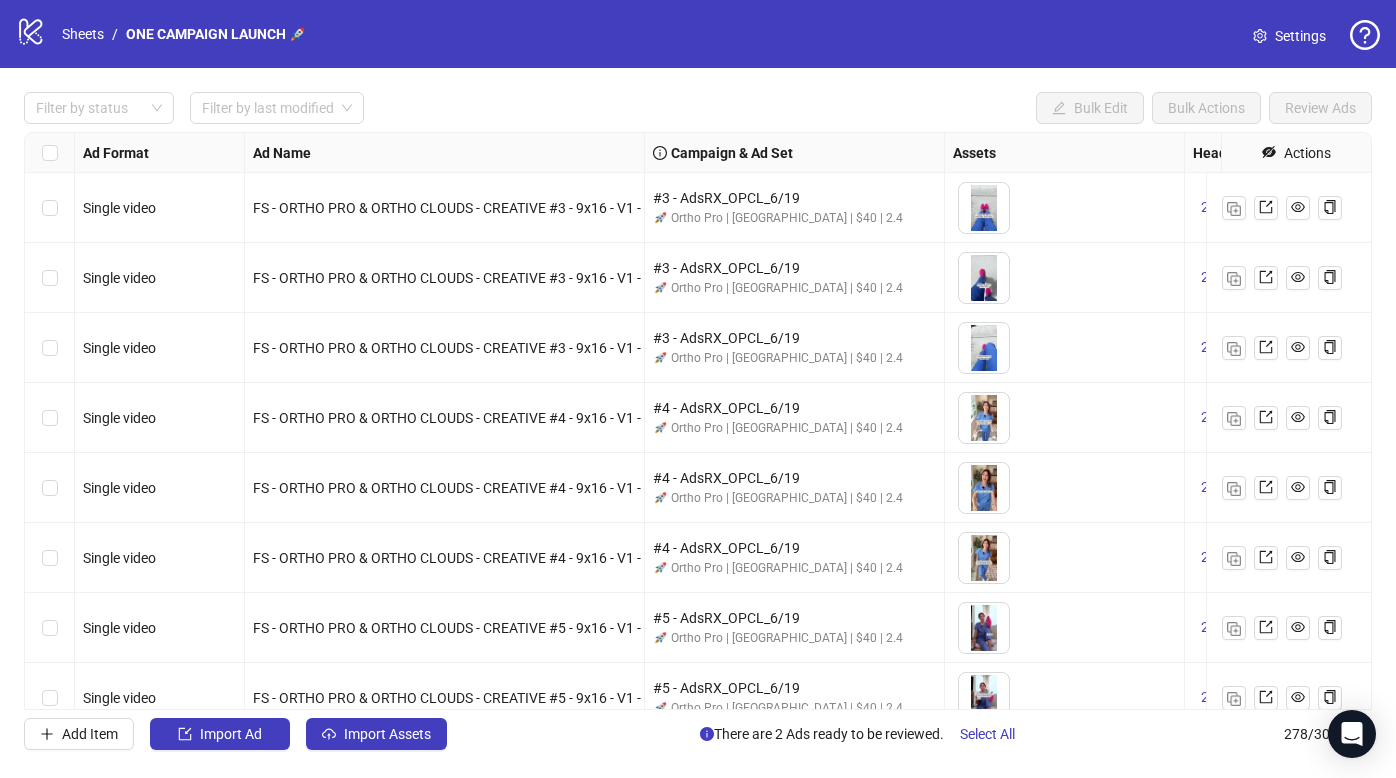 click on "Filter by status Filter by last modified Bulk Edit Bulk Actions Review Ads" at bounding box center [698, 108] 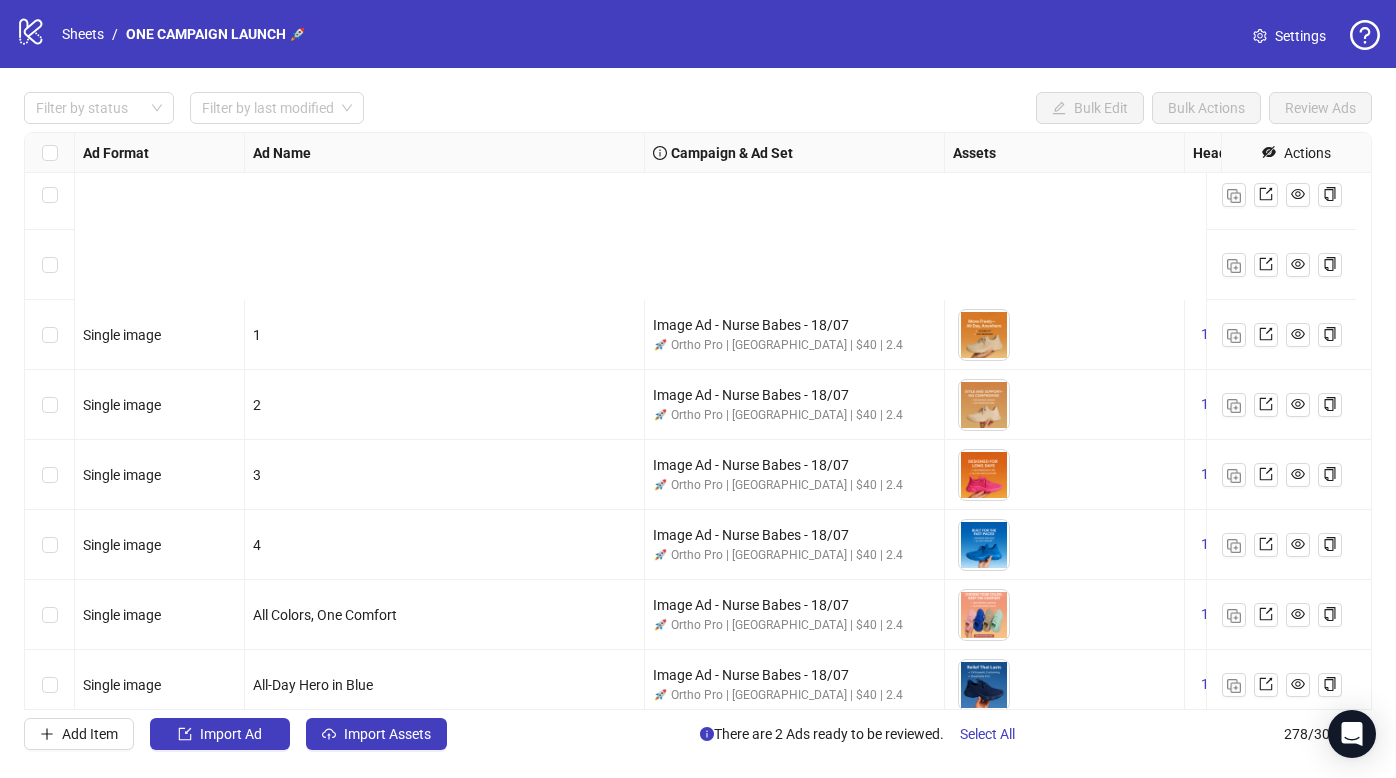 scroll, scrollTop: 16063, scrollLeft: 0, axis: vertical 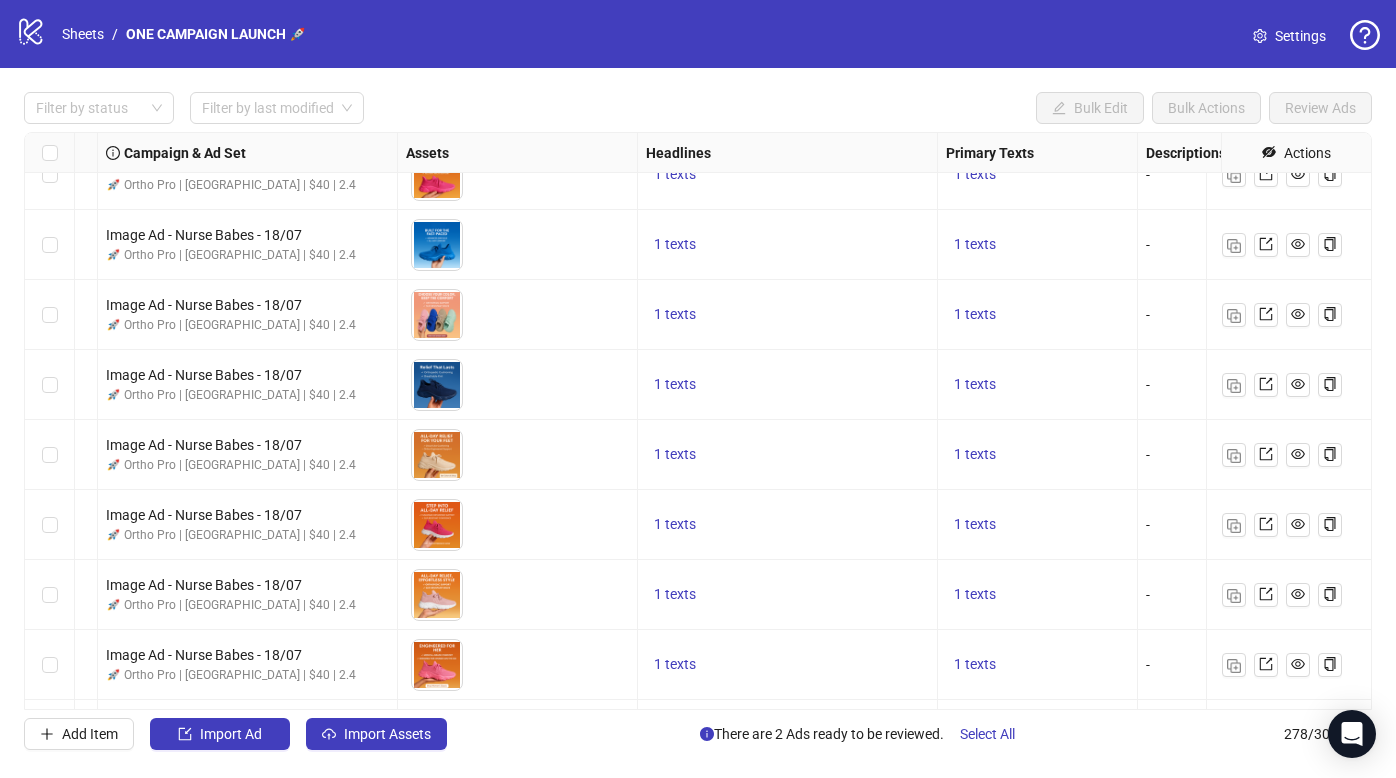 click on "Ad Format Ad Name Campaign & Ad Set Assets Headlines Primary Texts Descriptions Destination URL App Product Page ID Display URL Leadgen Form Product Set ID Call to Action Actions Single image 1 Image Ad - Nurse Babes - 18/07 🚀 Ortho Pro | [GEOGRAPHIC_DATA] | $40 | 2.4
To pick up a draggable item, press the space bar.
While dragging, use the arrow keys to move the item.
Press space again to drop the item in its new position, or press escape to cancel.
1 texts 1 texts - [URL][DOMAIN_NAME] Single image 2 Image Ad - Nurse Babes - 18/07 🚀 Ortho Pro | US | $40 | 2.4
To pick up a draggable item, press the space bar.
While dragging, use the arrow keys to move the item.
Press space again to drop the item in its new position, or press escape to cancel.
1 texts 1 texts - [URL][DOMAIN_NAME] Single image 3 Image Ad - Nurse Babes - 18/07 🚀 Ortho Pro | [GEOGRAPHIC_DATA] | $40 | 2.4 1 texts 1 texts - [URL][DOMAIN_NAME] Single image 4 - - -" at bounding box center [698, 421] 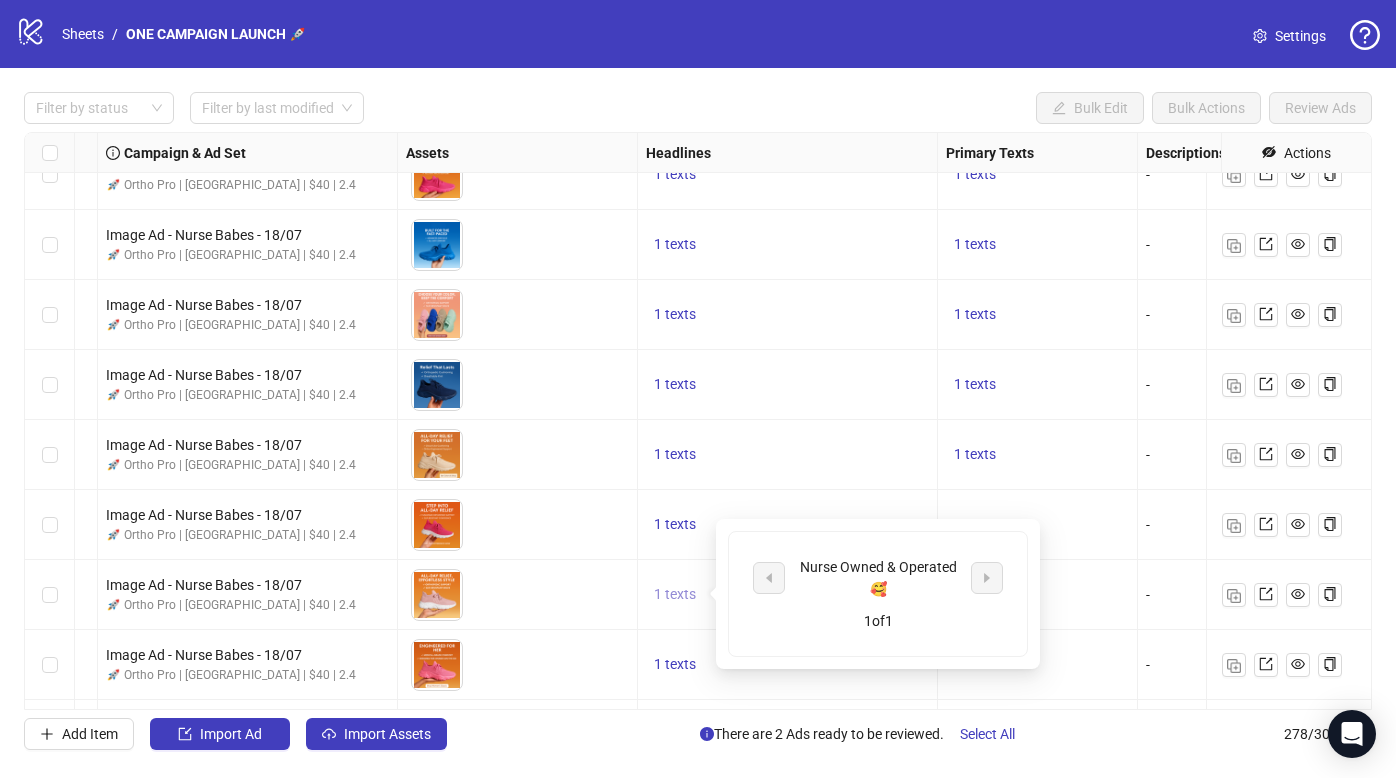 click on "1 texts" at bounding box center (675, 594) 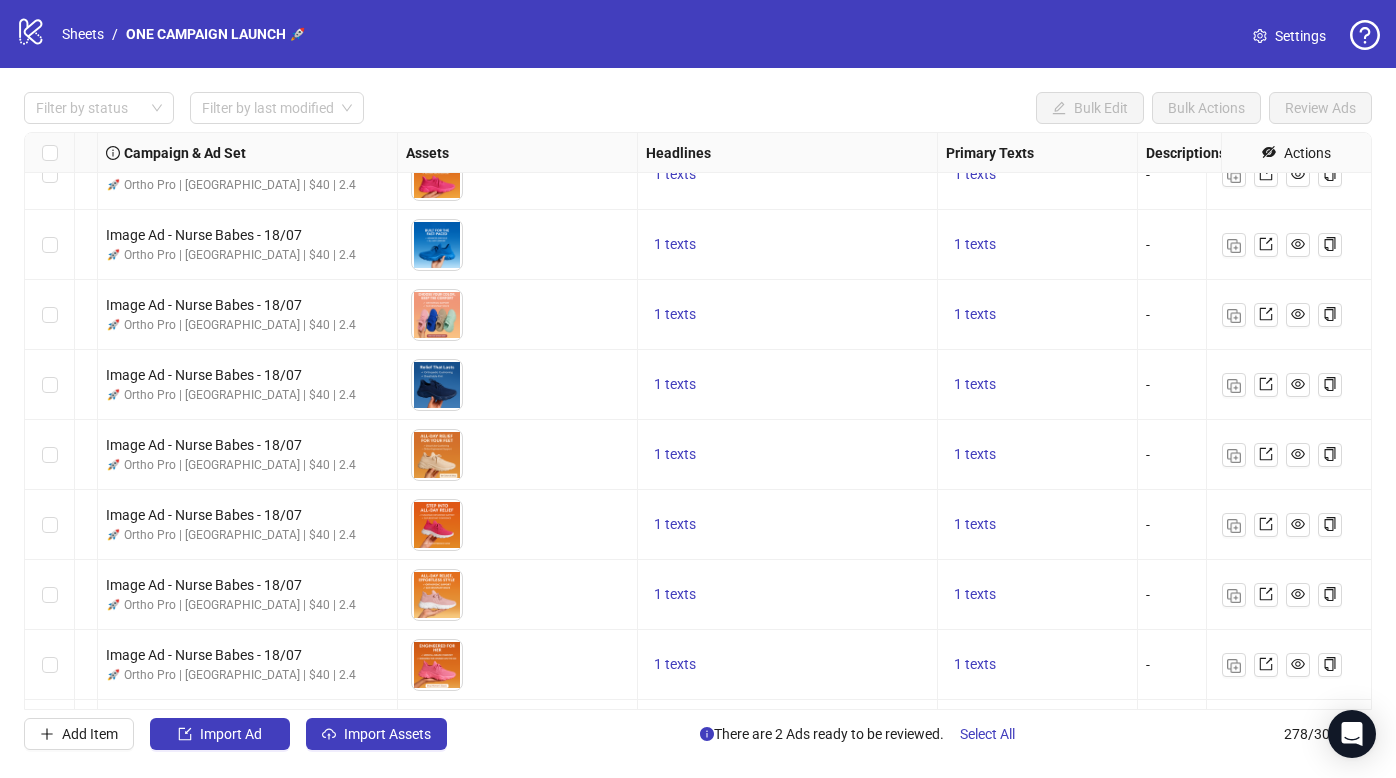 click on "1 texts" at bounding box center (1037, 595) 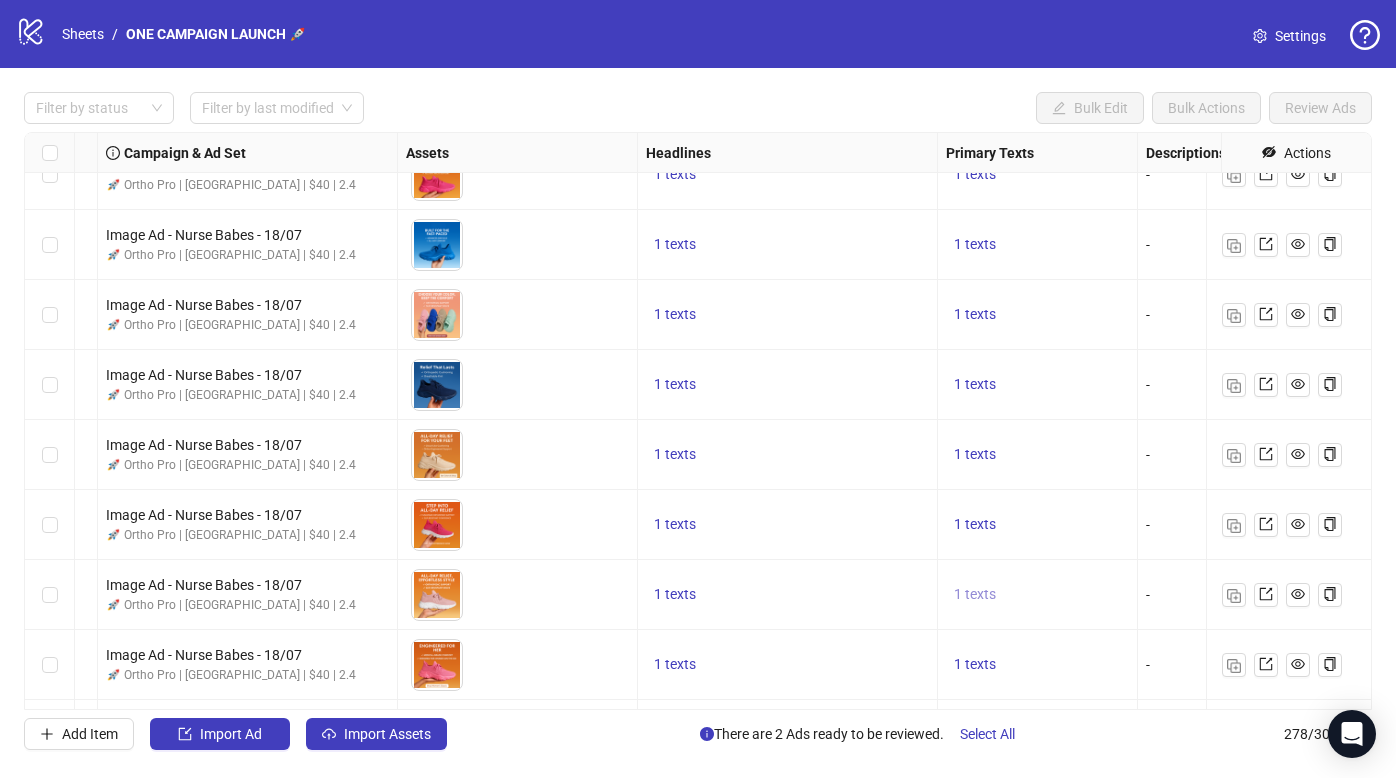 click on "1 texts" at bounding box center (975, 595) 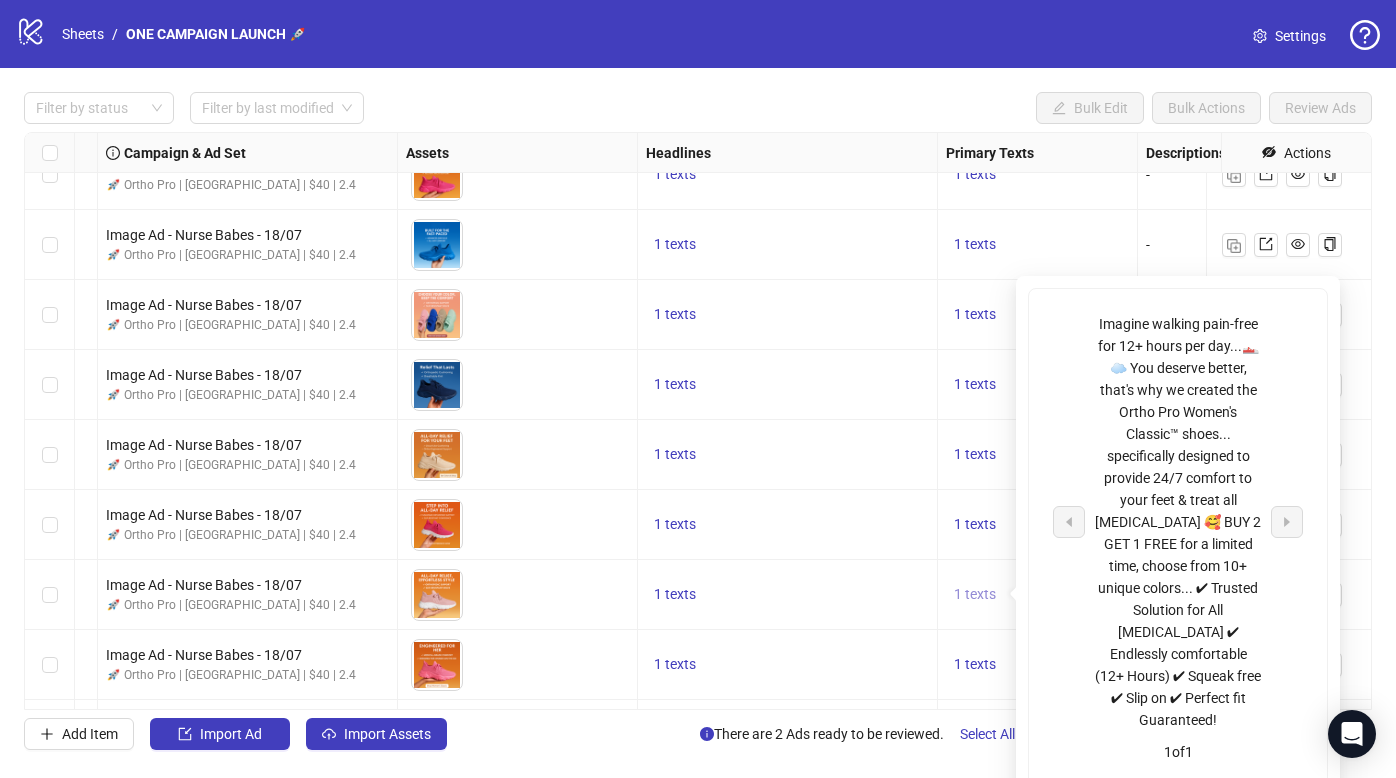 click on "1 texts" at bounding box center [975, 594] 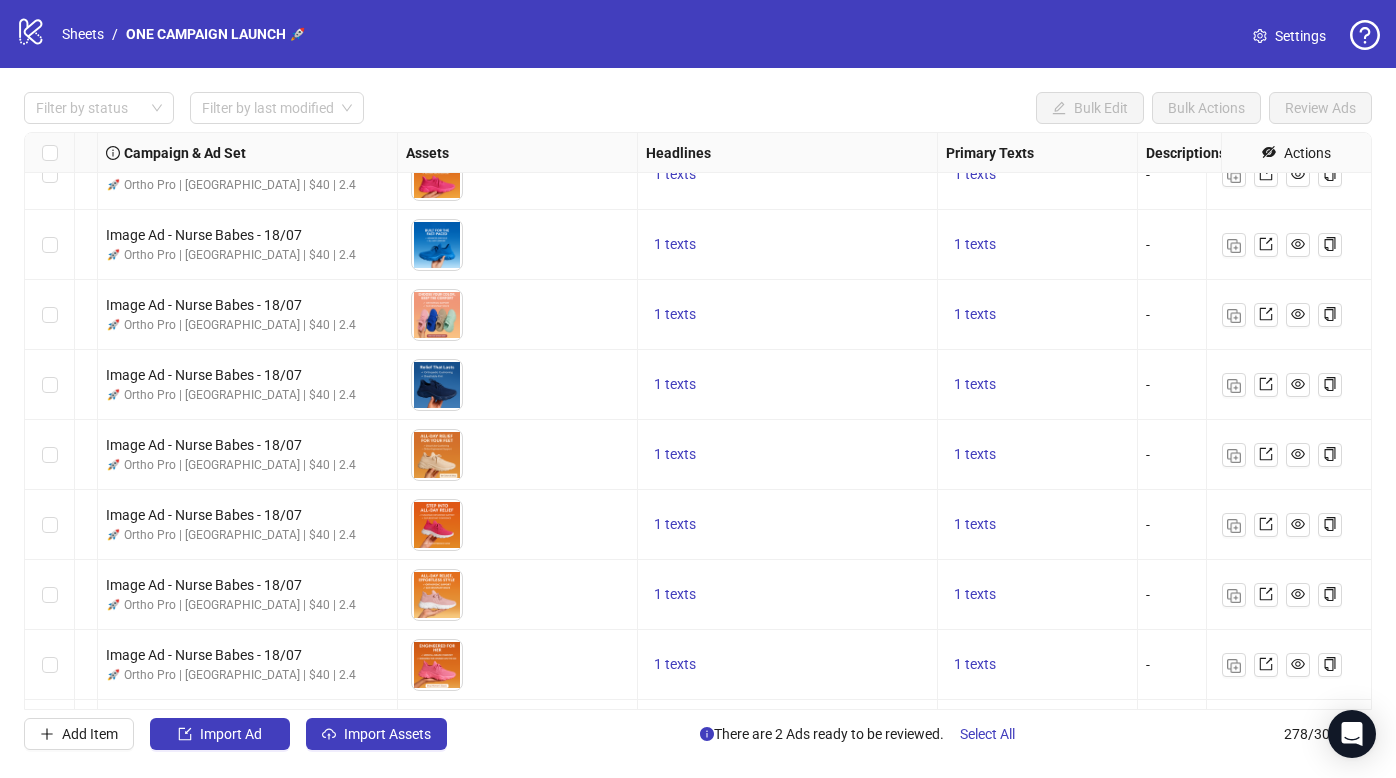 drag, startPoint x: 969, startPoint y: 598, endPoint x: 1138, endPoint y: 593, distance: 169.07394 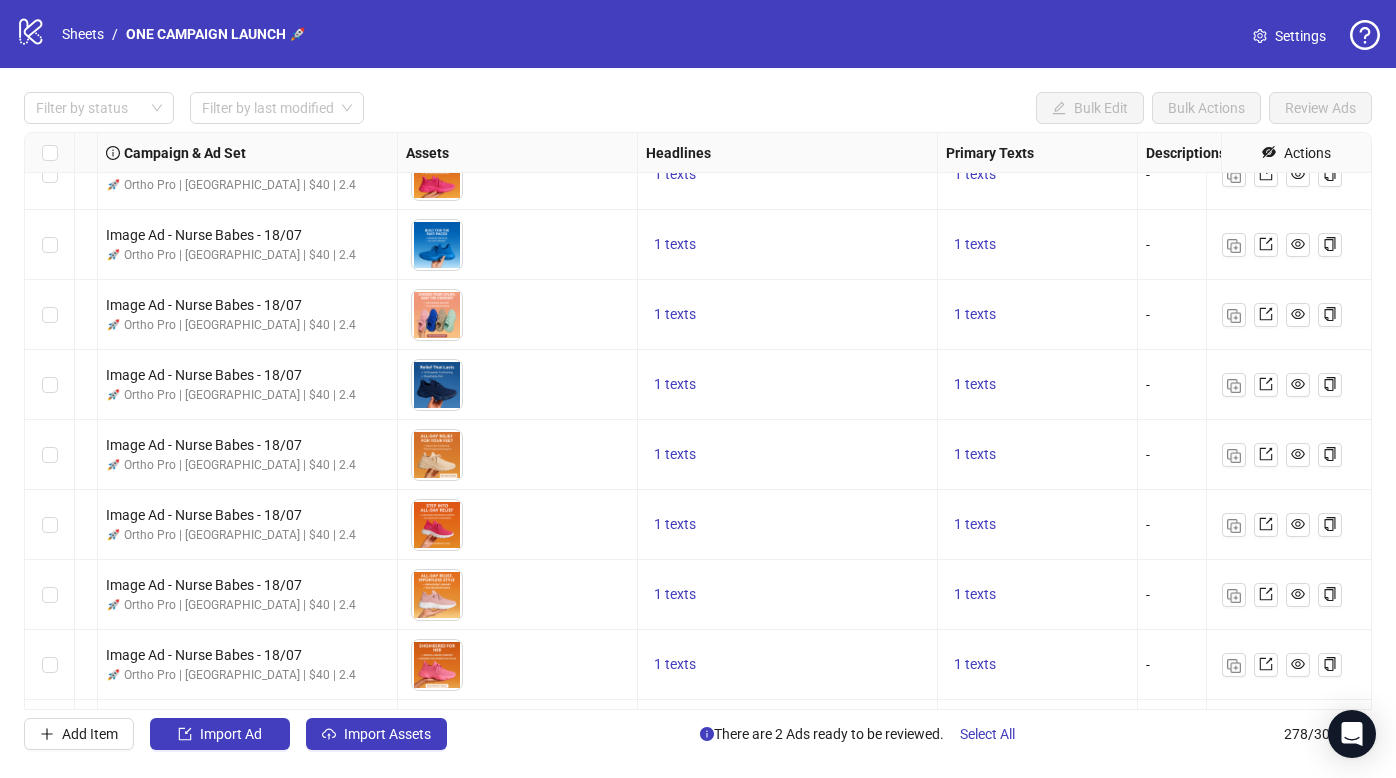 drag, startPoint x: 1173, startPoint y: 592, endPoint x: 946, endPoint y: 601, distance: 227.17834 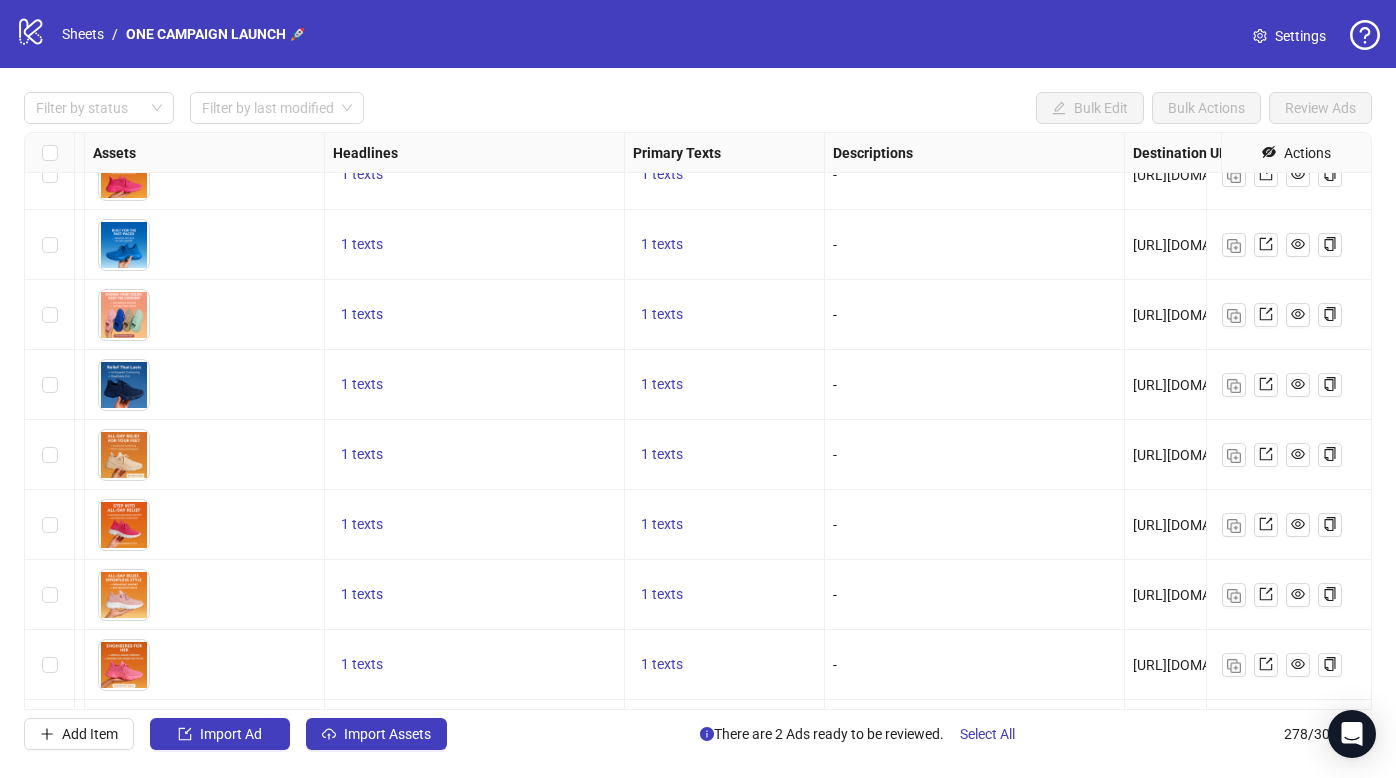 scroll, scrollTop: 16063, scrollLeft: 1094, axis: both 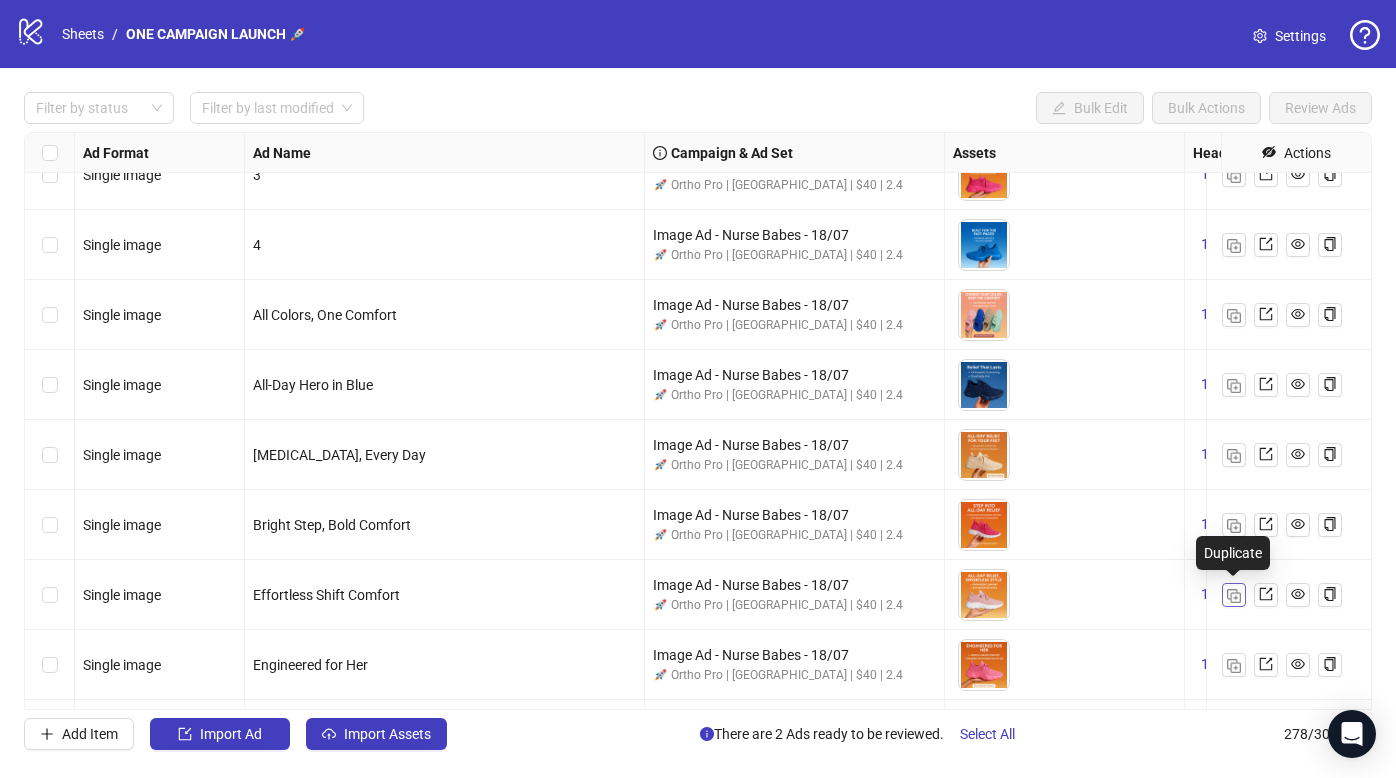 click at bounding box center (1234, 596) 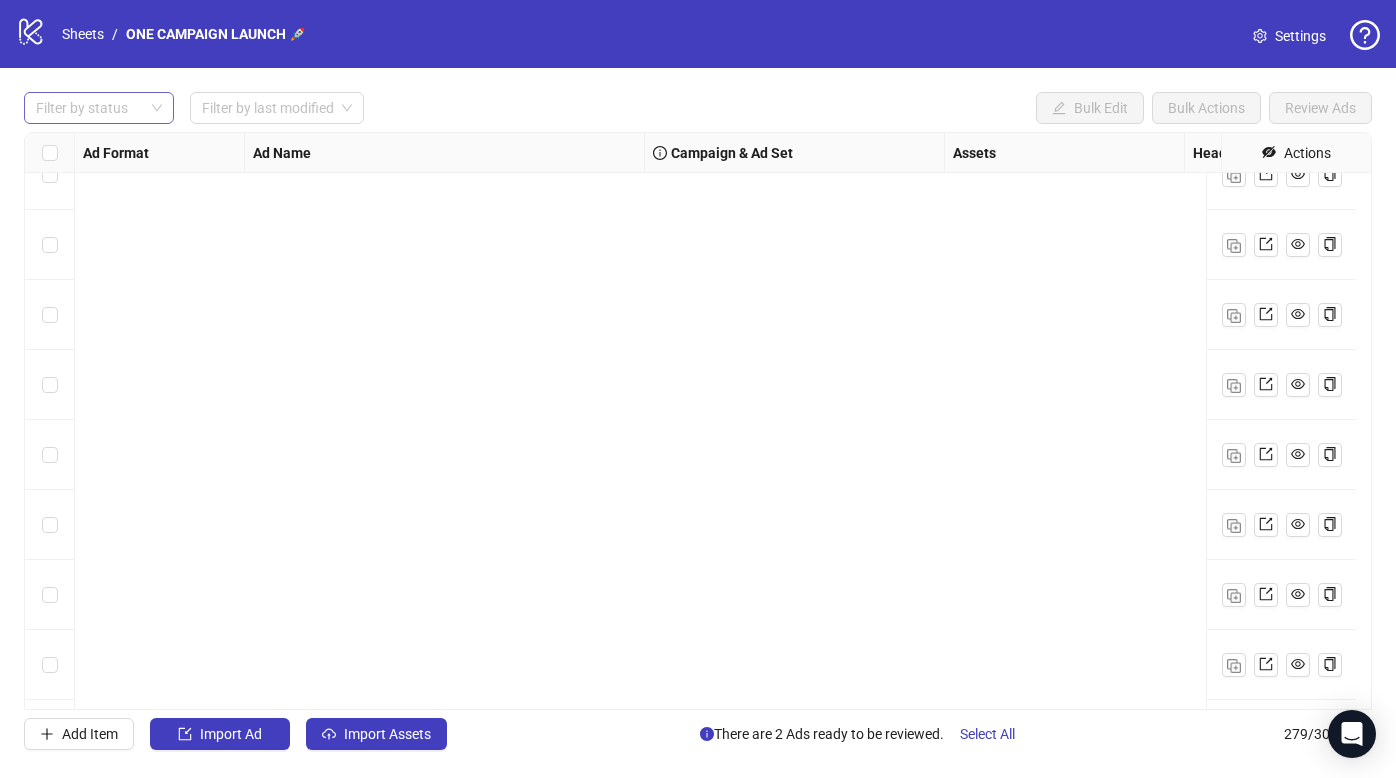 scroll, scrollTop: 17063, scrollLeft: 0, axis: vertical 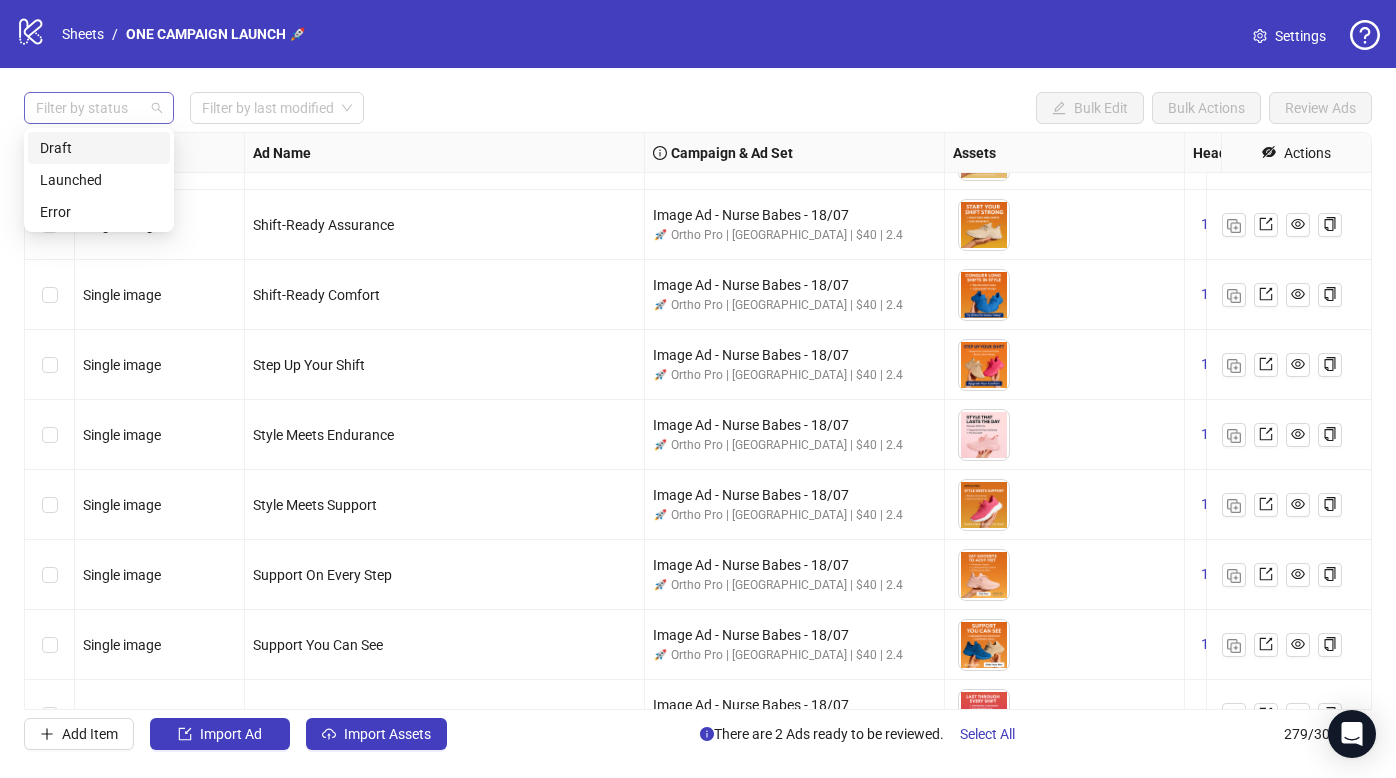 click on "Filter by status" at bounding box center [99, 108] 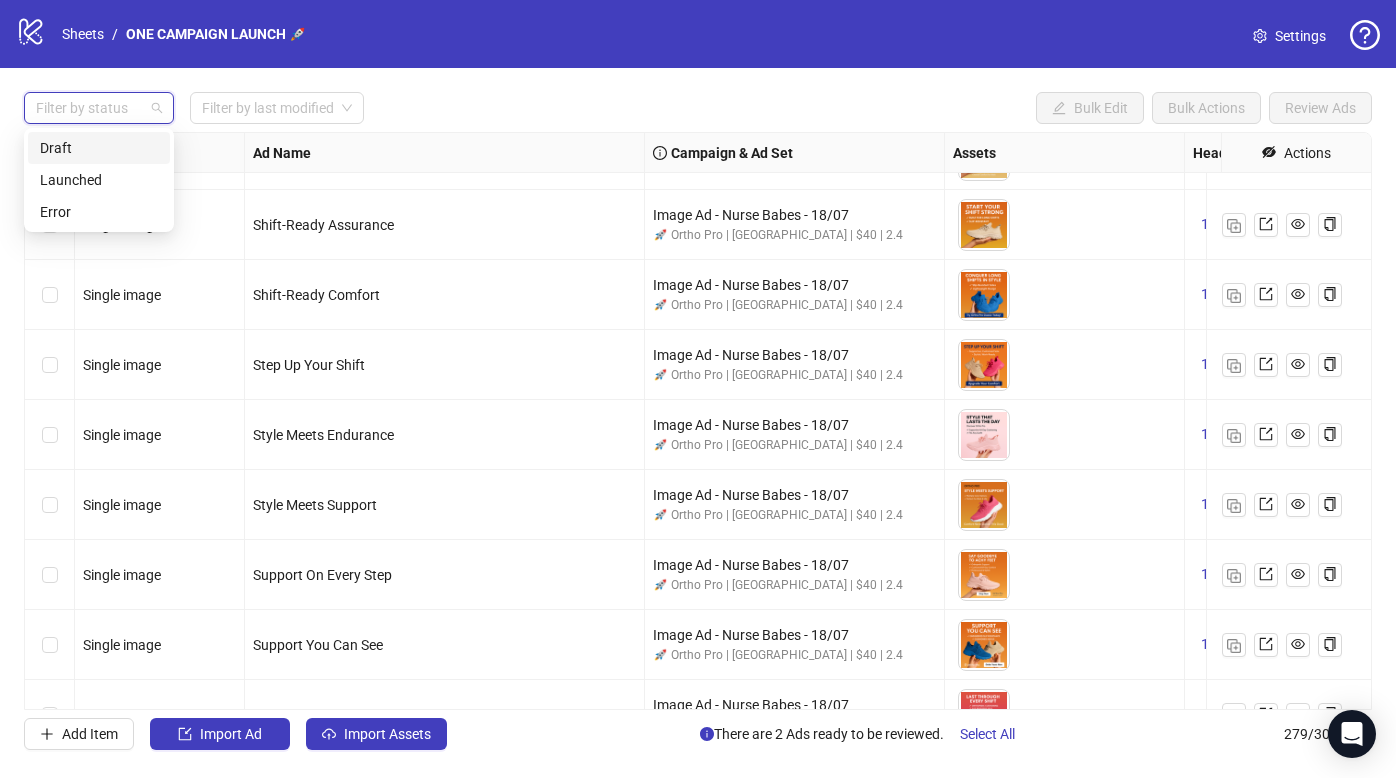 click on "Draft" at bounding box center (99, 148) 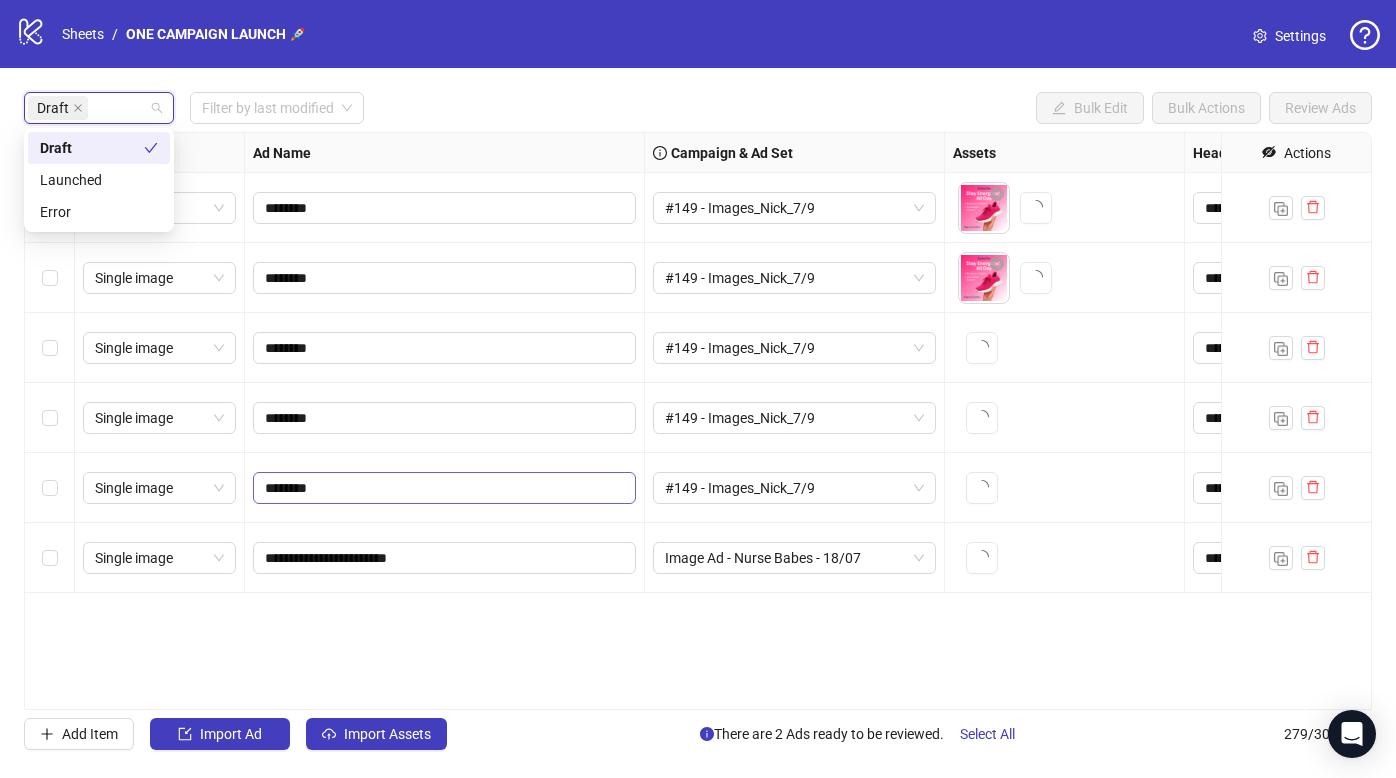 scroll, scrollTop: 0, scrollLeft: 0, axis: both 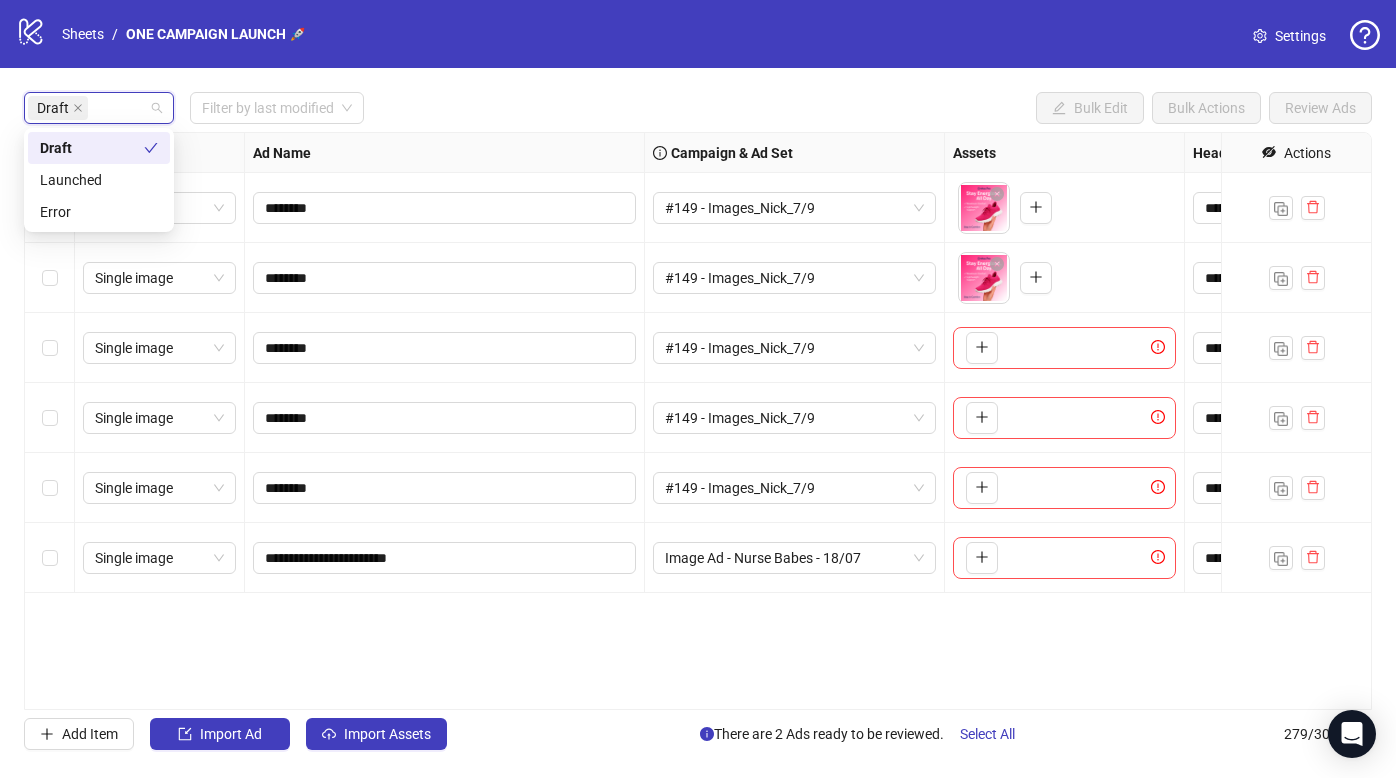 drag, startPoint x: 518, startPoint y: 584, endPoint x: 505, endPoint y: 585, distance: 13.038404 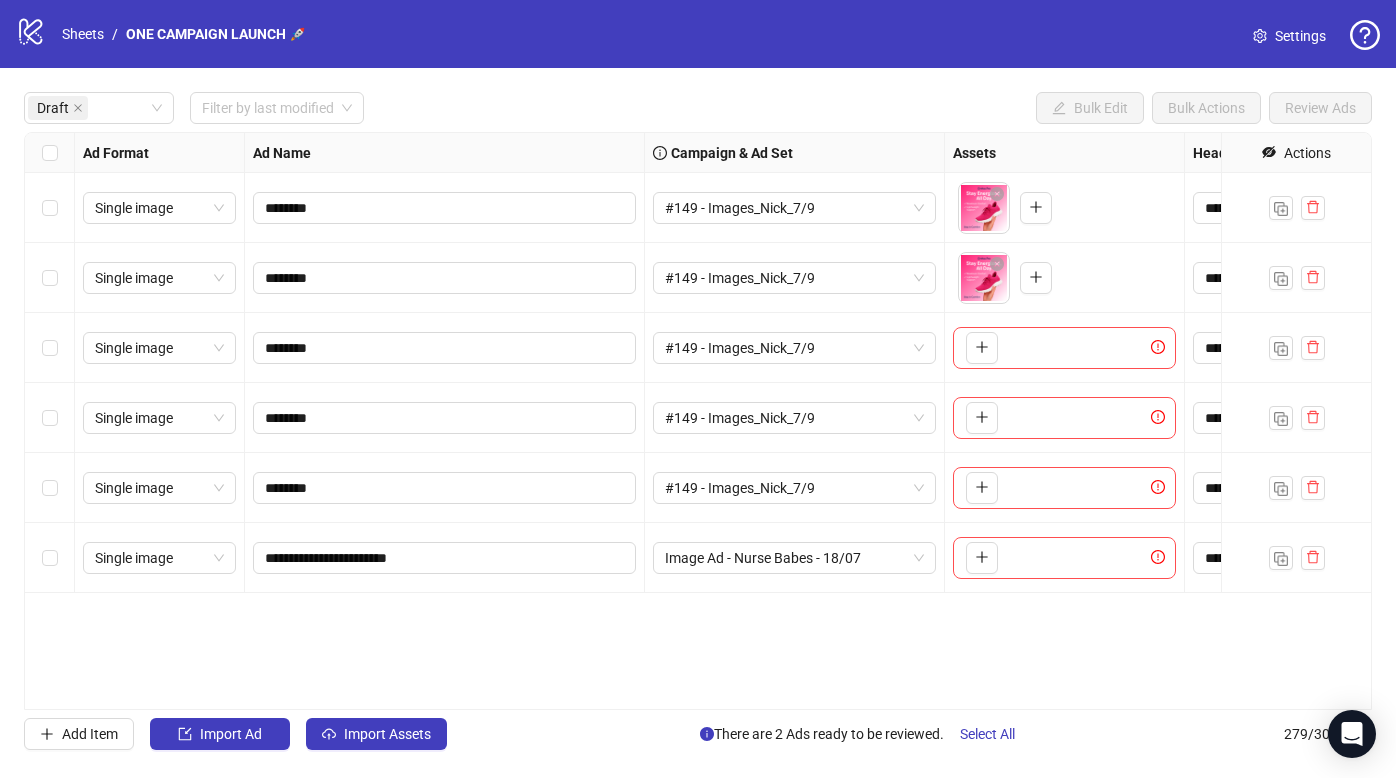 click at bounding box center [50, 558] 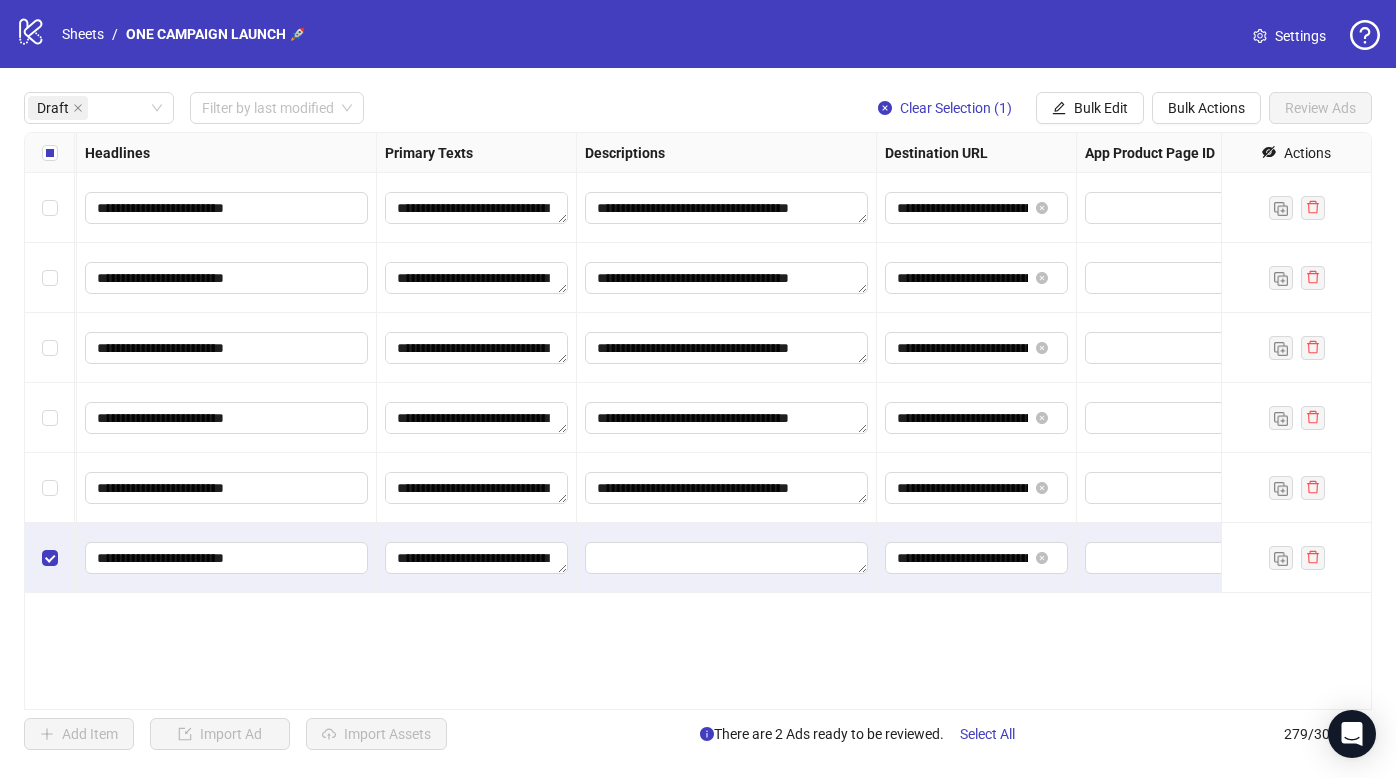 scroll, scrollTop: 0, scrollLeft: 1924, axis: horizontal 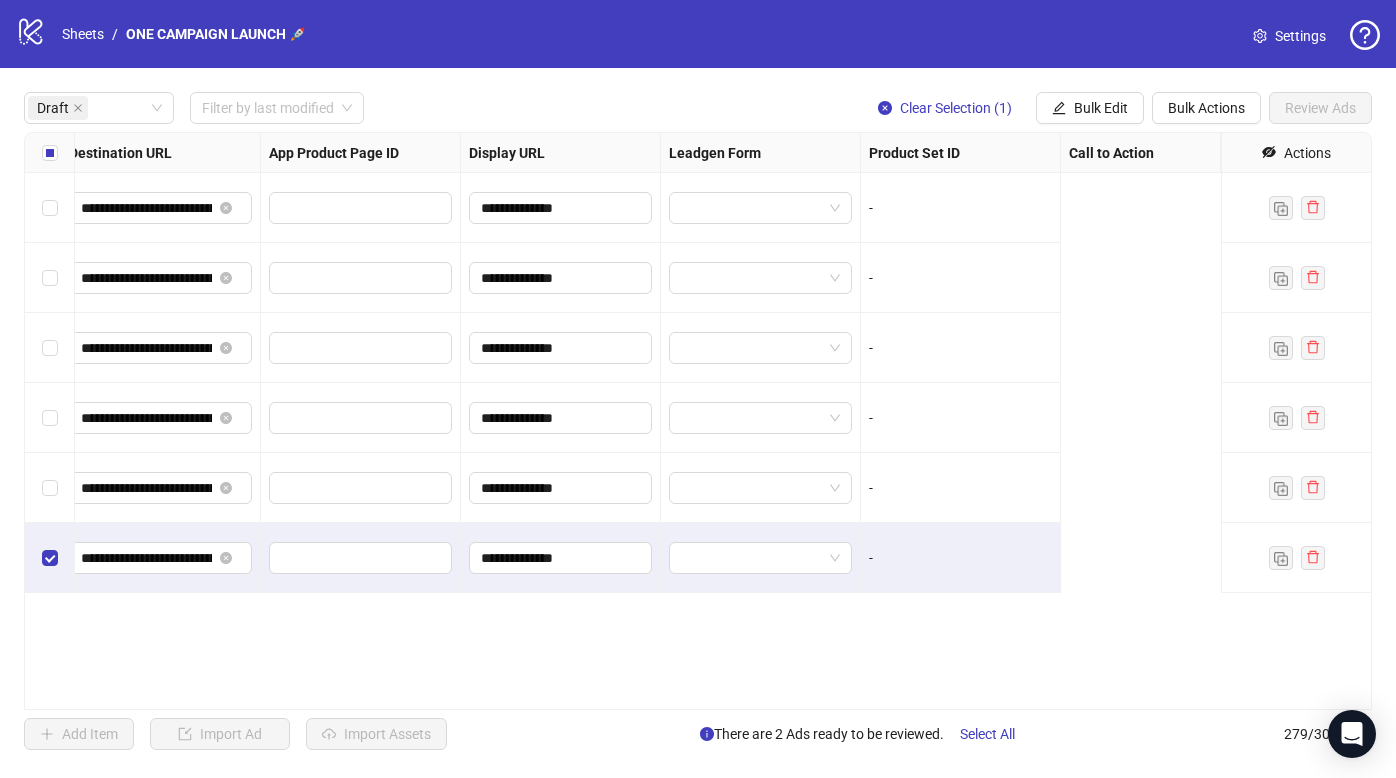 drag, startPoint x: 653, startPoint y: 592, endPoint x: 1017, endPoint y: 603, distance: 364.16617 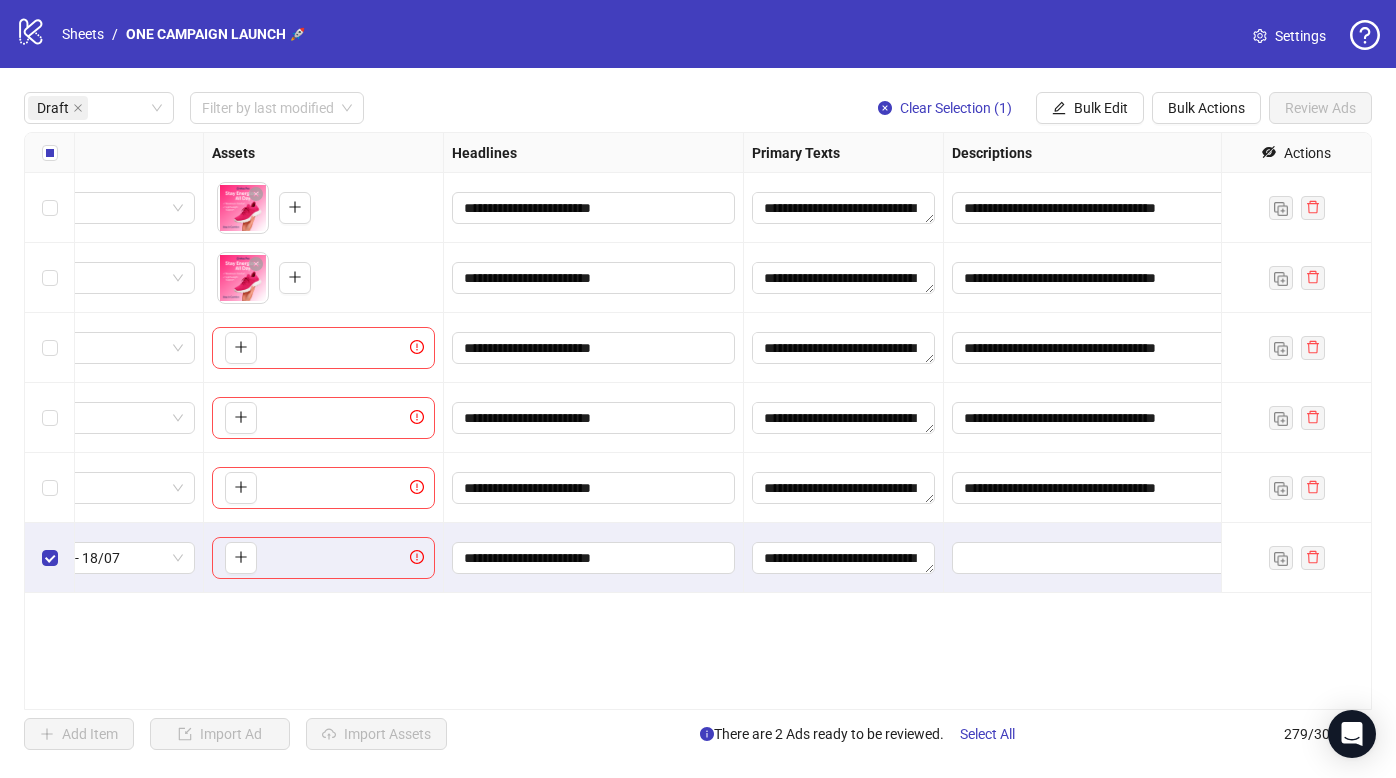 scroll, scrollTop: 0, scrollLeft: 0, axis: both 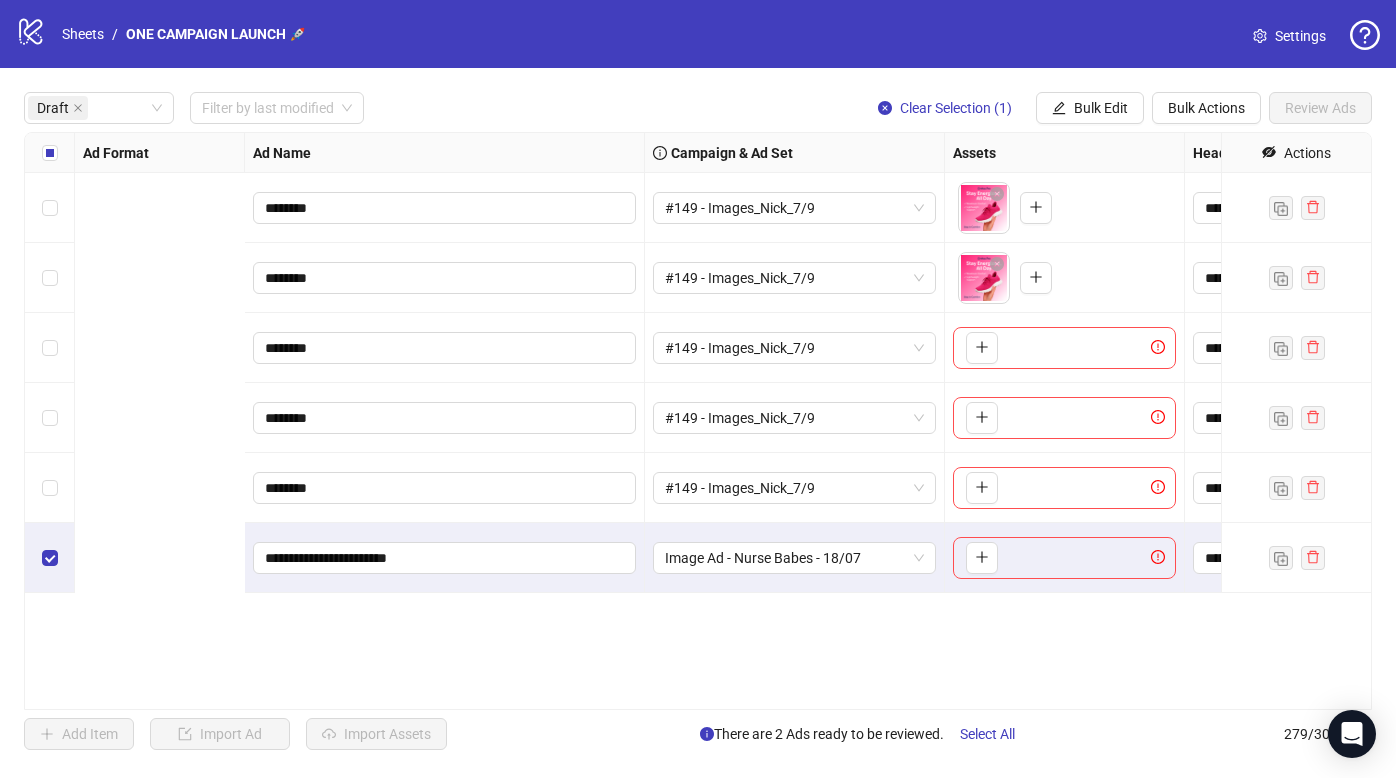 drag, startPoint x: 818, startPoint y: 574, endPoint x: 42, endPoint y: 619, distance: 777.30365 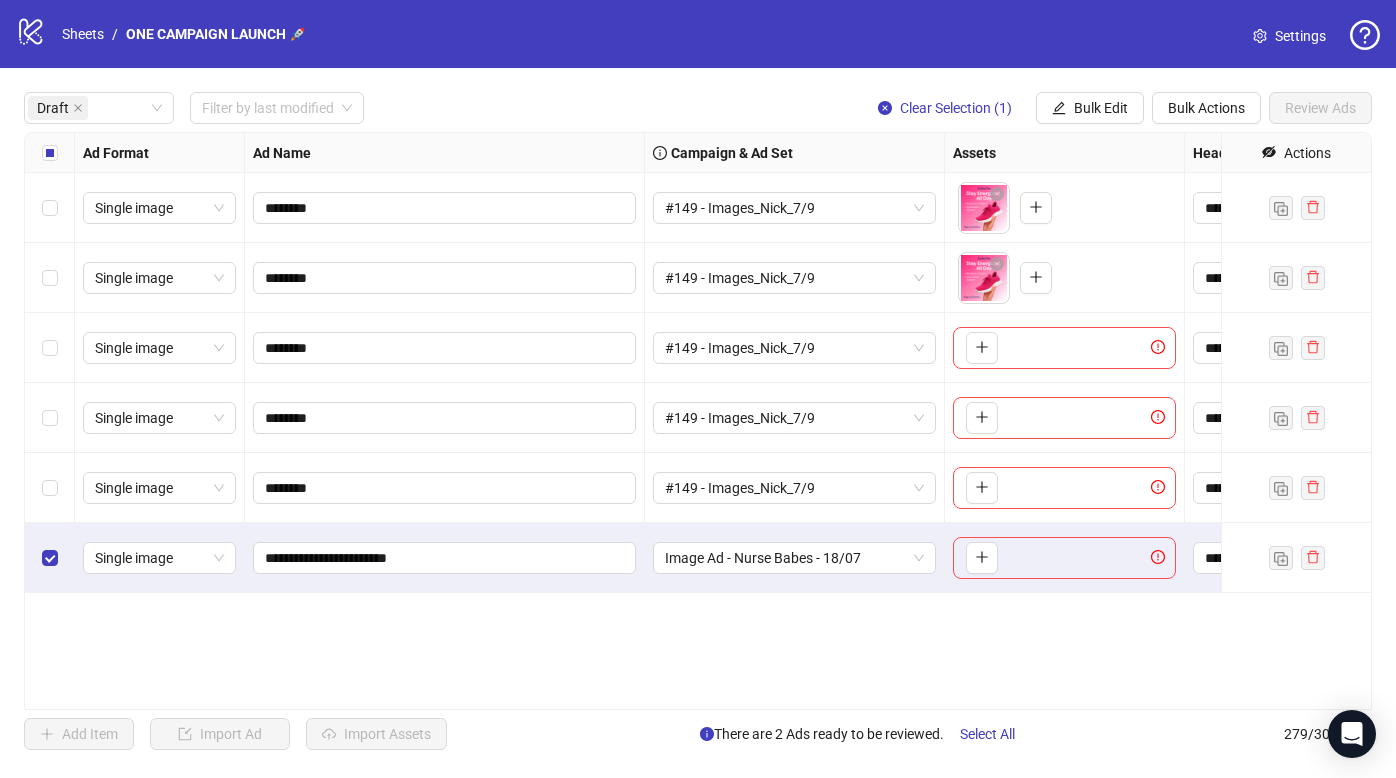 click at bounding box center (50, 558) 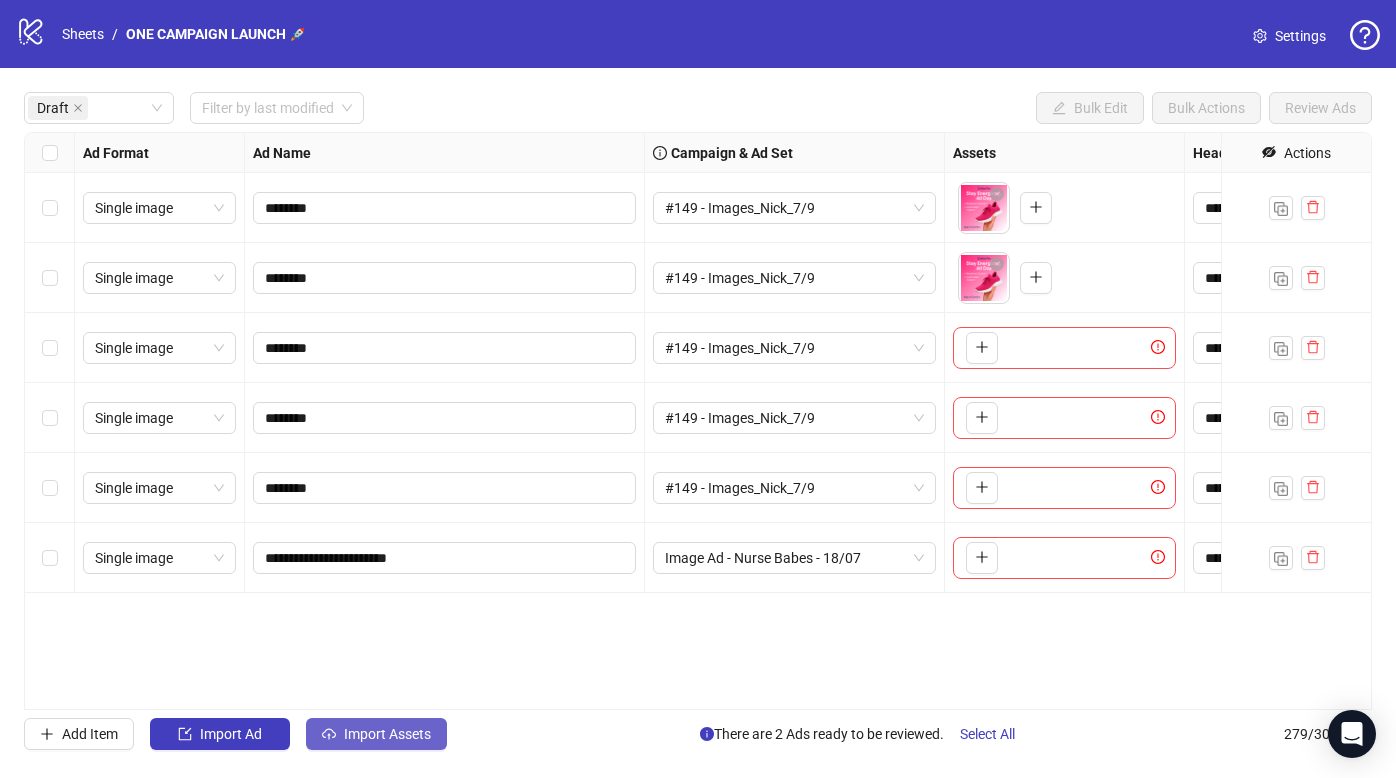 click on "Import Assets" at bounding box center (376, 734) 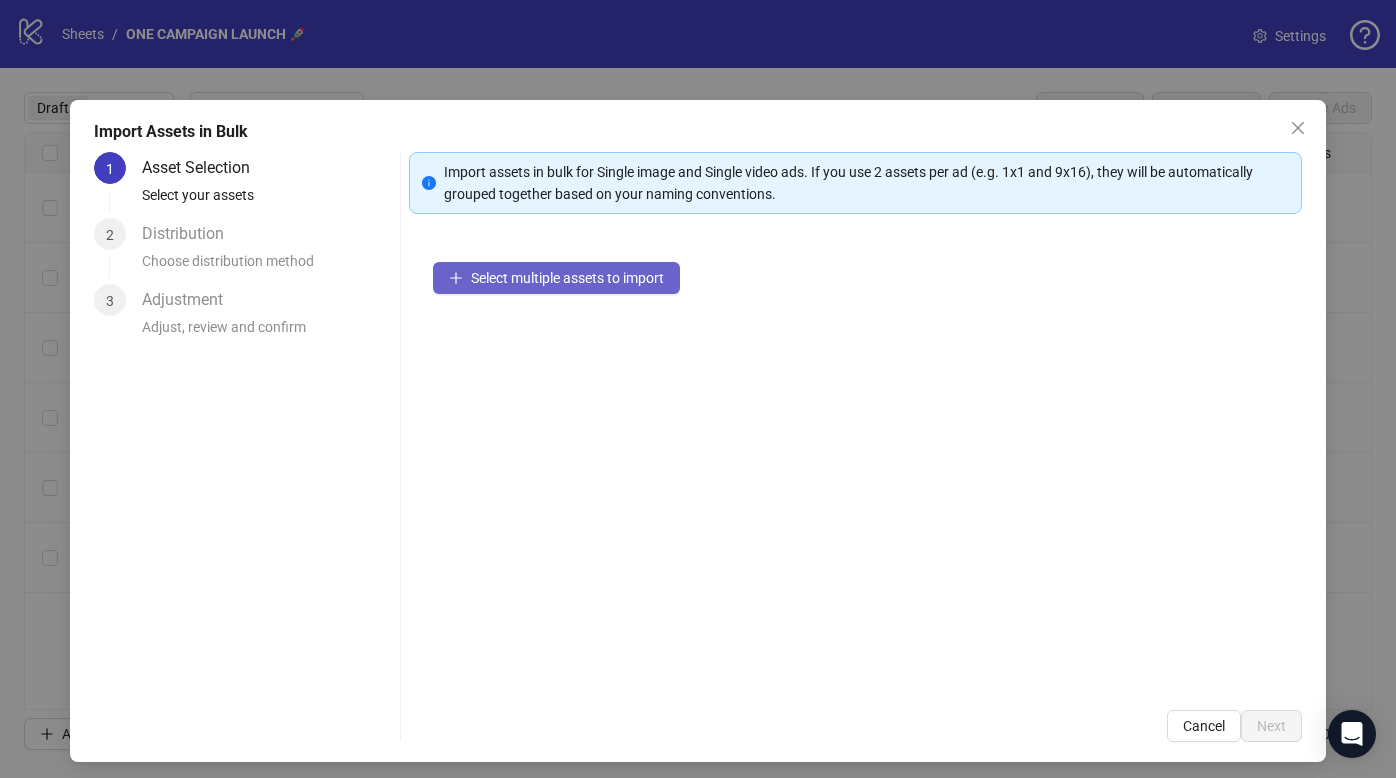 click on "Select multiple assets to import" at bounding box center (556, 278) 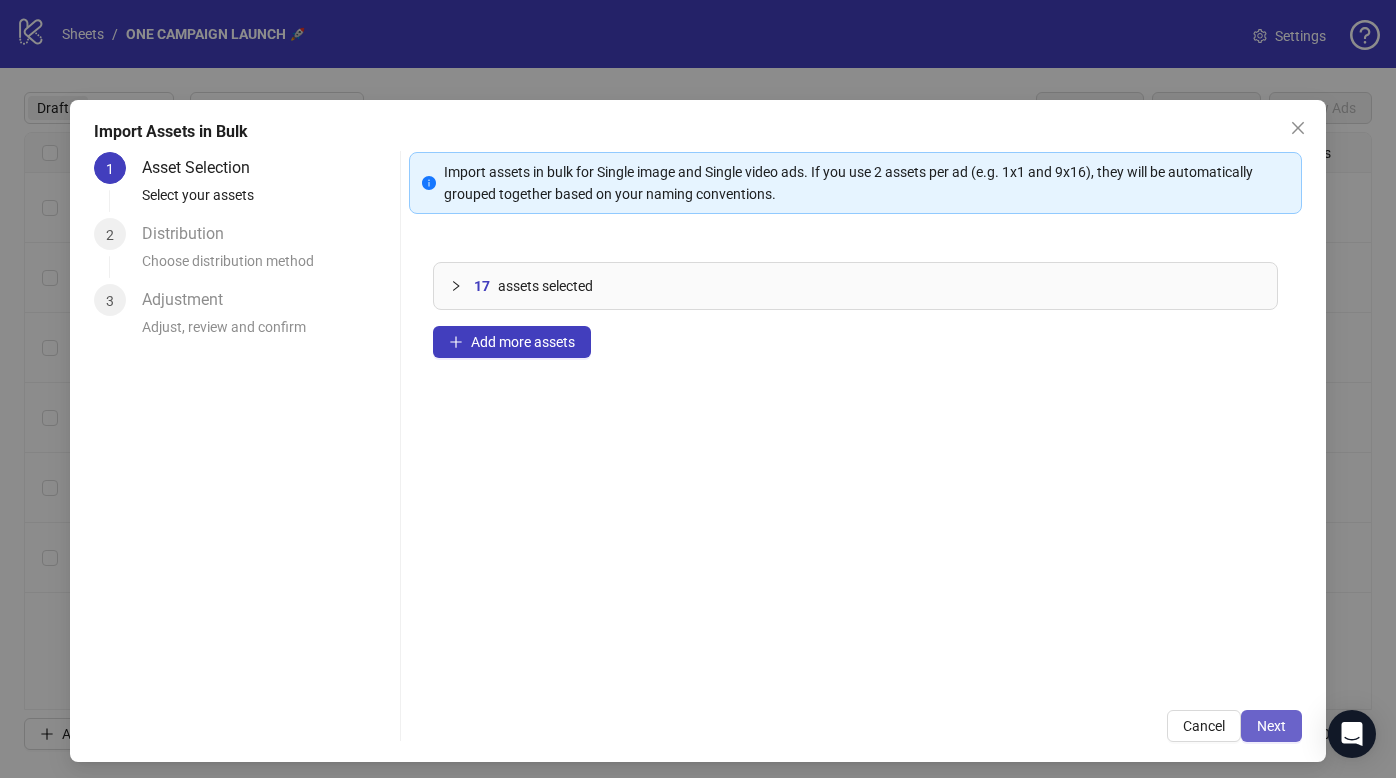 click on "Next" at bounding box center [1271, 726] 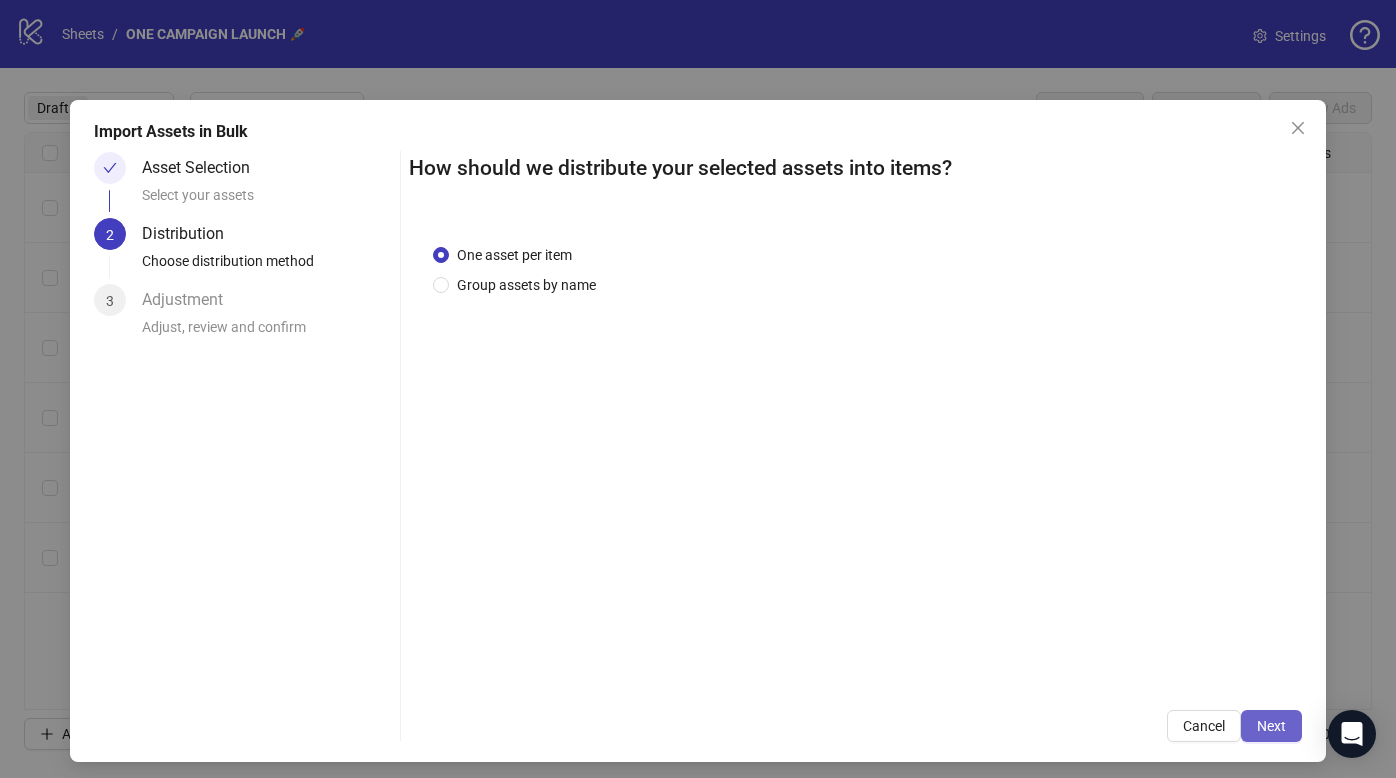 click on "Next" at bounding box center [1271, 726] 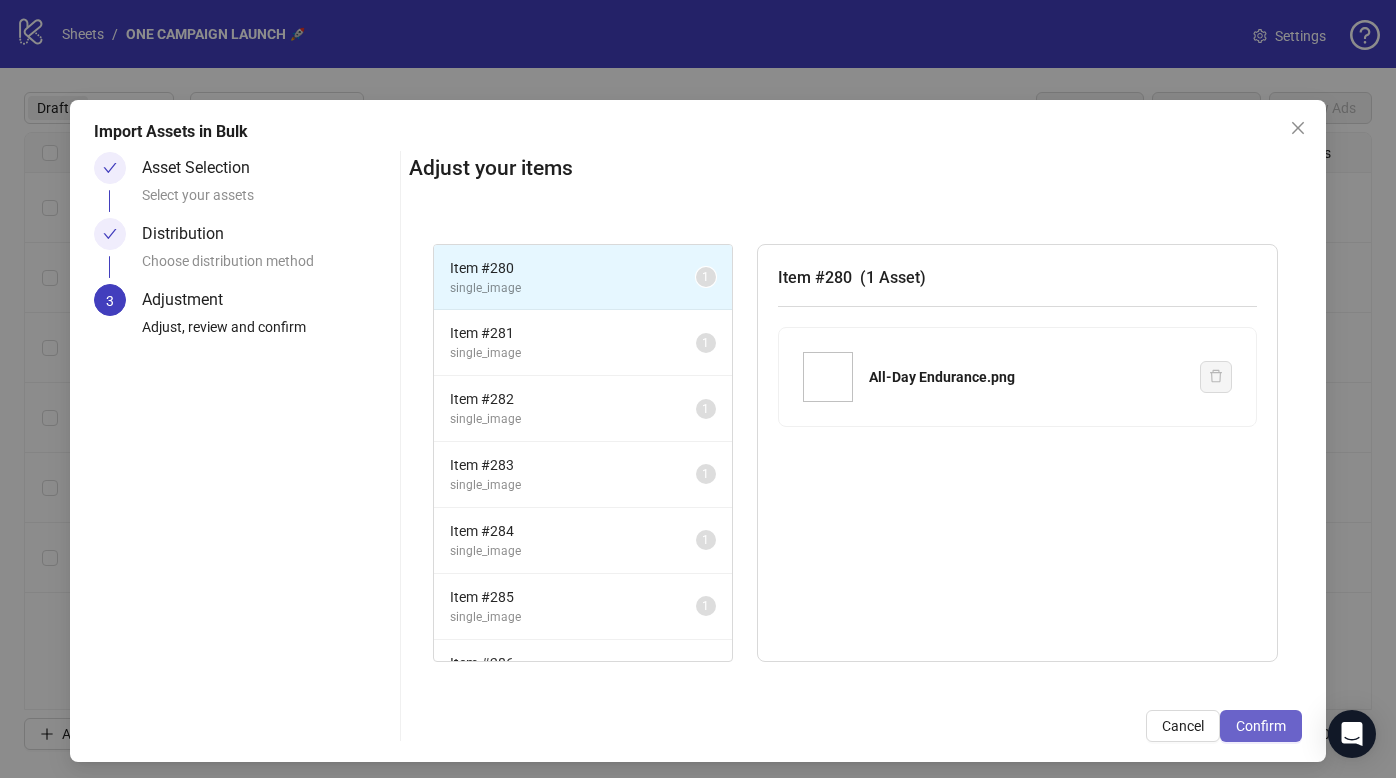 click on "Confirm" at bounding box center [1261, 726] 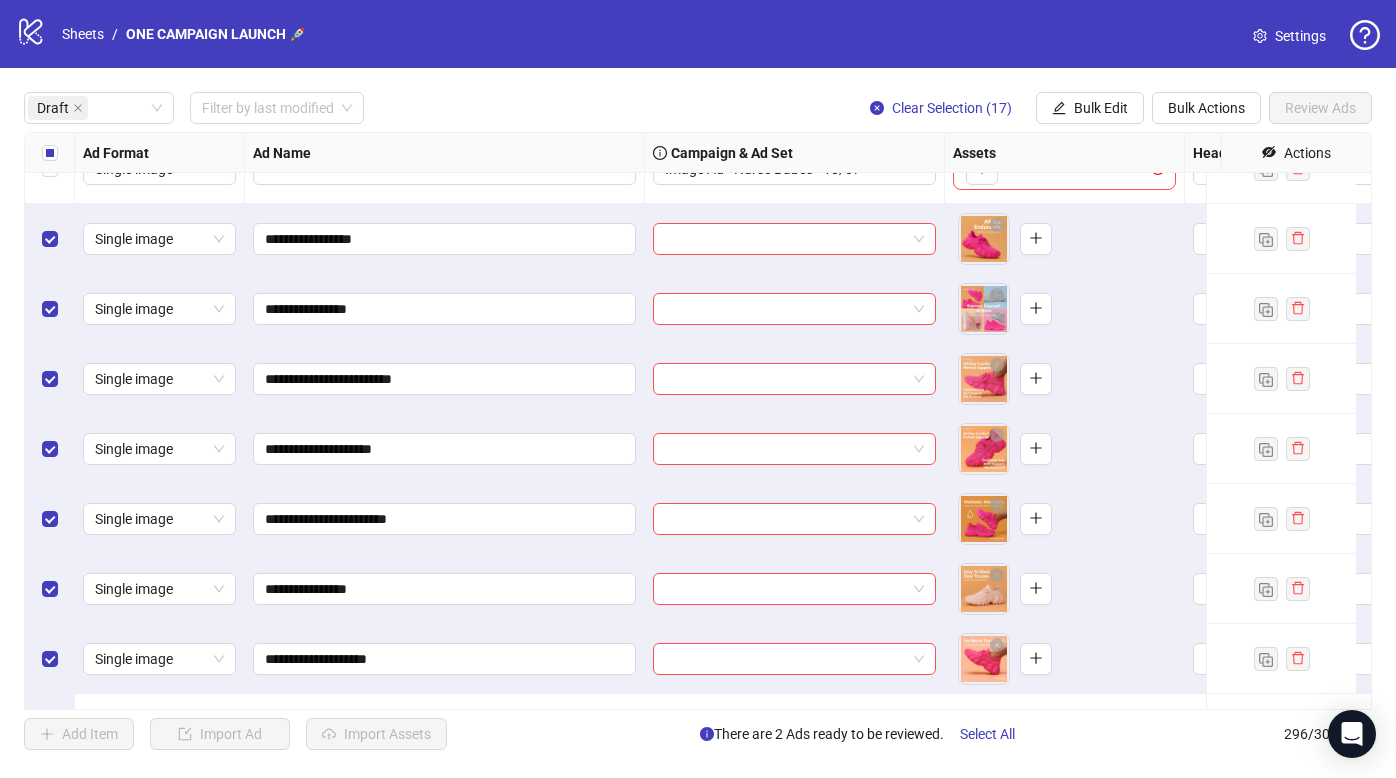 scroll, scrollTop: 289, scrollLeft: 0, axis: vertical 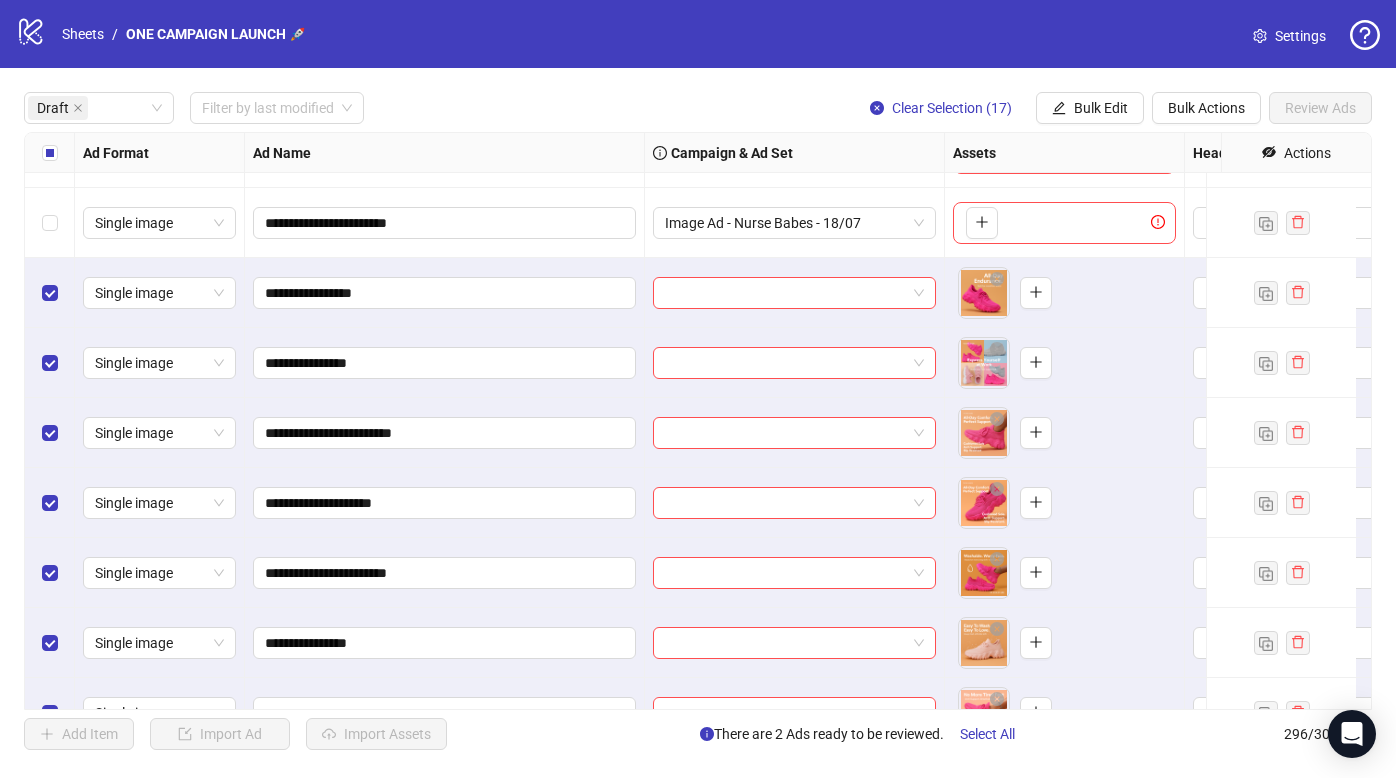 click at bounding box center (50, 223) 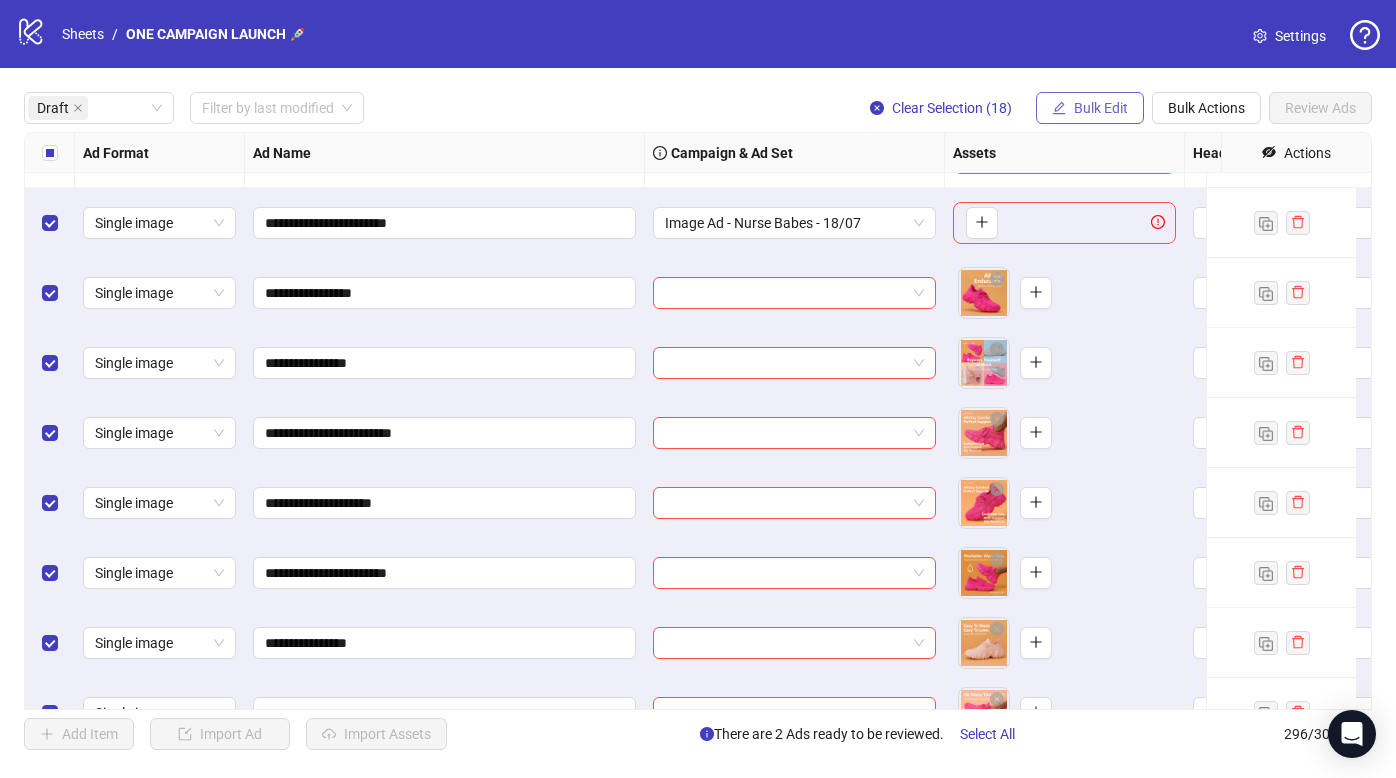 click on "Bulk Edit" at bounding box center [1090, 108] 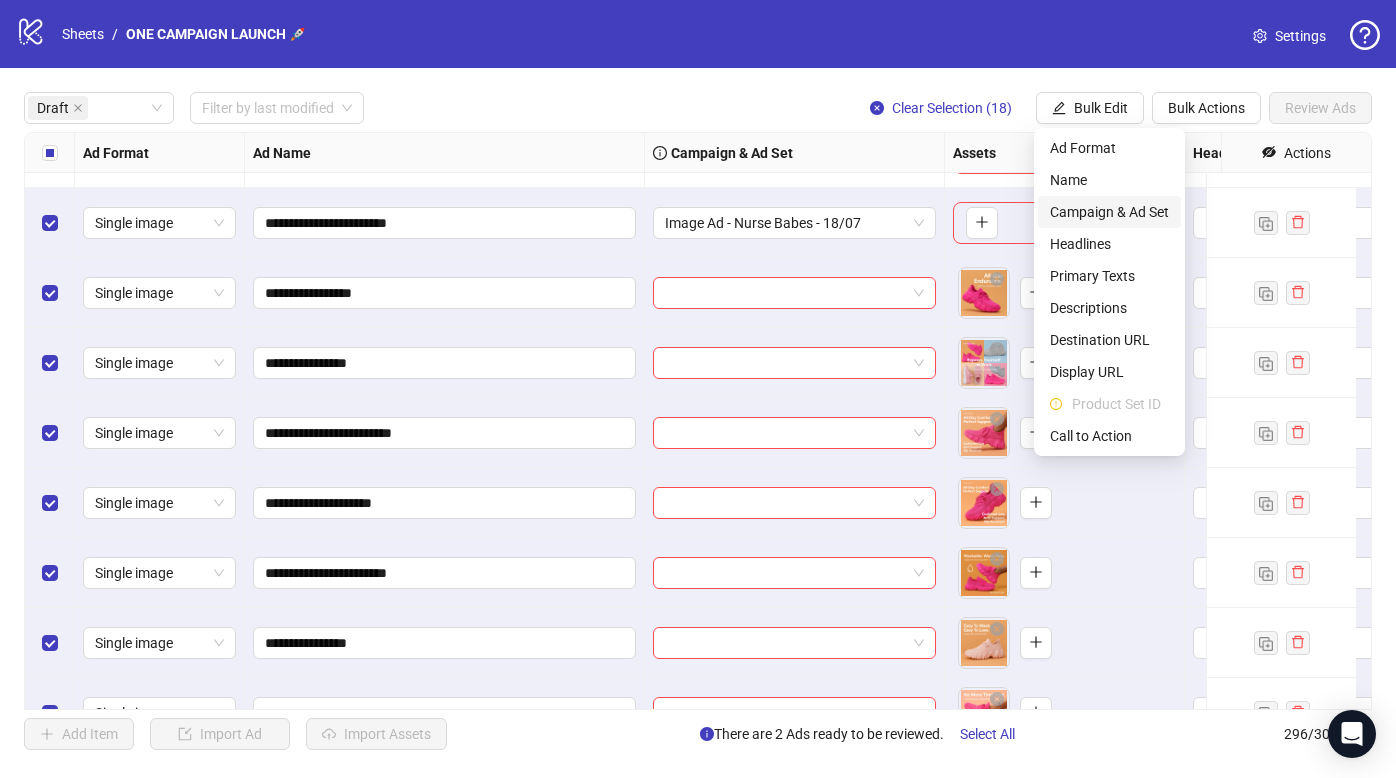 click on "Campaign & Ad Set" at bounding box center (1109, 212) 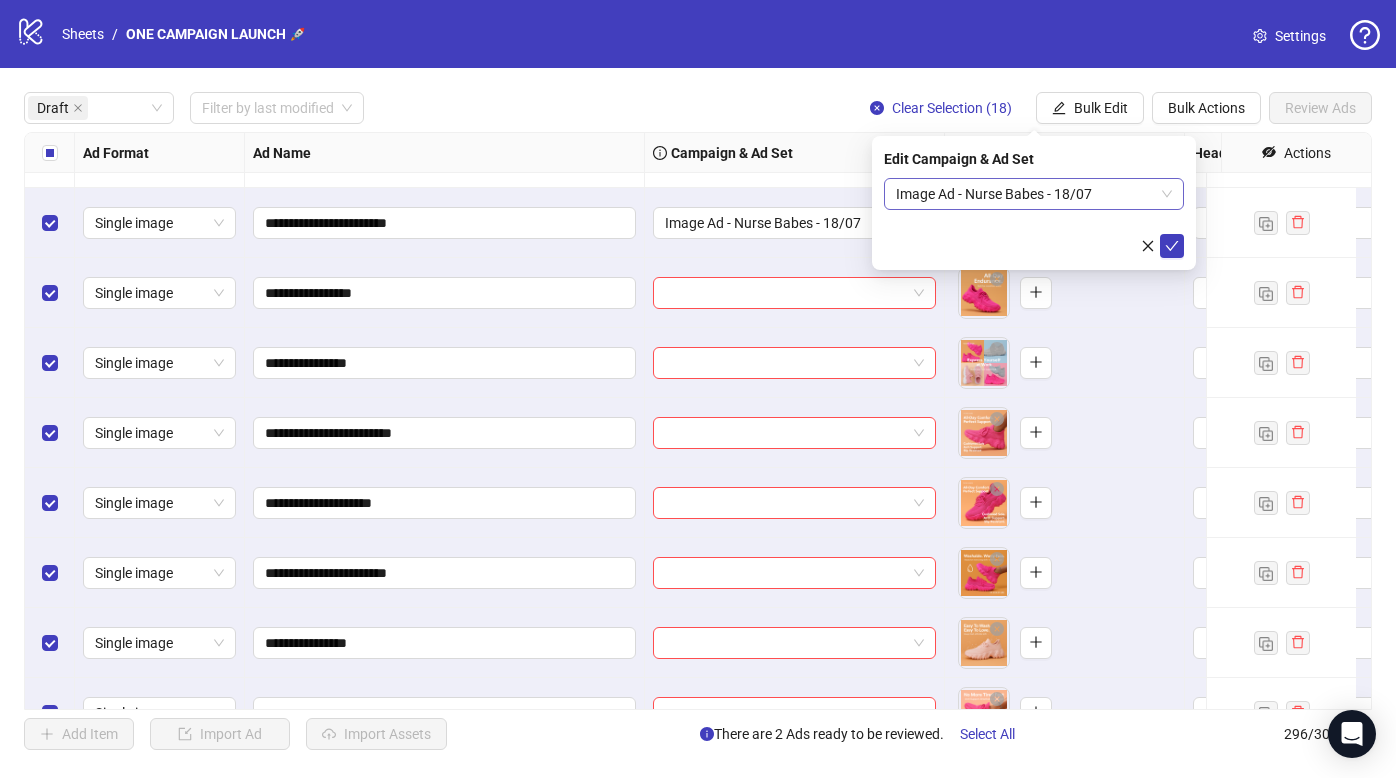 click on "Image Ad - Nurse Babes - 18/07" at bounding box center [1034, 194] 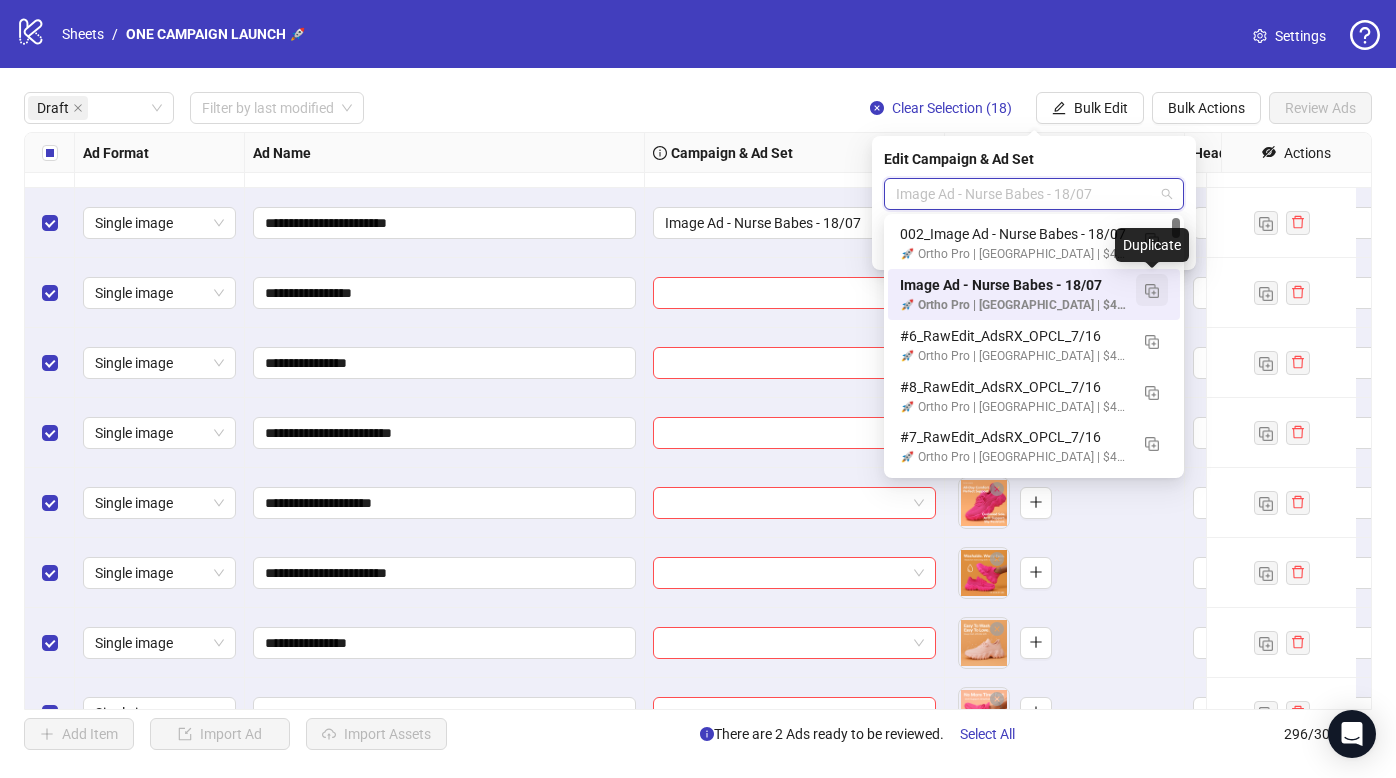 click at bounding box center (1152, 291) 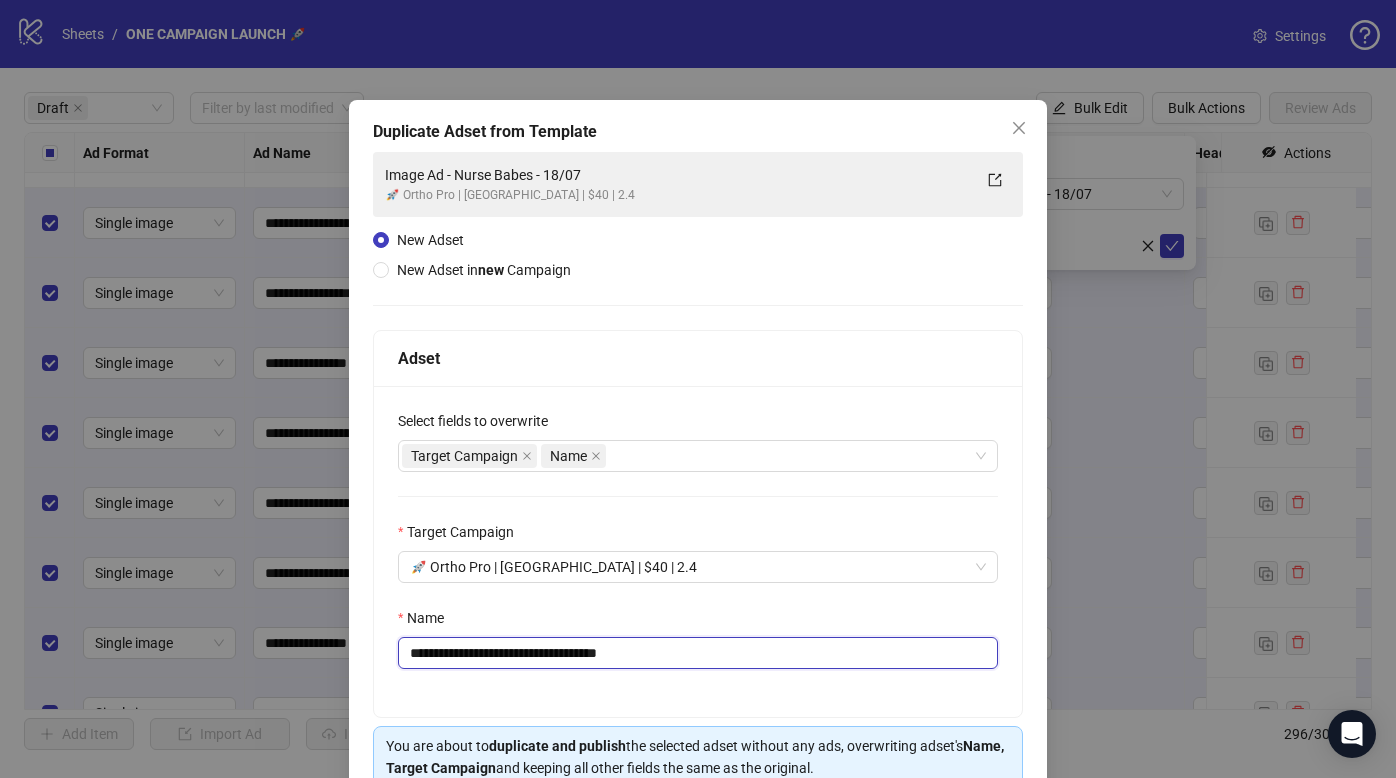 click on "**********" at bounding box center [698, 653] 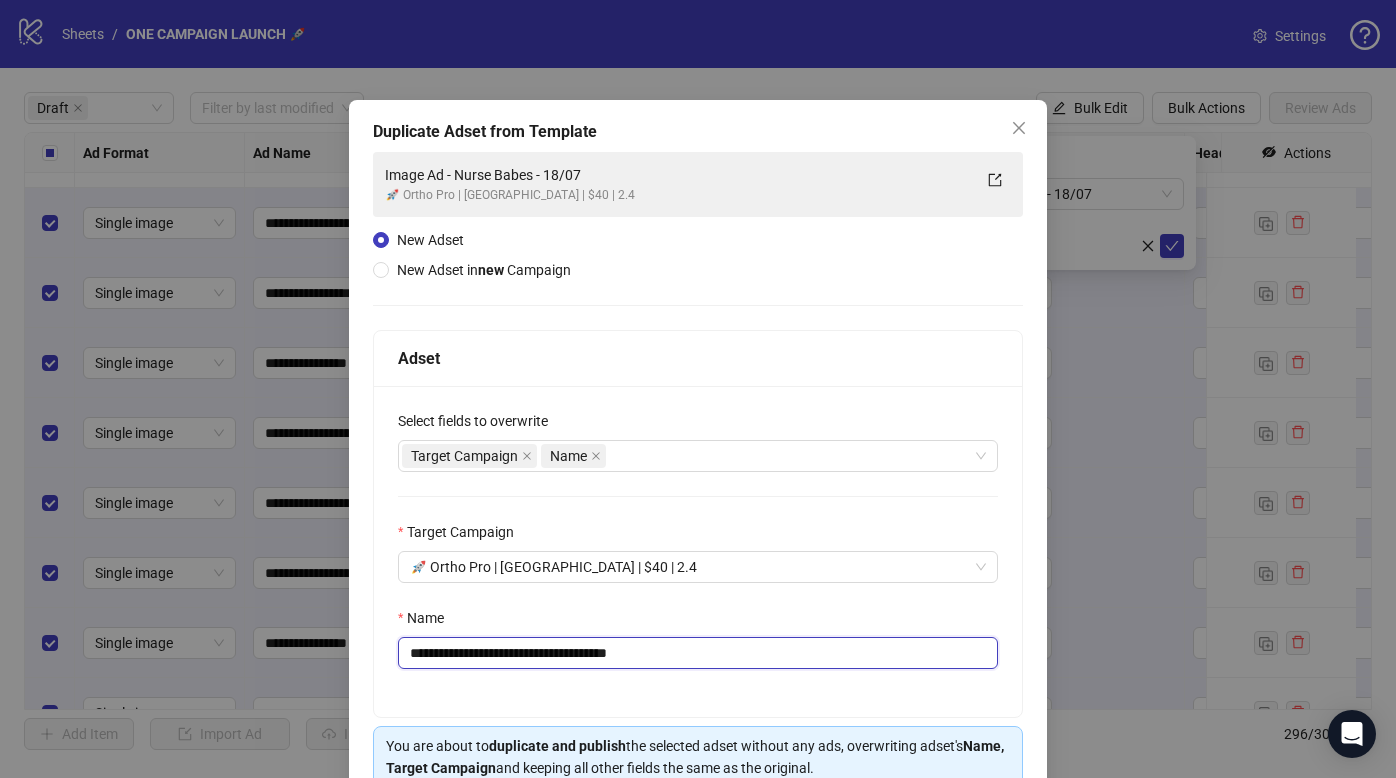 drag, startPoint x: 615, startPoint y: 658, endPoint x: 777, endPoint y: 669, distance: 162.37303 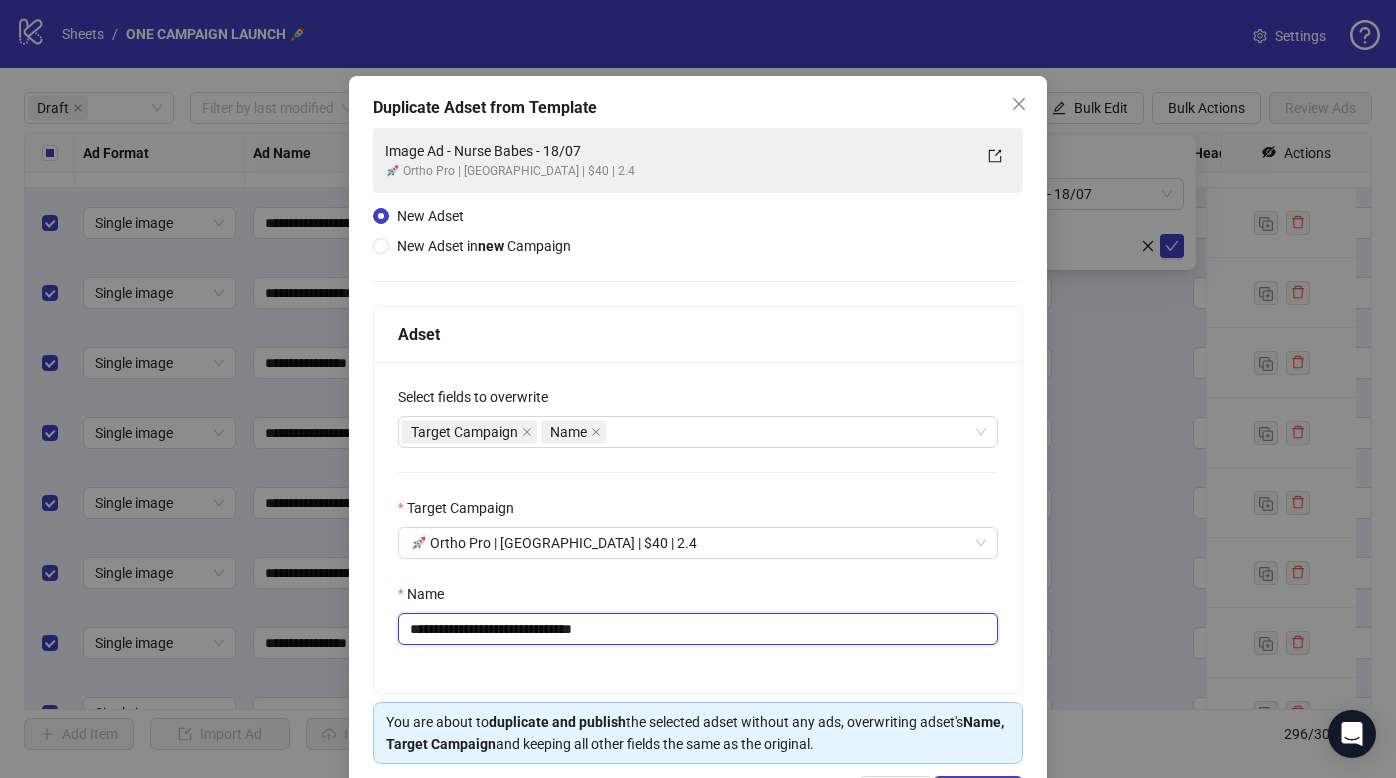 scroll, scrollTop: 98, scrollLeft: 0, axis: vertical 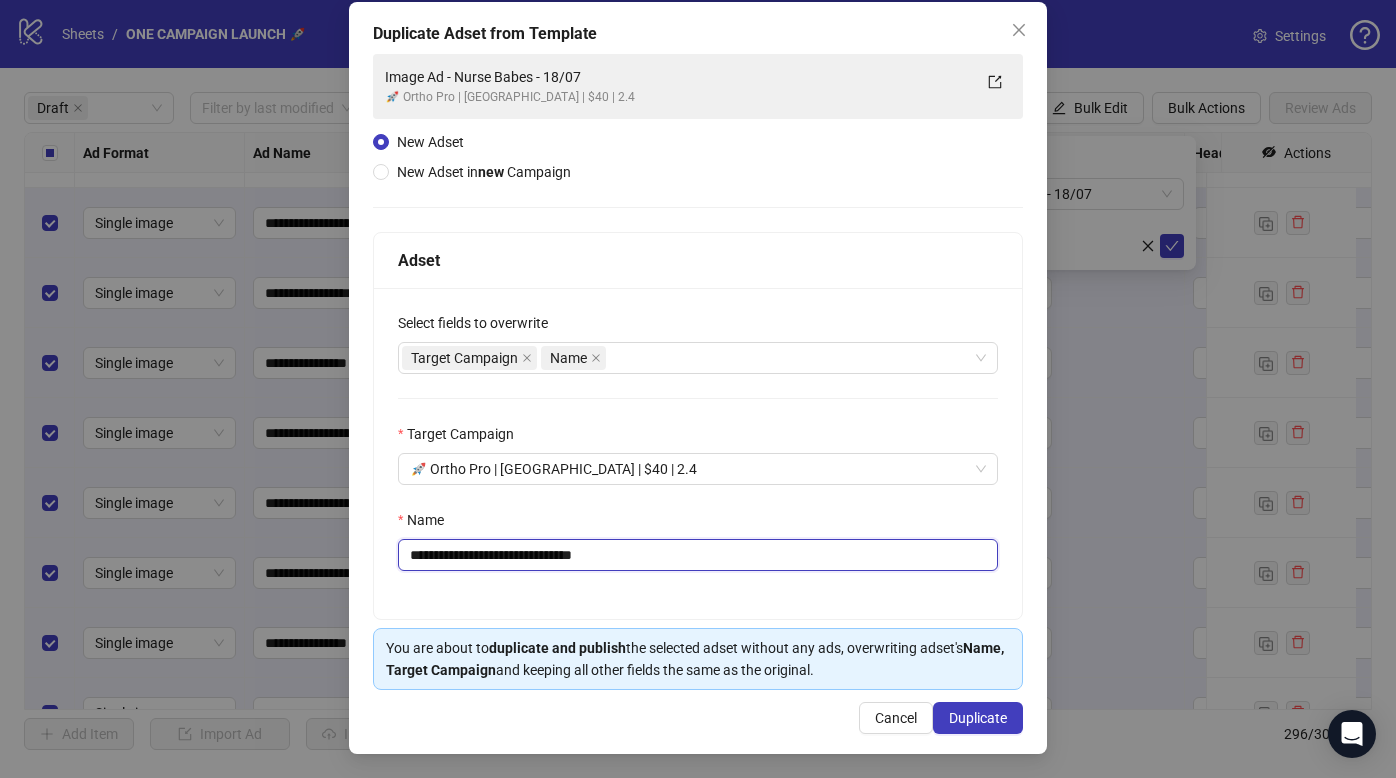 drag, startPoint x: 633, startPoint y: 559, endPoint x: 664, endPoint y: 576, distance: 35.35534 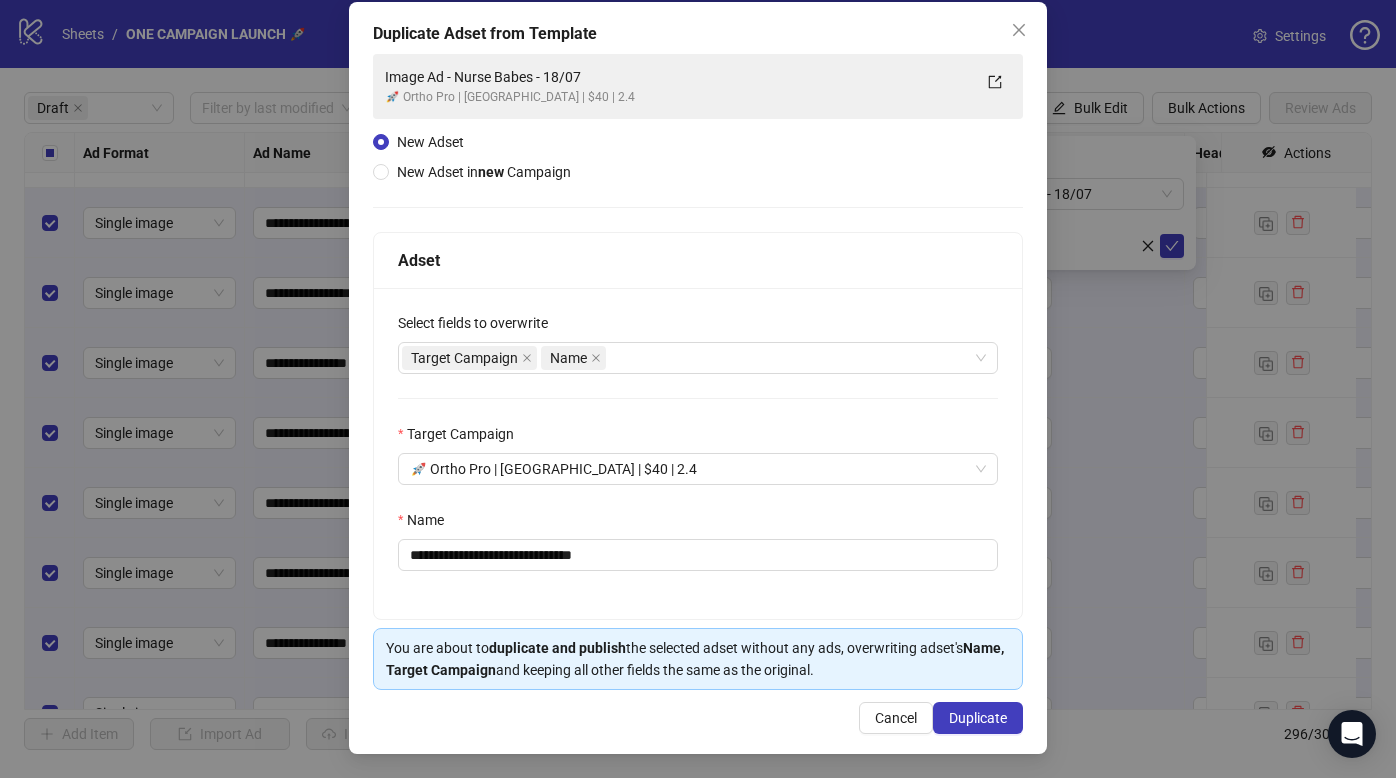 drag, startPoint x: 672, startPoint y: 587, endPoint x: 602, endPoint y: 648, distance: 92.84934 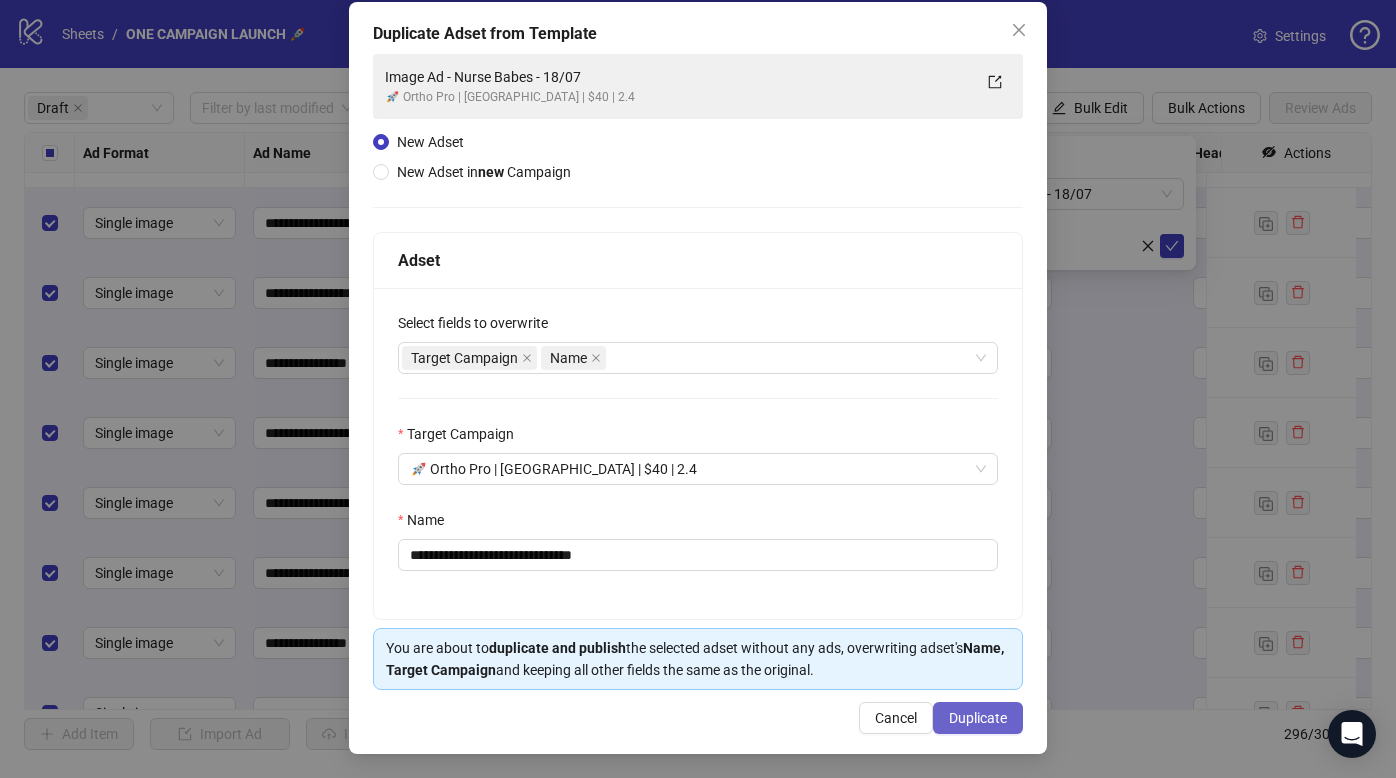 click on "Duplicate" at bounding box center [978, 718] 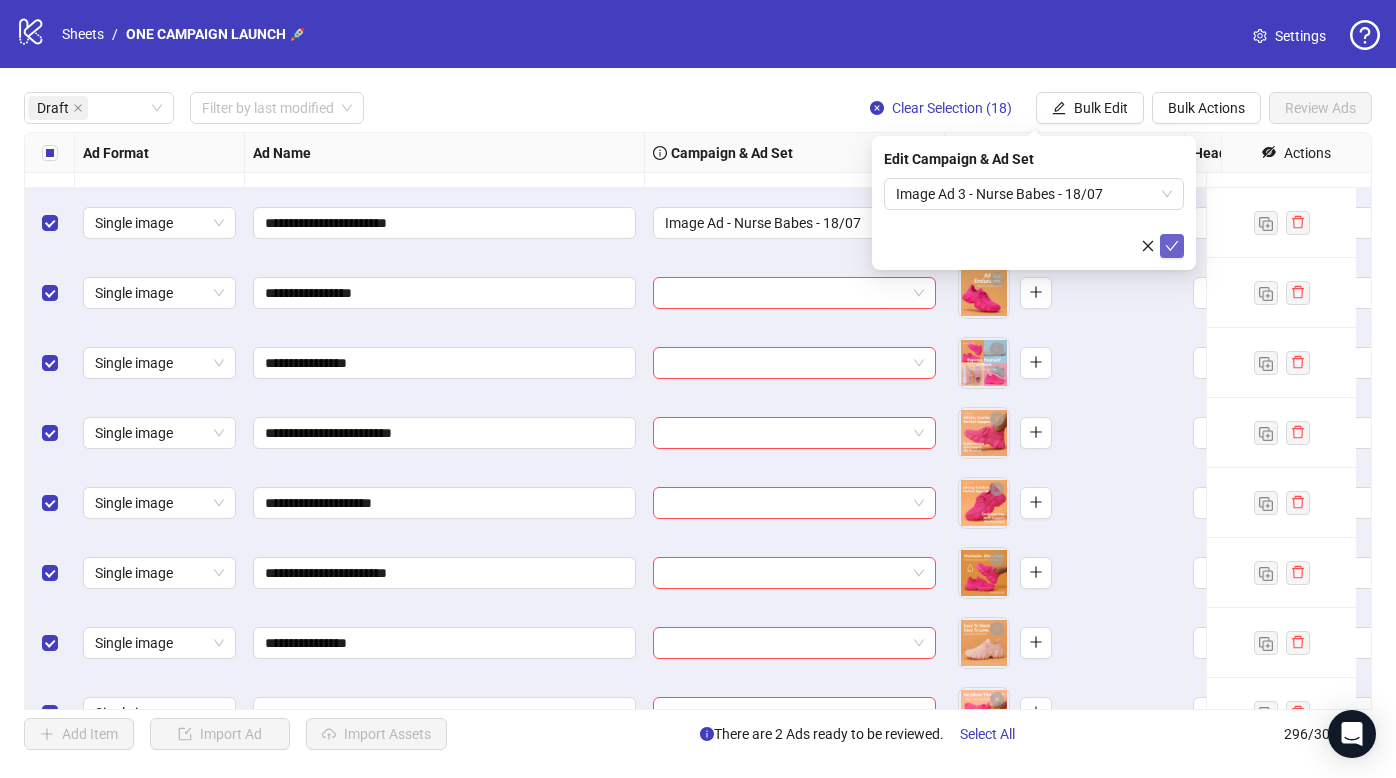 click 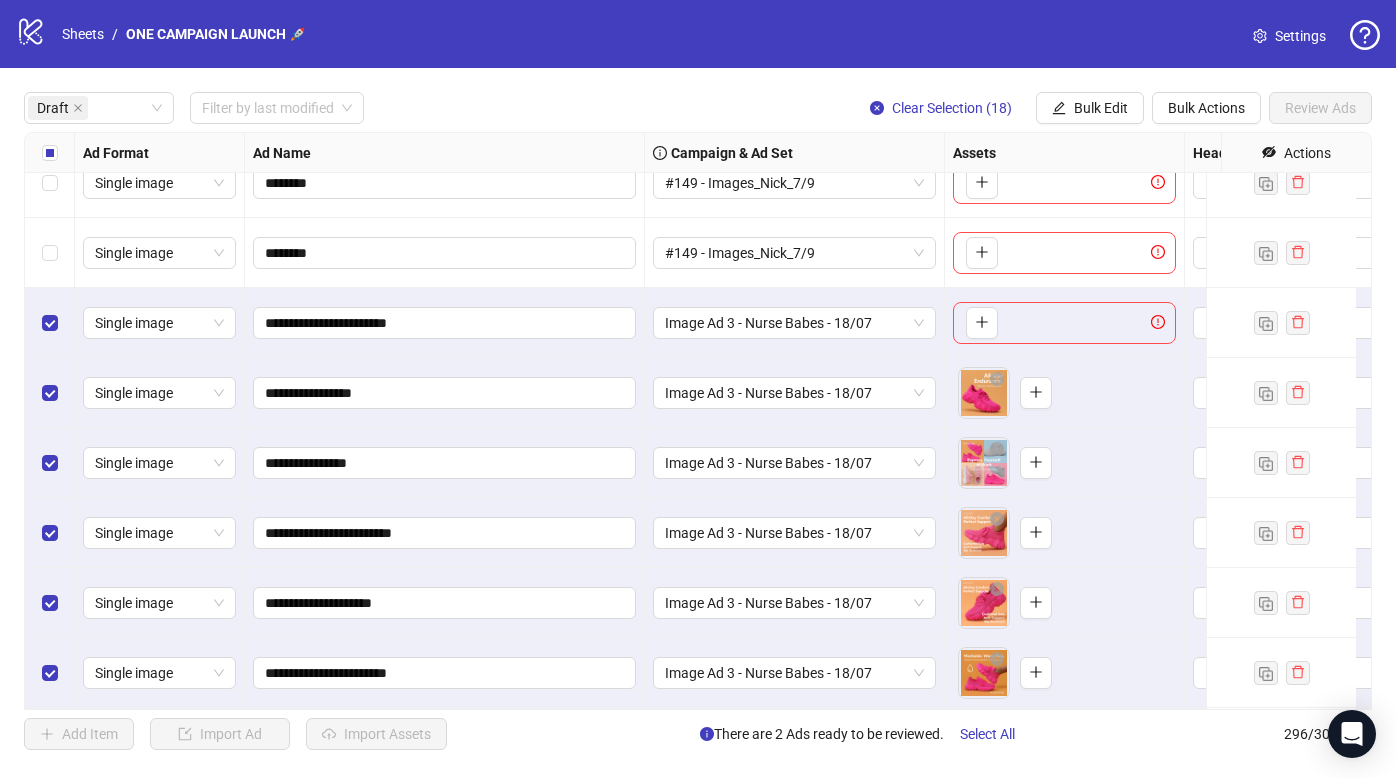 scroll, scrollTop: 335, scrollLeft: 0, axis: vertical 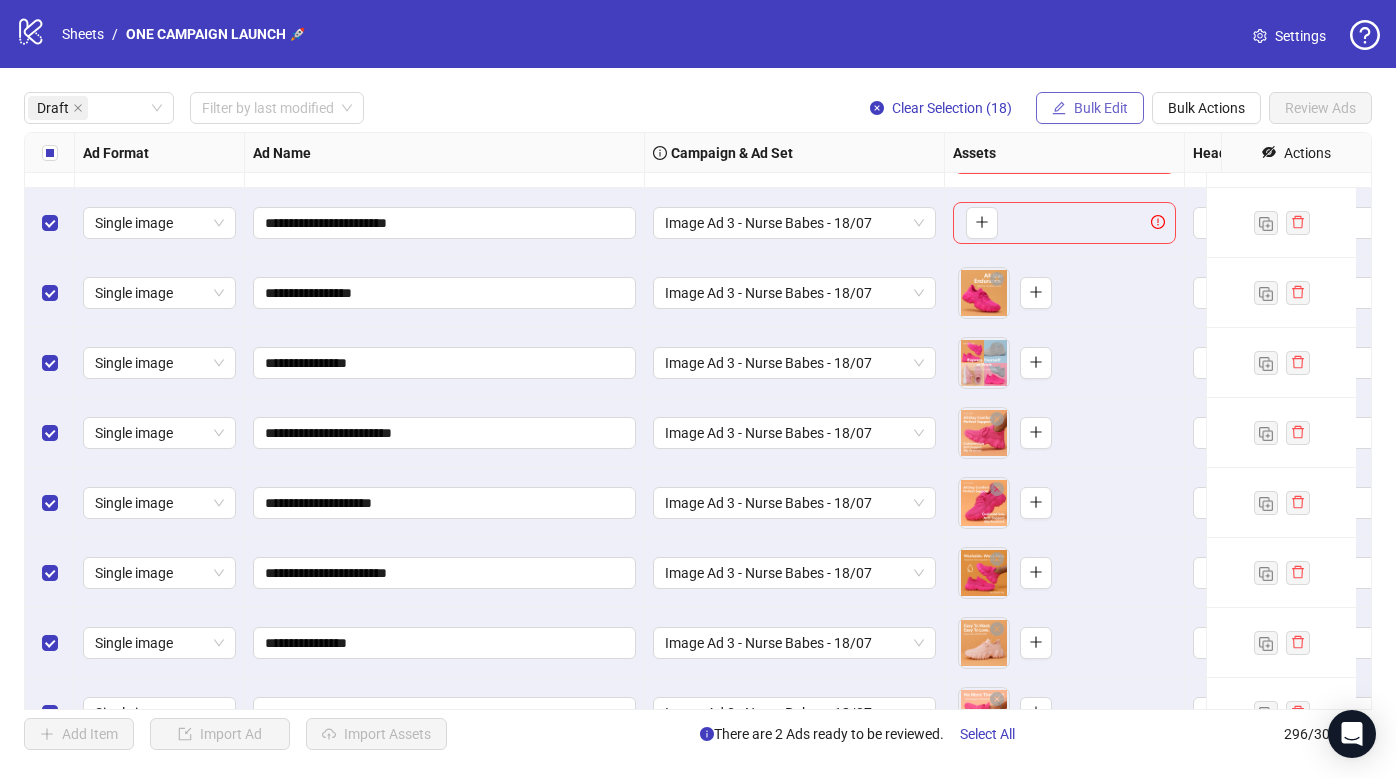 click on "Bulk Edit" at bounding box center (1101, 108) 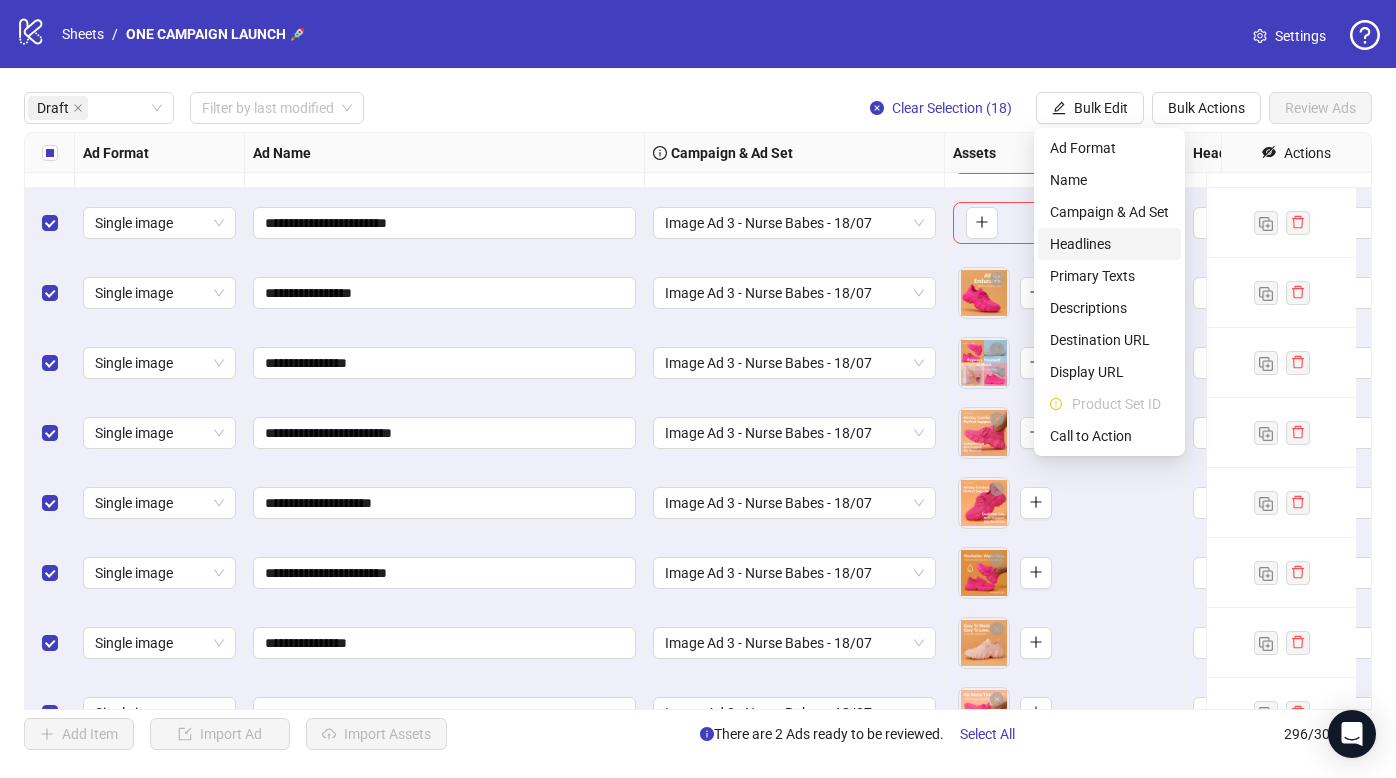 click on "Headlines" at bounding box center (1109, 244) 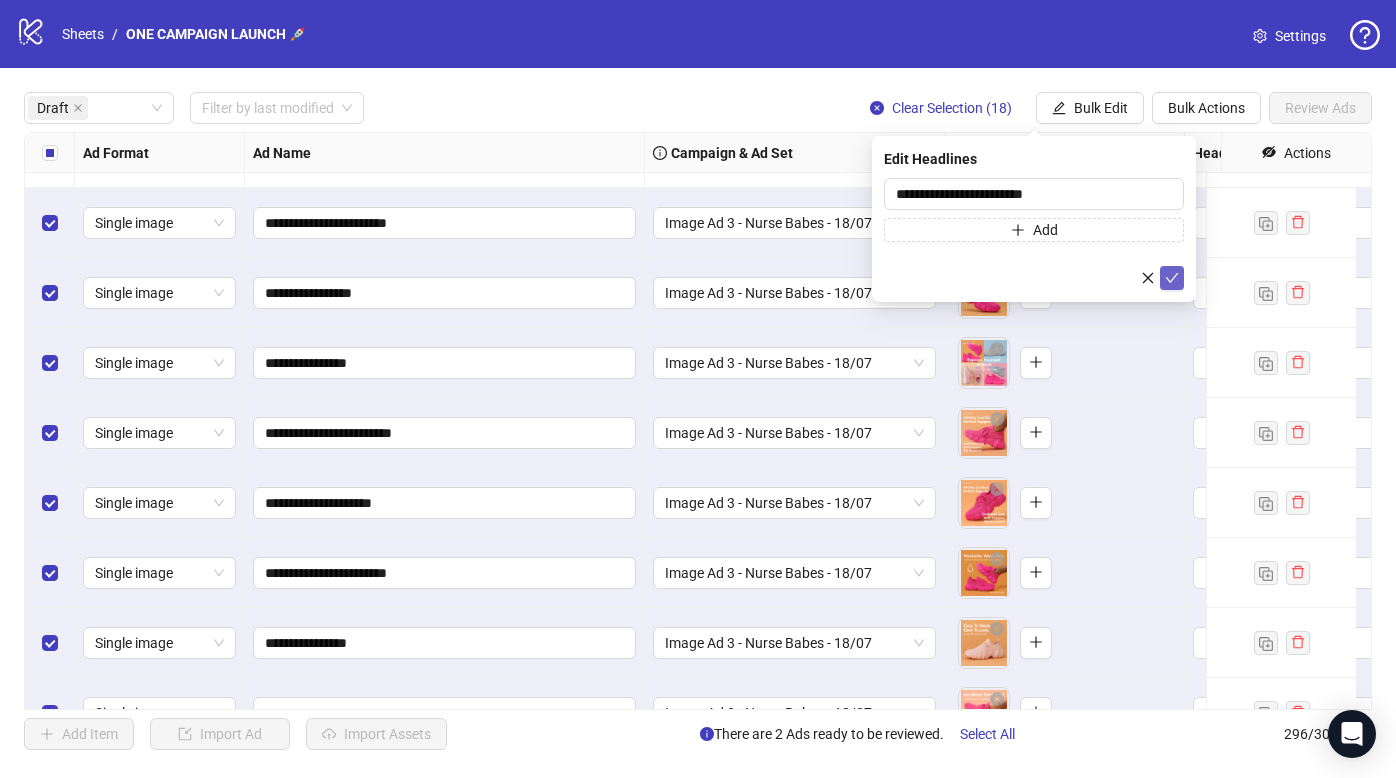 click at bounding box center [1172, 278] 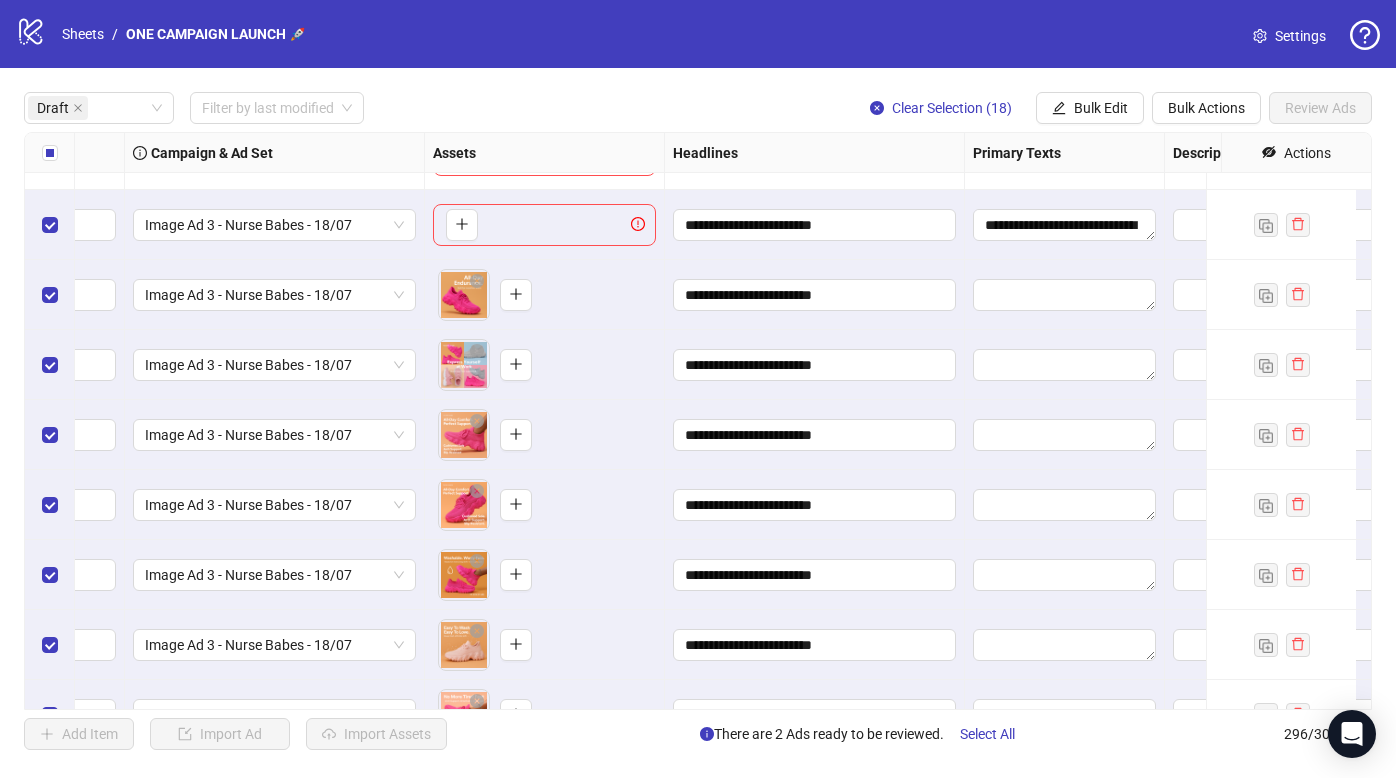 drag, startPoint x: 868, startPoint y: 351, endPoint x: 1106, endPoint y: 310, distance: 241.50569 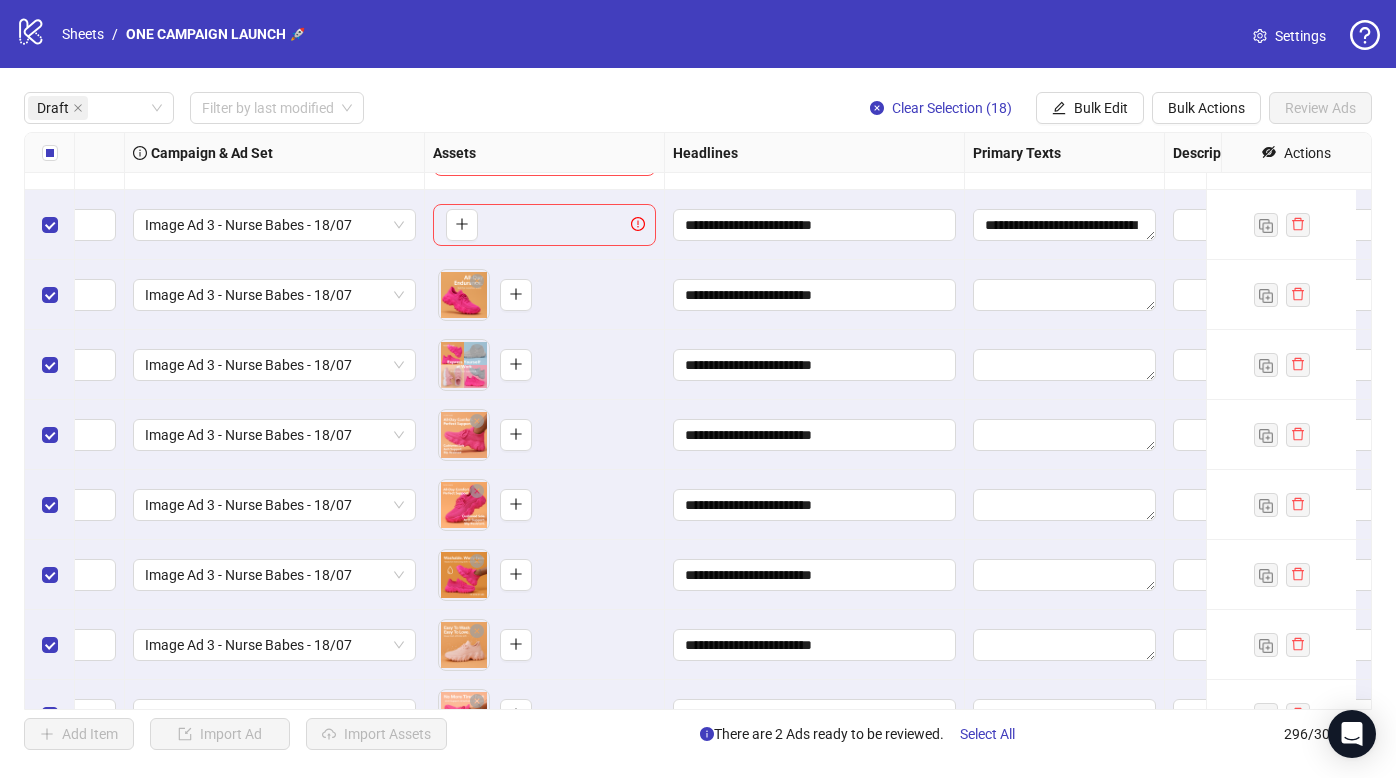 scroll, scrollTop: 328, scrollLeft: 931, axis: both 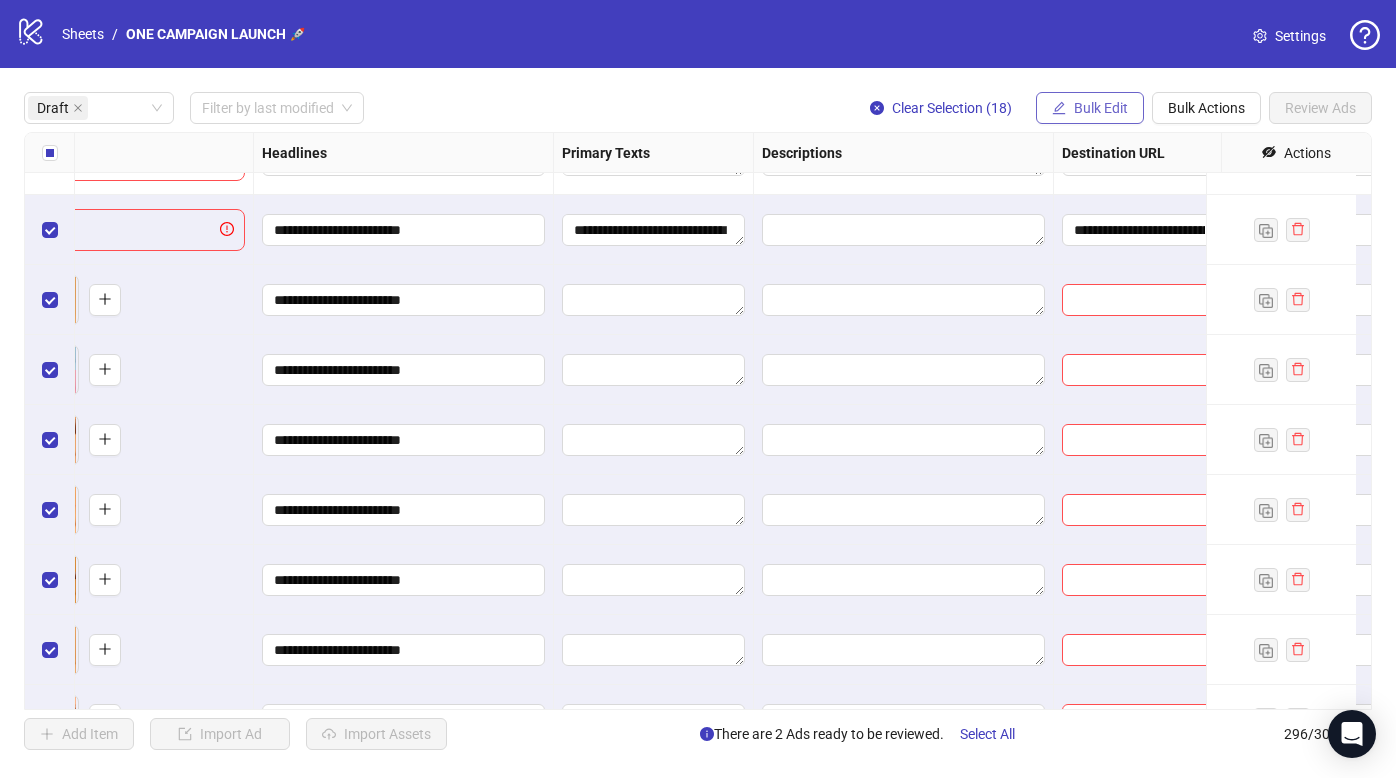 click 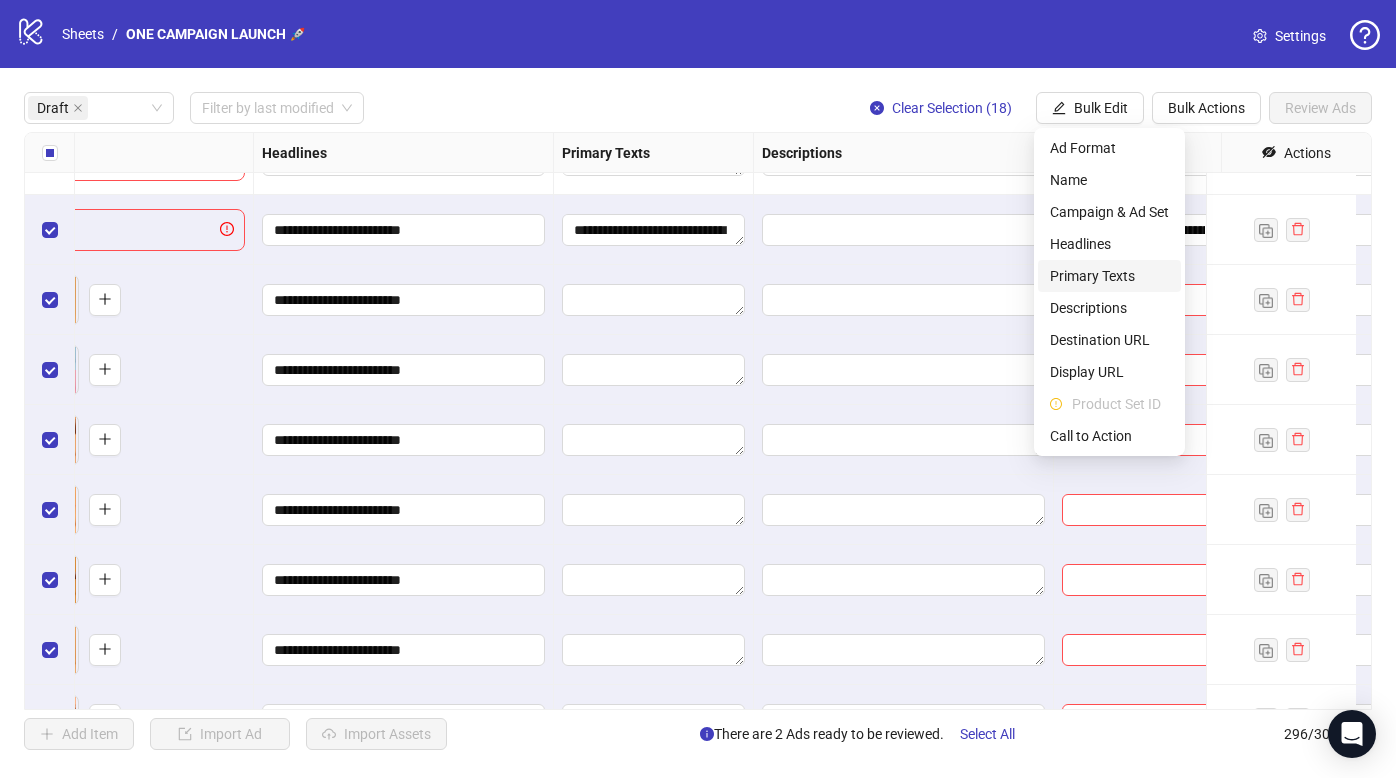 click on "Primary Texts" at bounding box center (1109, 276) 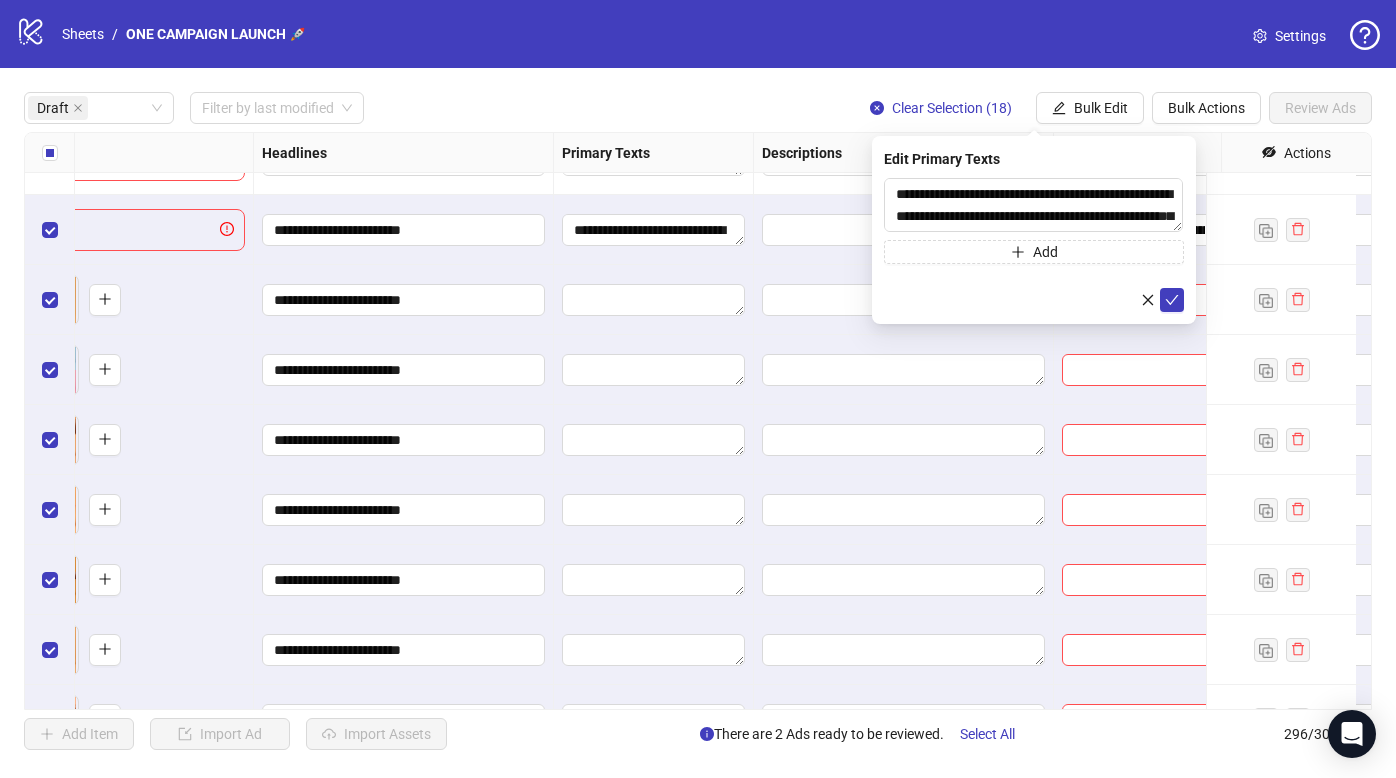 click on "**********" at bounding box center [1034, 230] 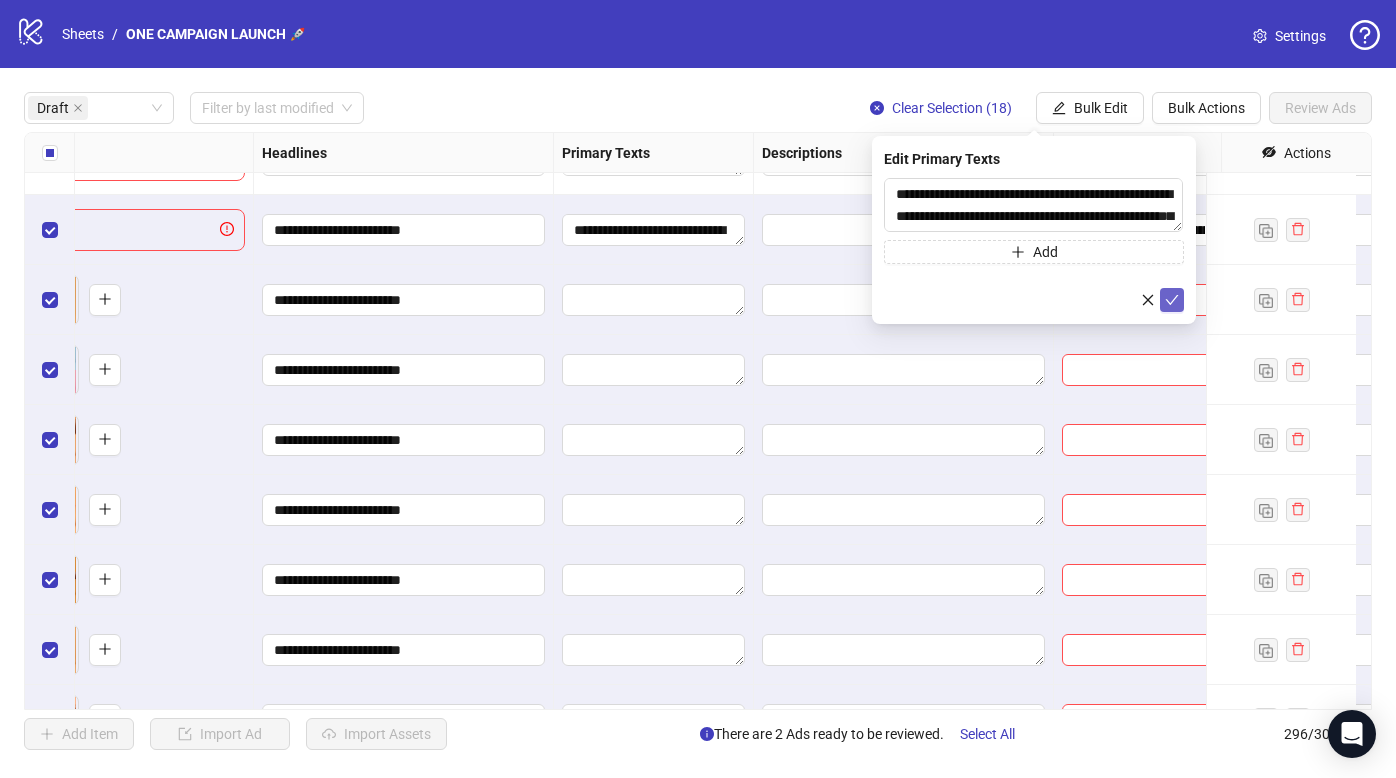 click at bounding box center [1172, 300] 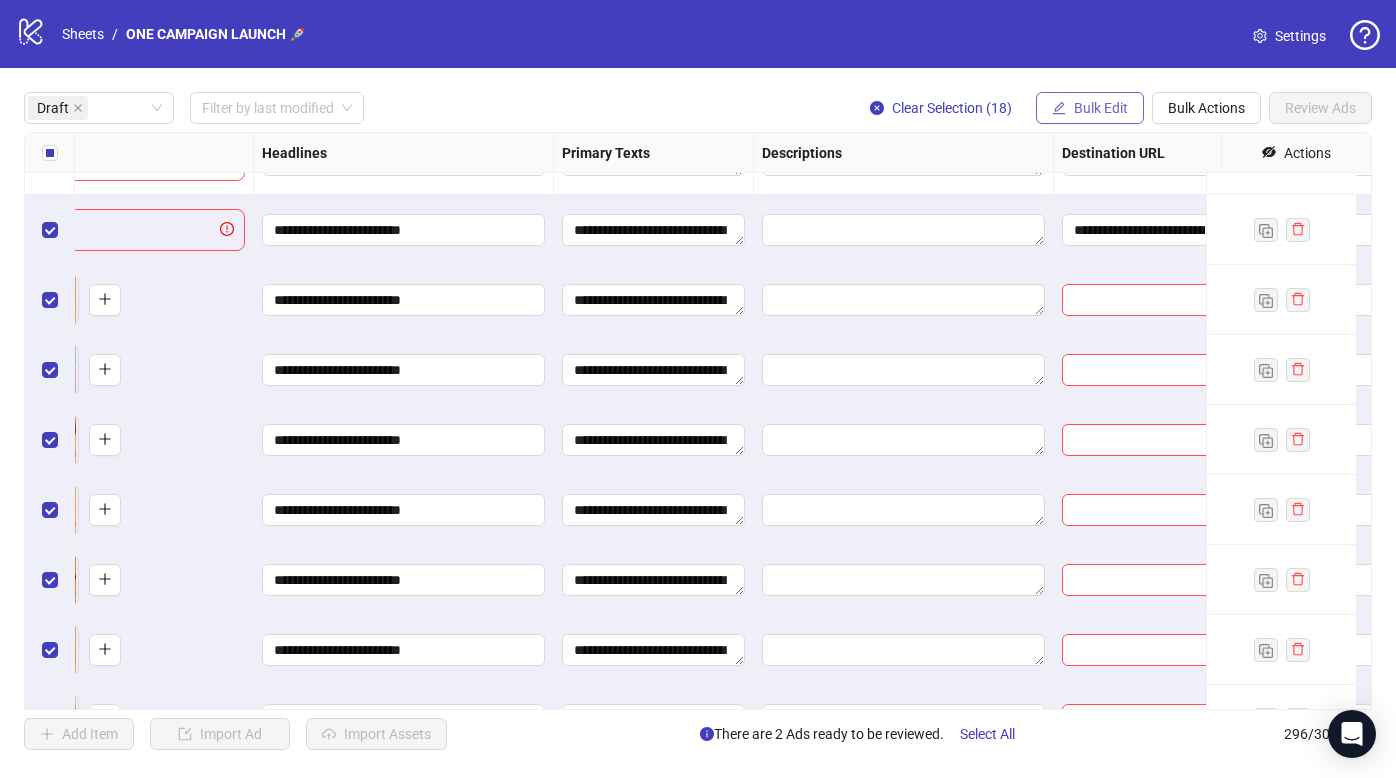 click on "Bulk Edit" at bounding box center [1101, 108] 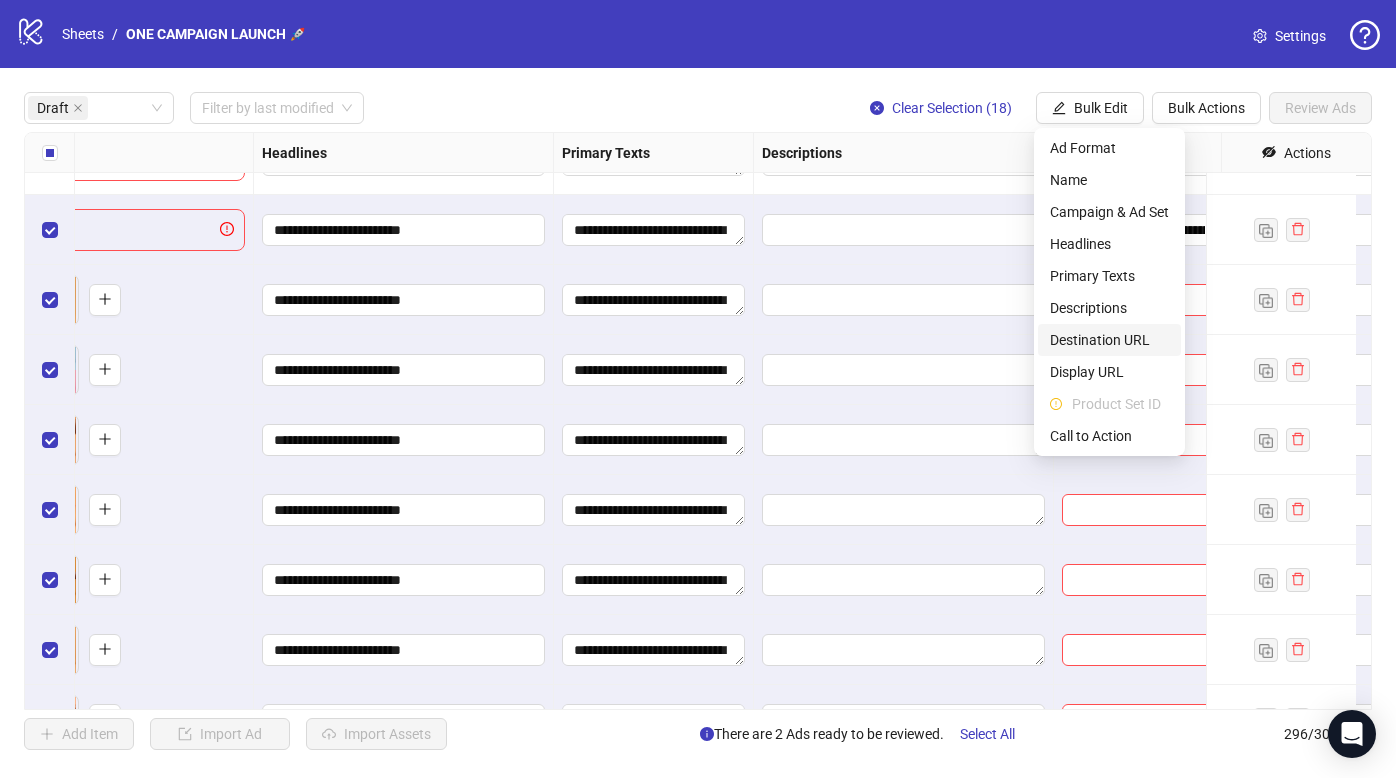 click on "Destination URL" at bounding box center [1109, 340] 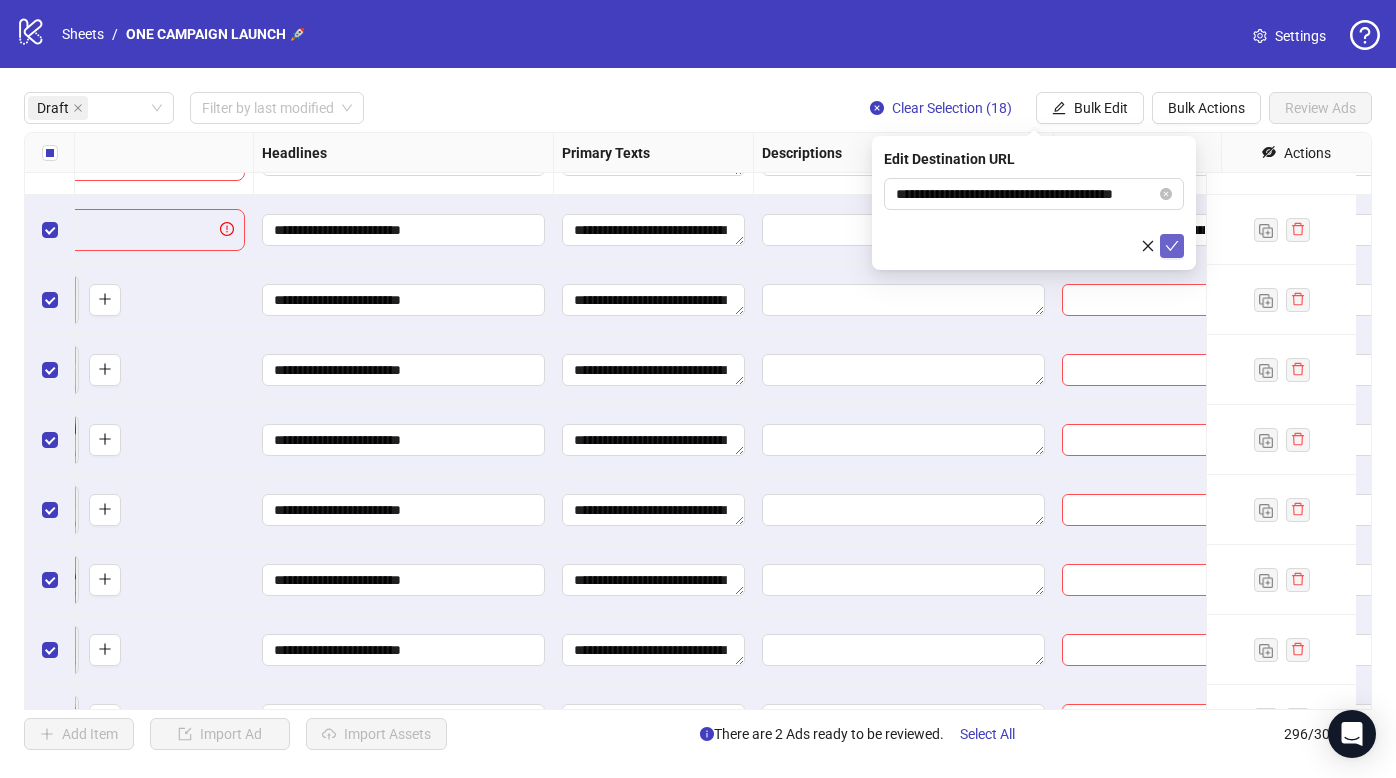 click 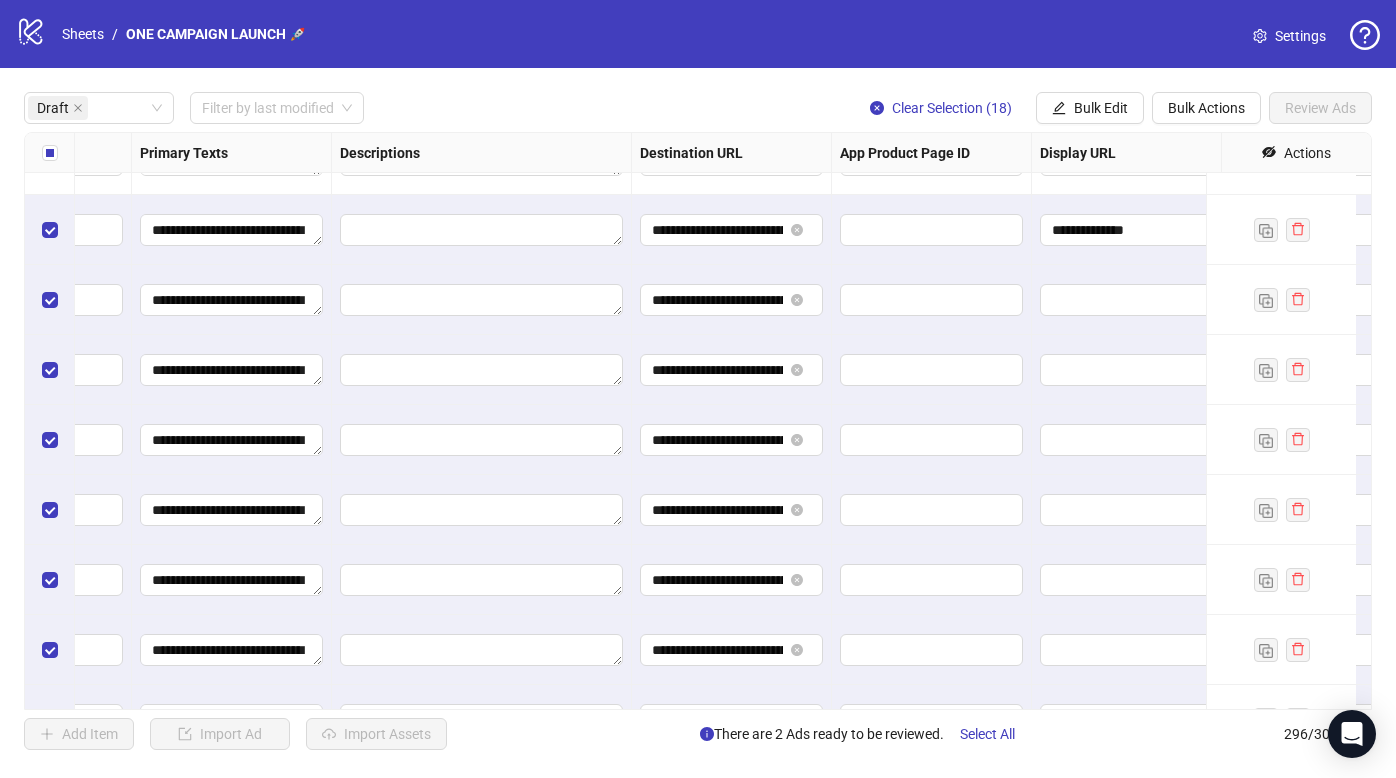 drag, startPoint x: 786, startPoint y: 353, endPoint x: 1080, endPoint y: 364, distance: 294.20572 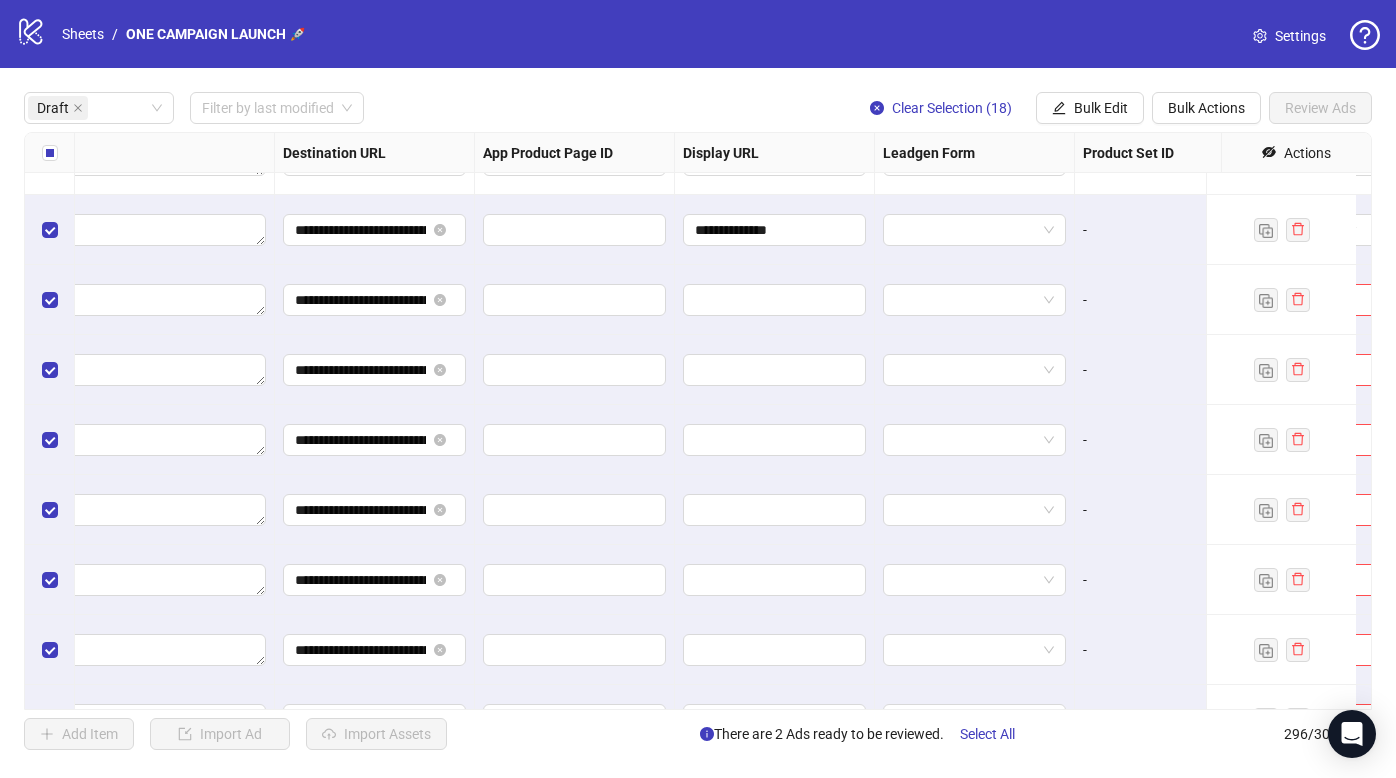 scroll, scrollTop: 328, scrollLeft: 1879, axis: both 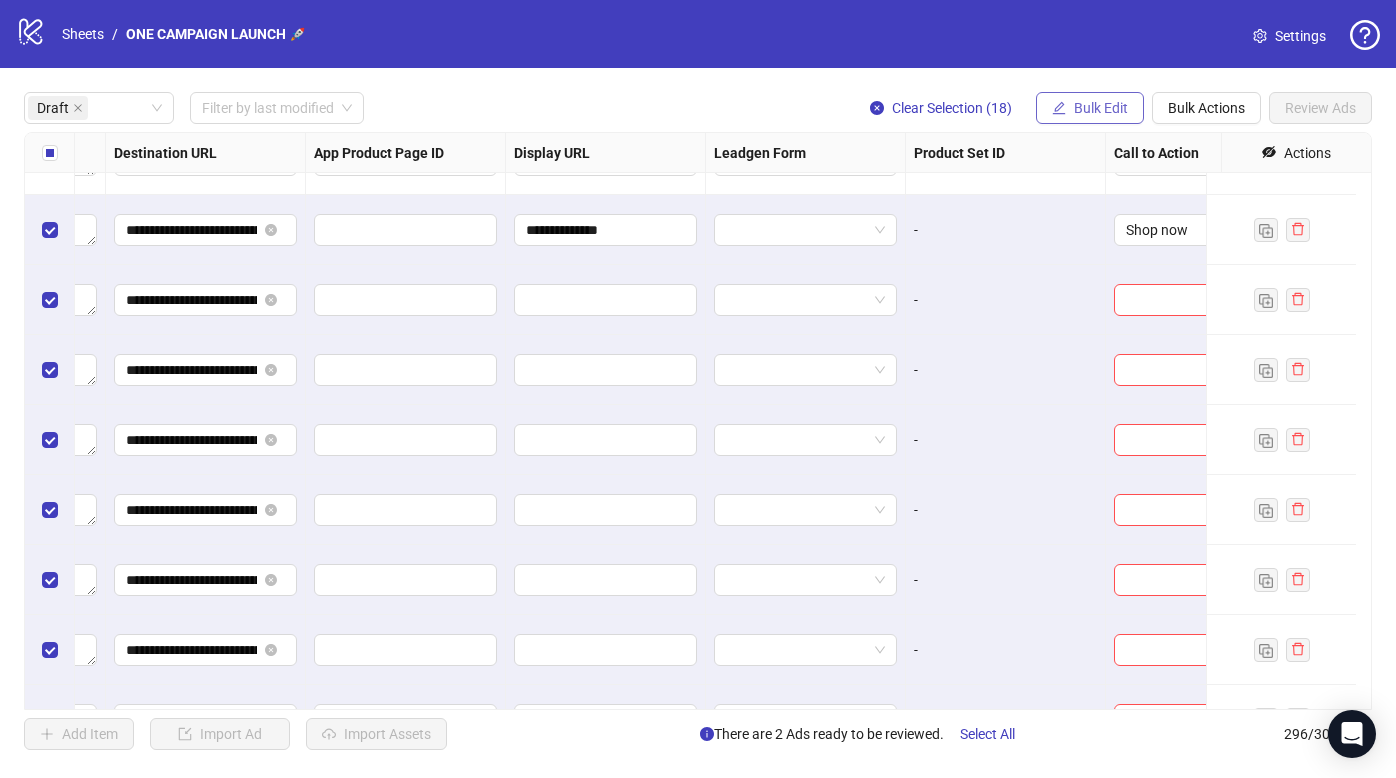 click on "Bulk Edit" at bounding box center (1090, 108) 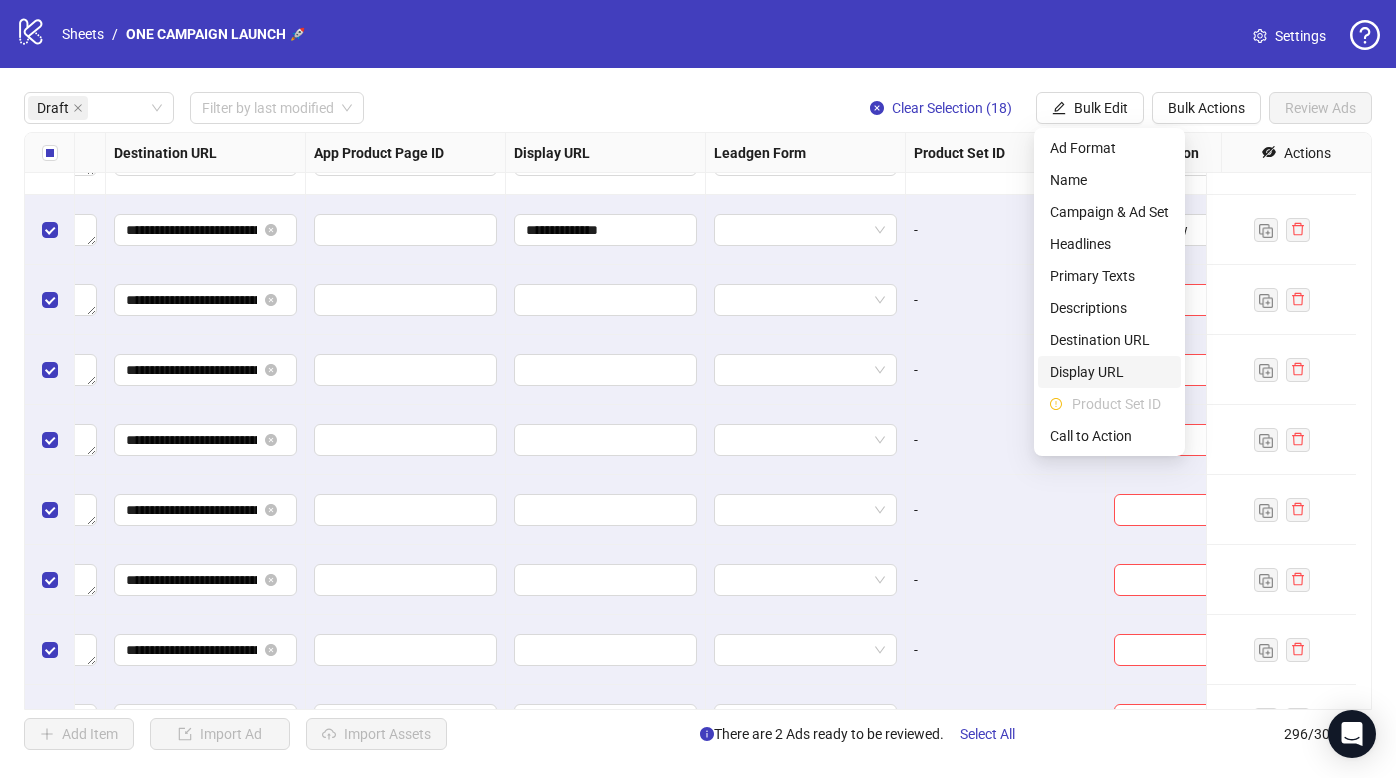 click on "Display URL" at bounding box center (1109, 372) 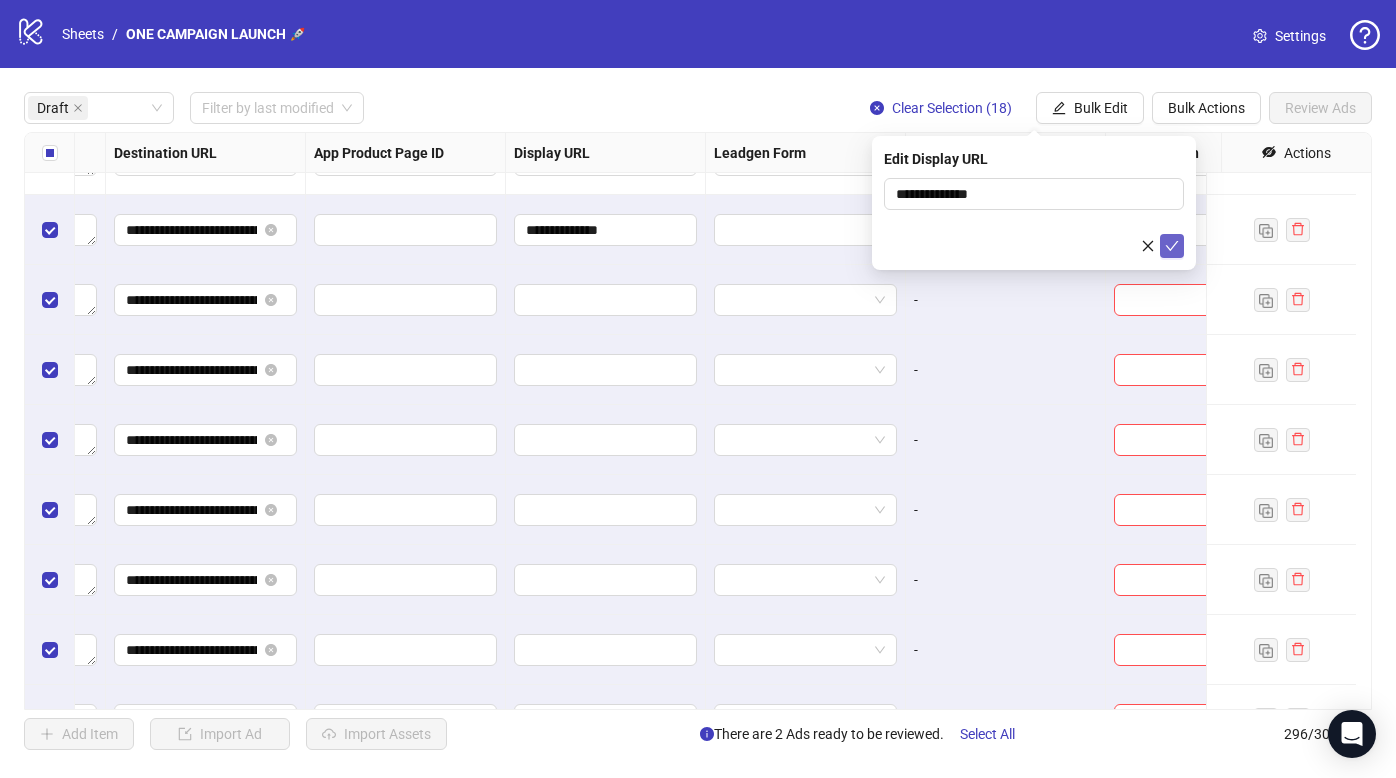 click at bounding box center (1172, 246) 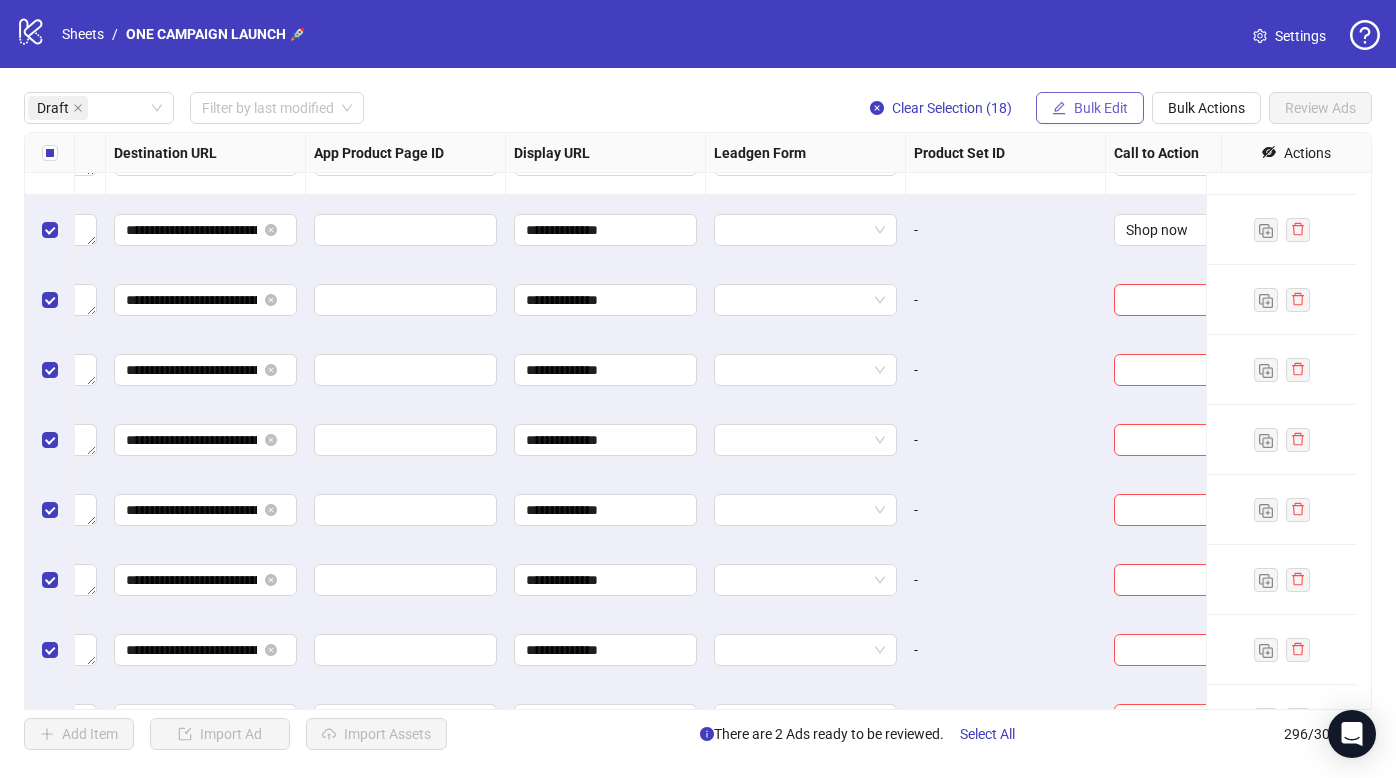 click on "Bulk Edit" at bounding box center [1101, 108] 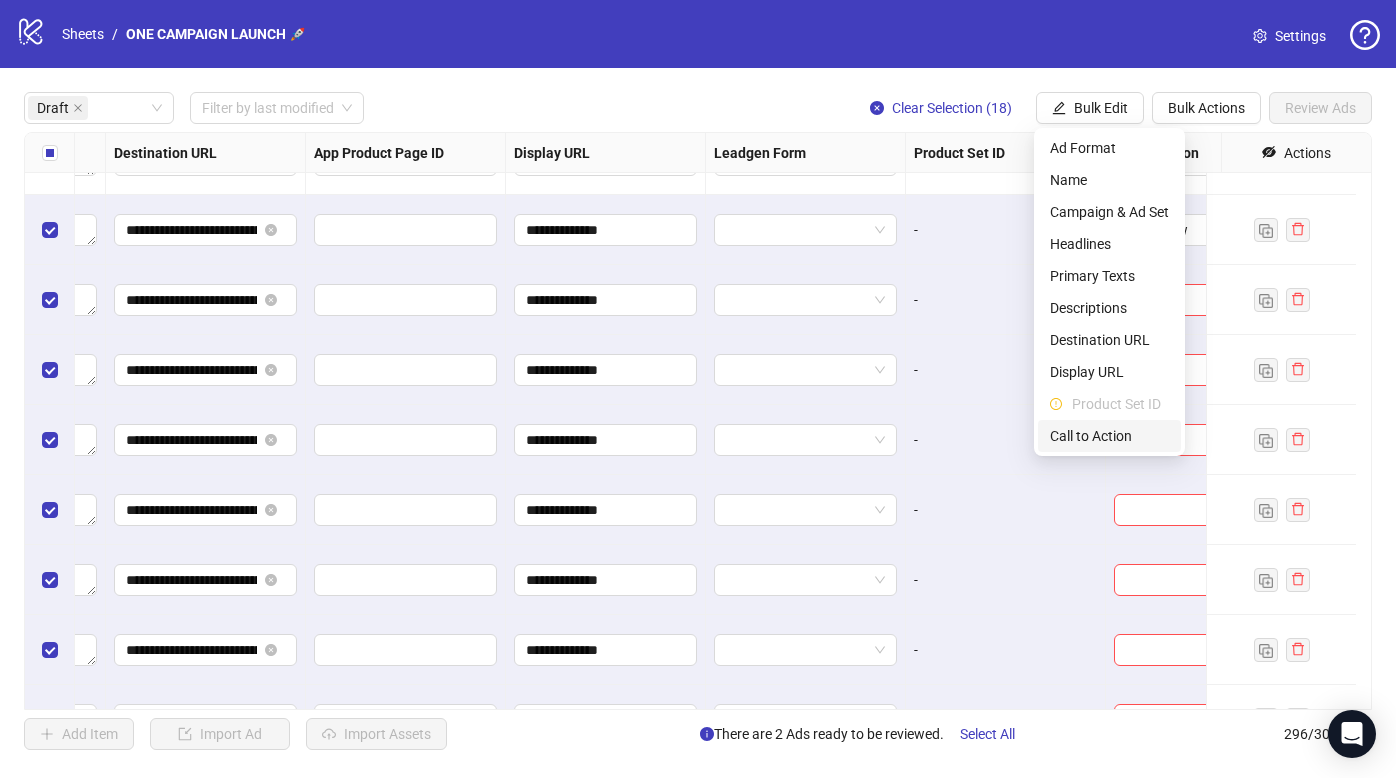 click on "Call to Action" at bounding box center [1109, 436] 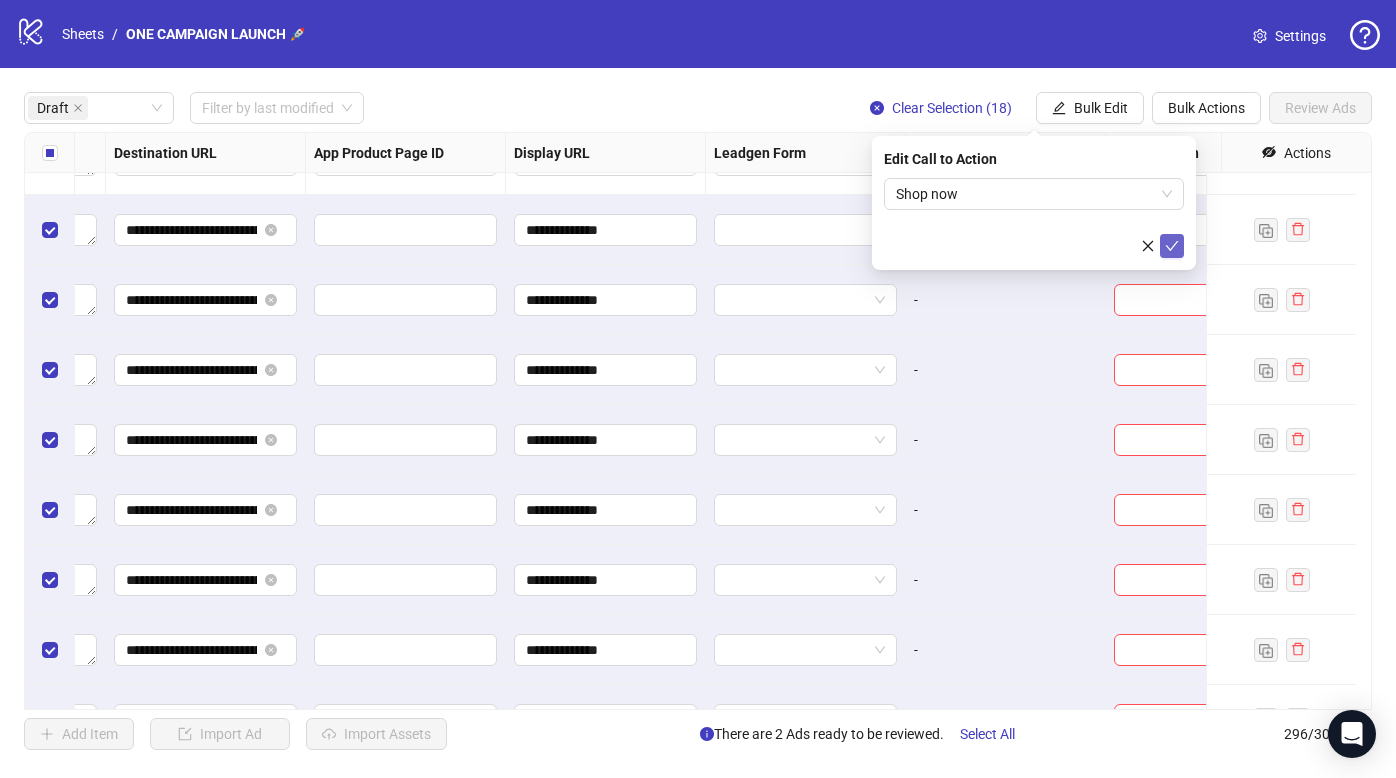 click 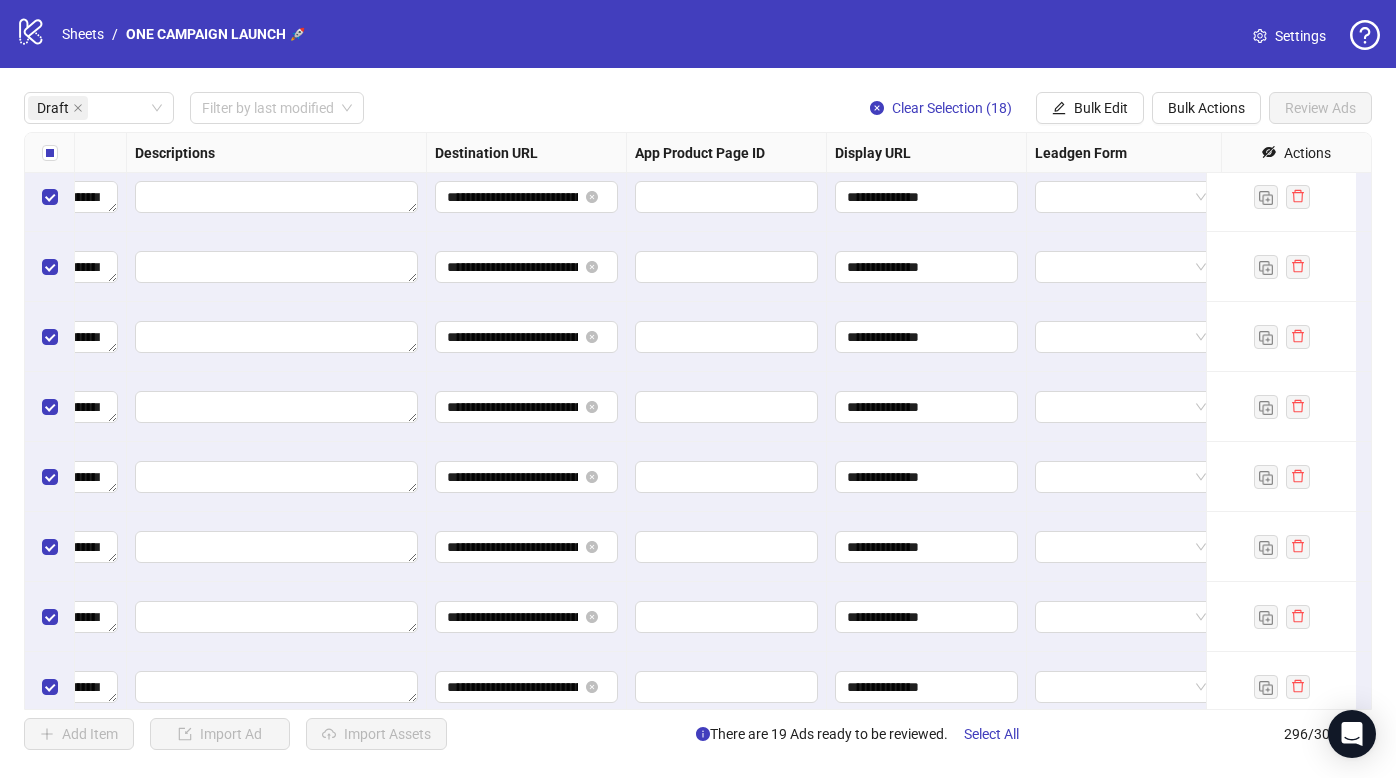 drag, startPoint x: 991, startPoint y: 427, endPoint x: 700, endPoint y: 413, distance: 291.33658 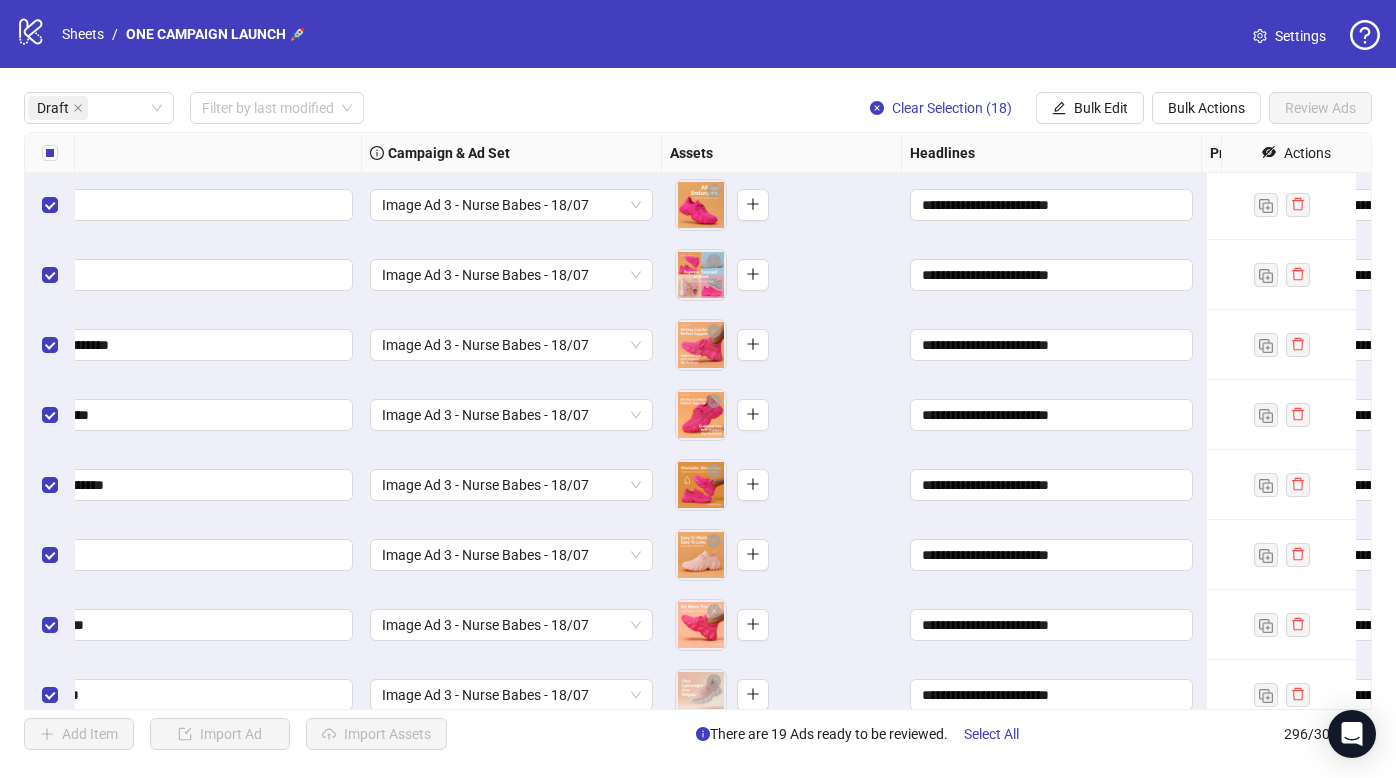scroll, scrollTop: 423, scrollLeft: 194, axis: both 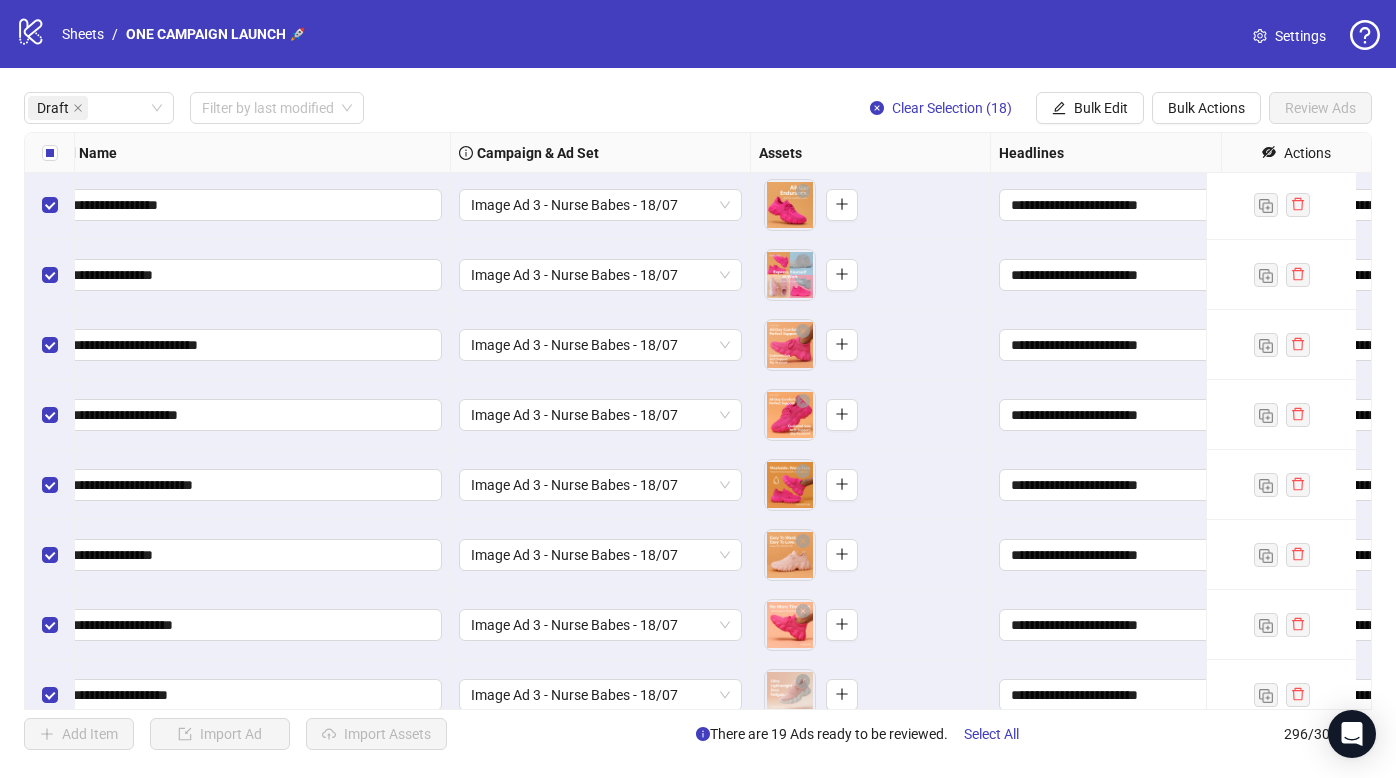 drag, startPoint x: 741, startPoint y: 404, endPoint x: 259, endPoint y: 437, distance: 483.12836 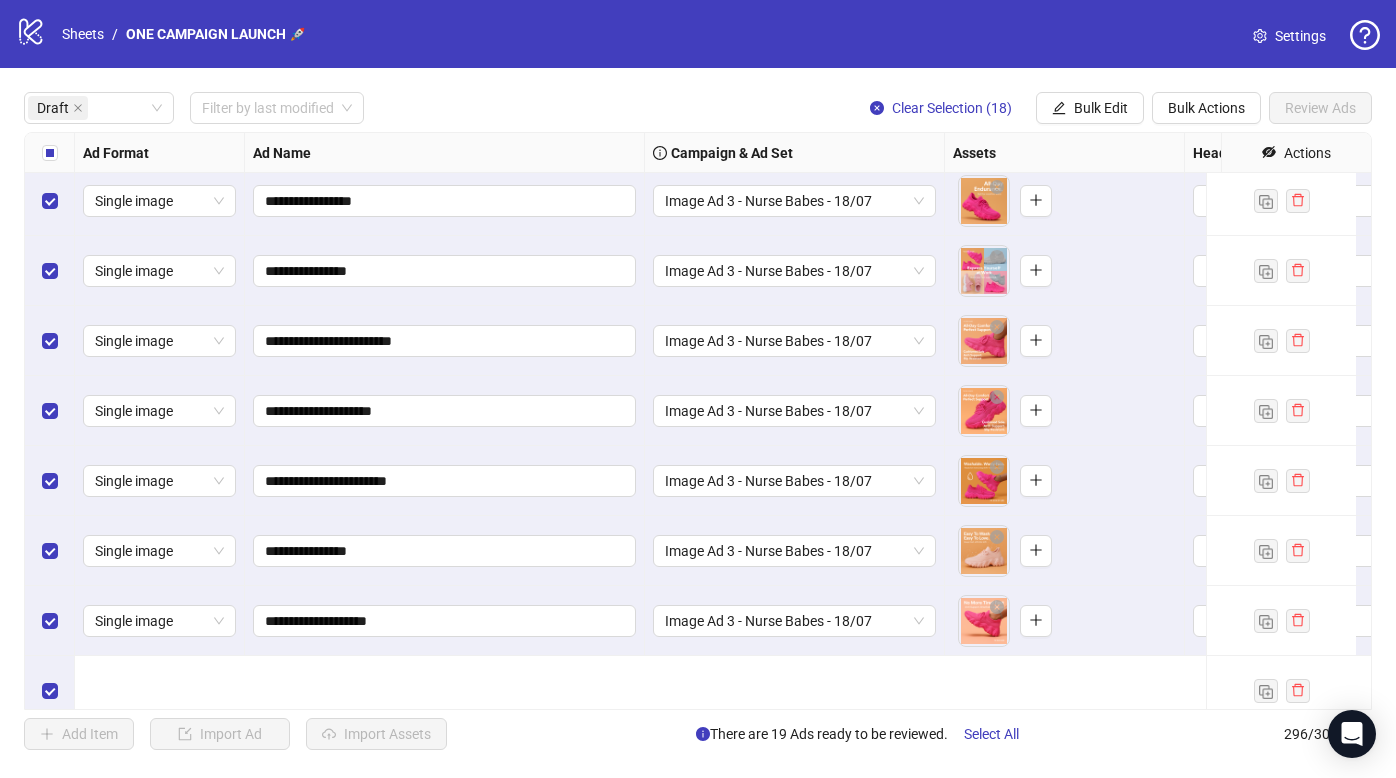 scroll, scrollTop: 127, scrollLeft: 0, axis: vertical 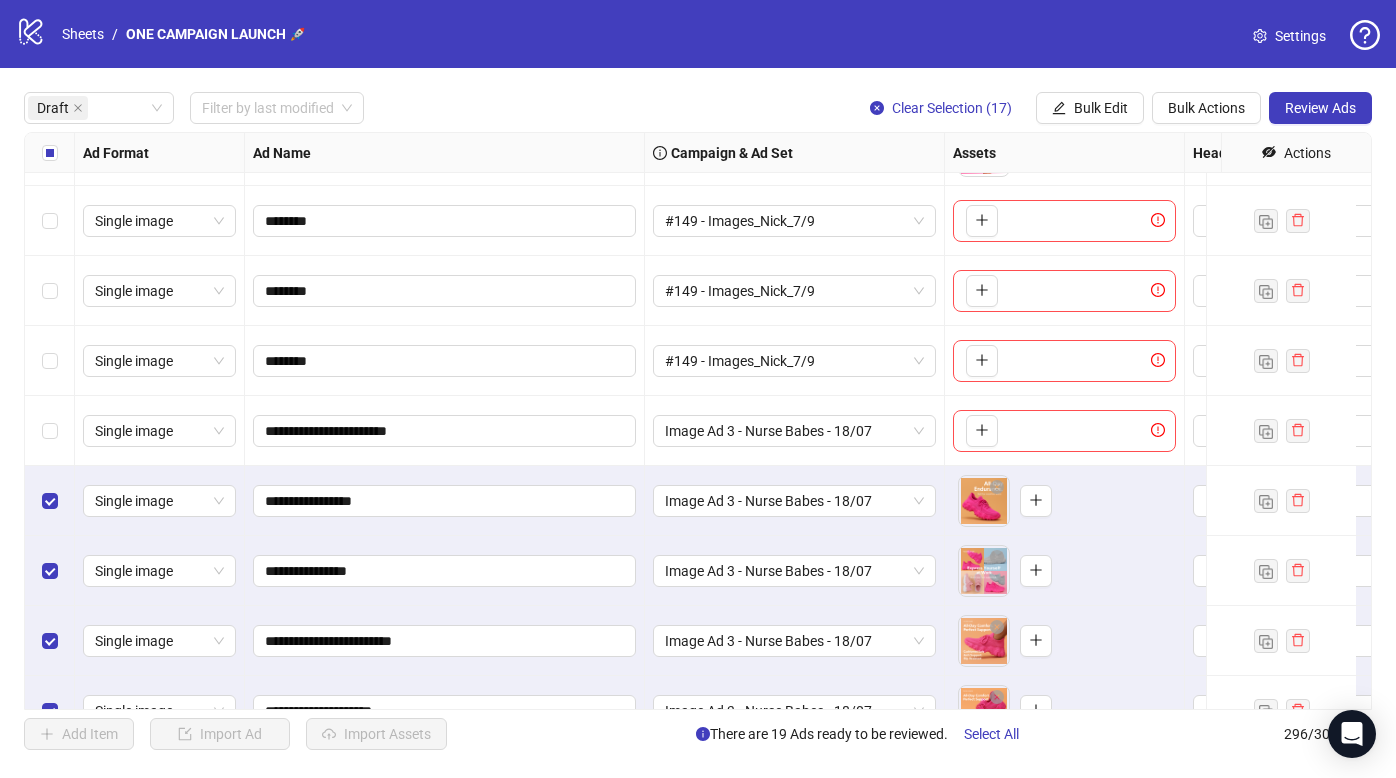 click at bounding box center (50, 431) 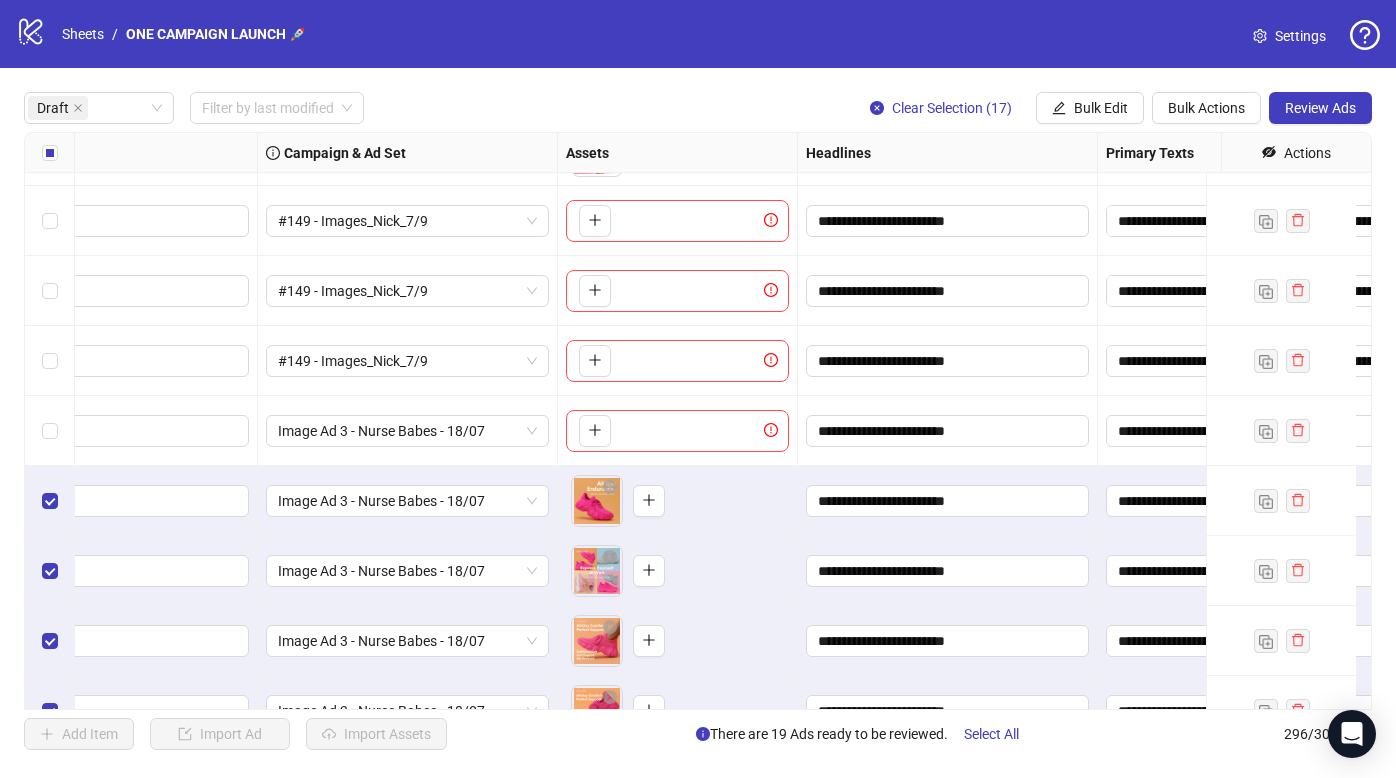 drag, startPoint x: 608, startPoint y: 470, endPoint x: 915, endPoint y: 478, distance: 307.10422 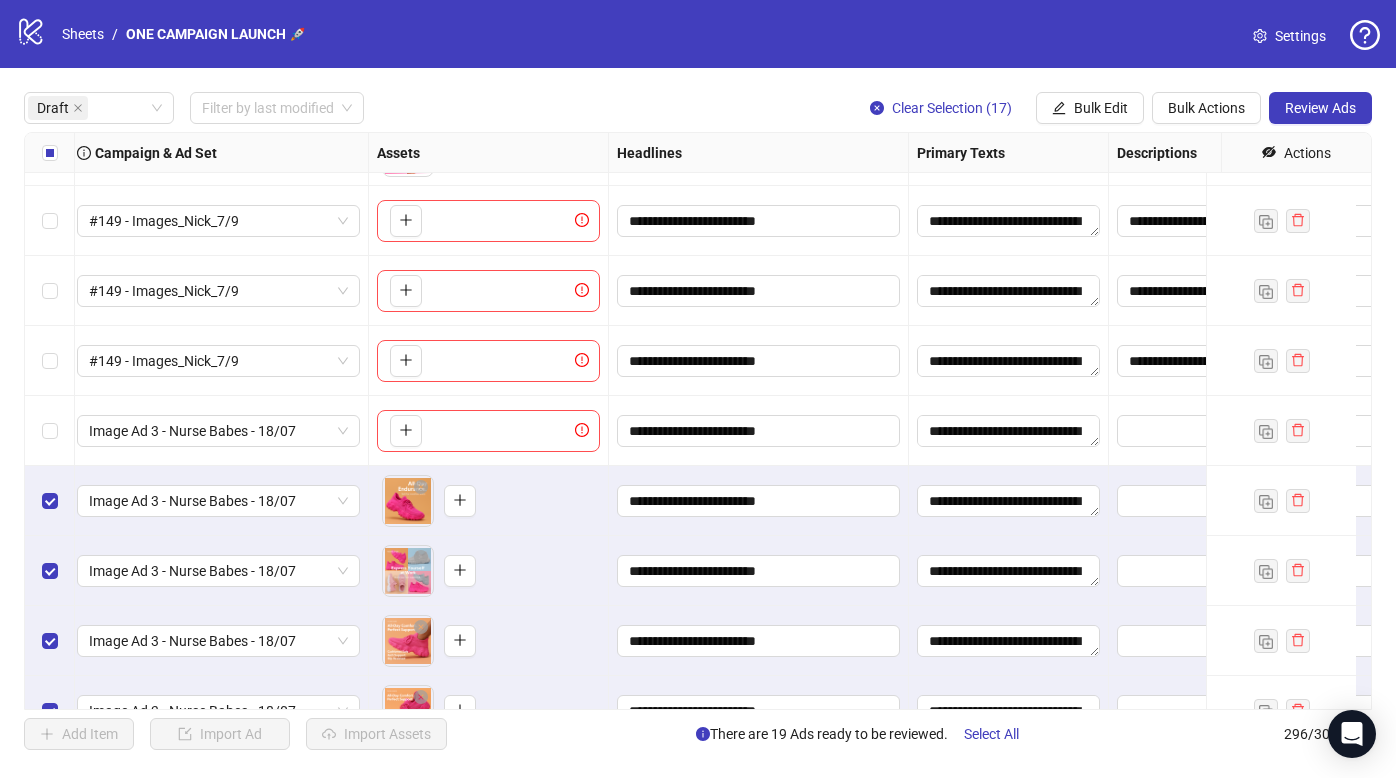 drag, startPoint x: 829, startPoint y: 462, endPoint x: 430, endPoint y: 422, distance: 401 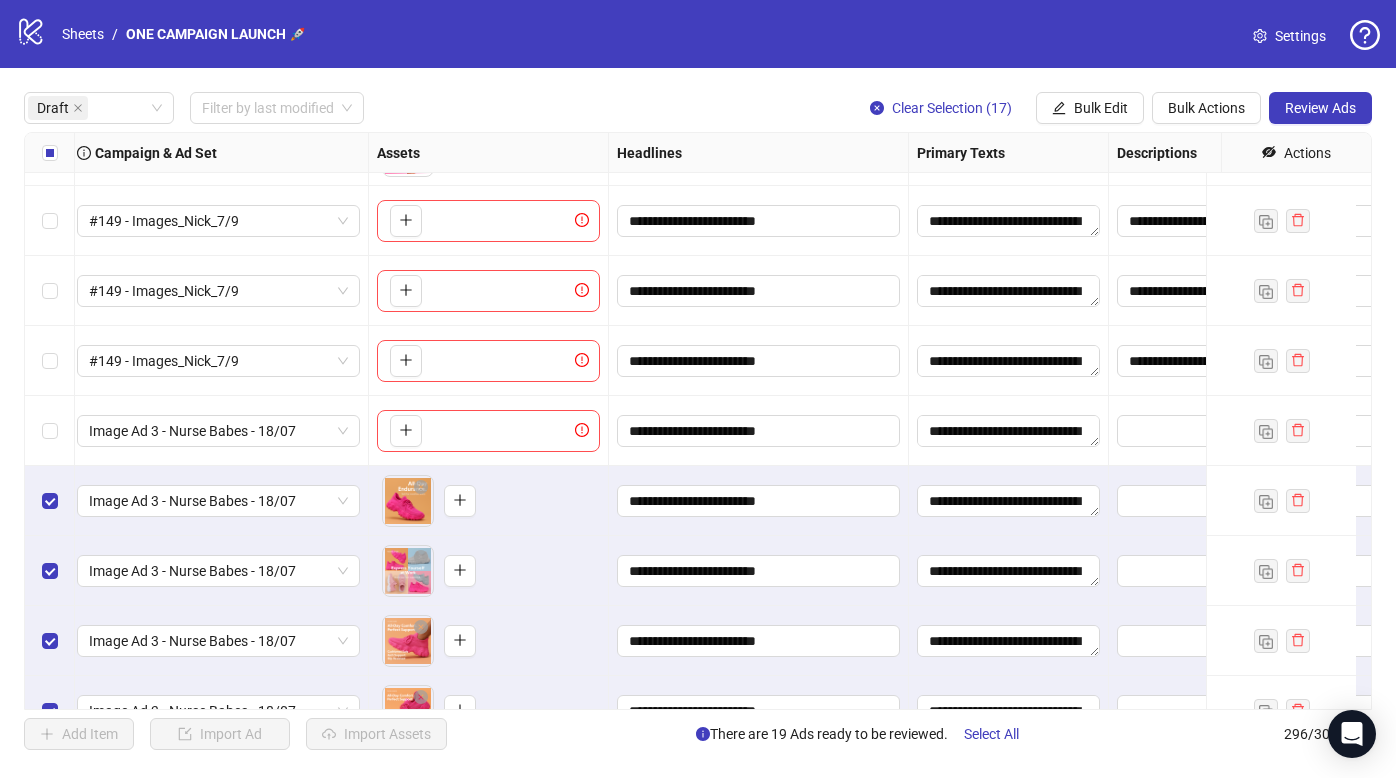 scroll, scrollTop: 127, scrollLeft: 662, axis: both 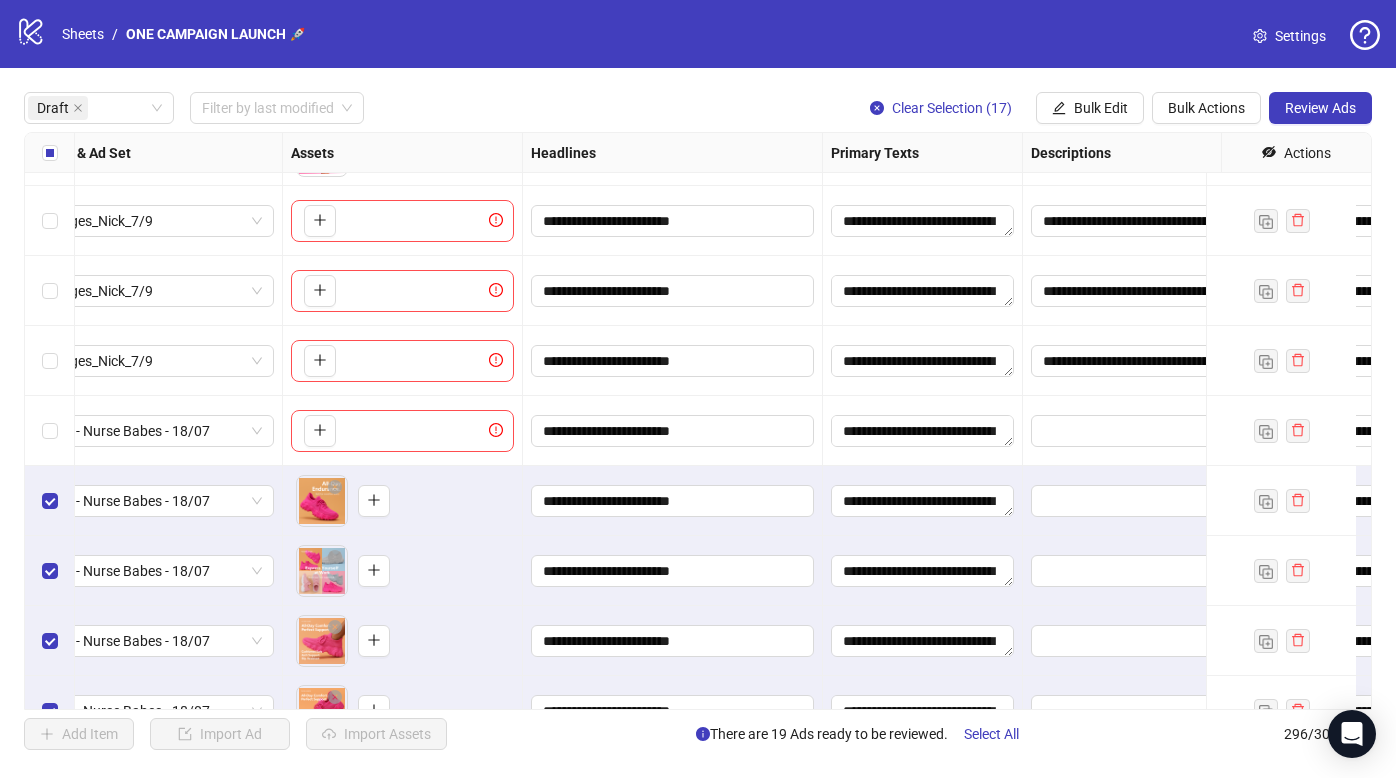 drag, startPoint x: 890, startPoint y: 452, endPoint x: 1089, endPoint y: 452, distance: 199 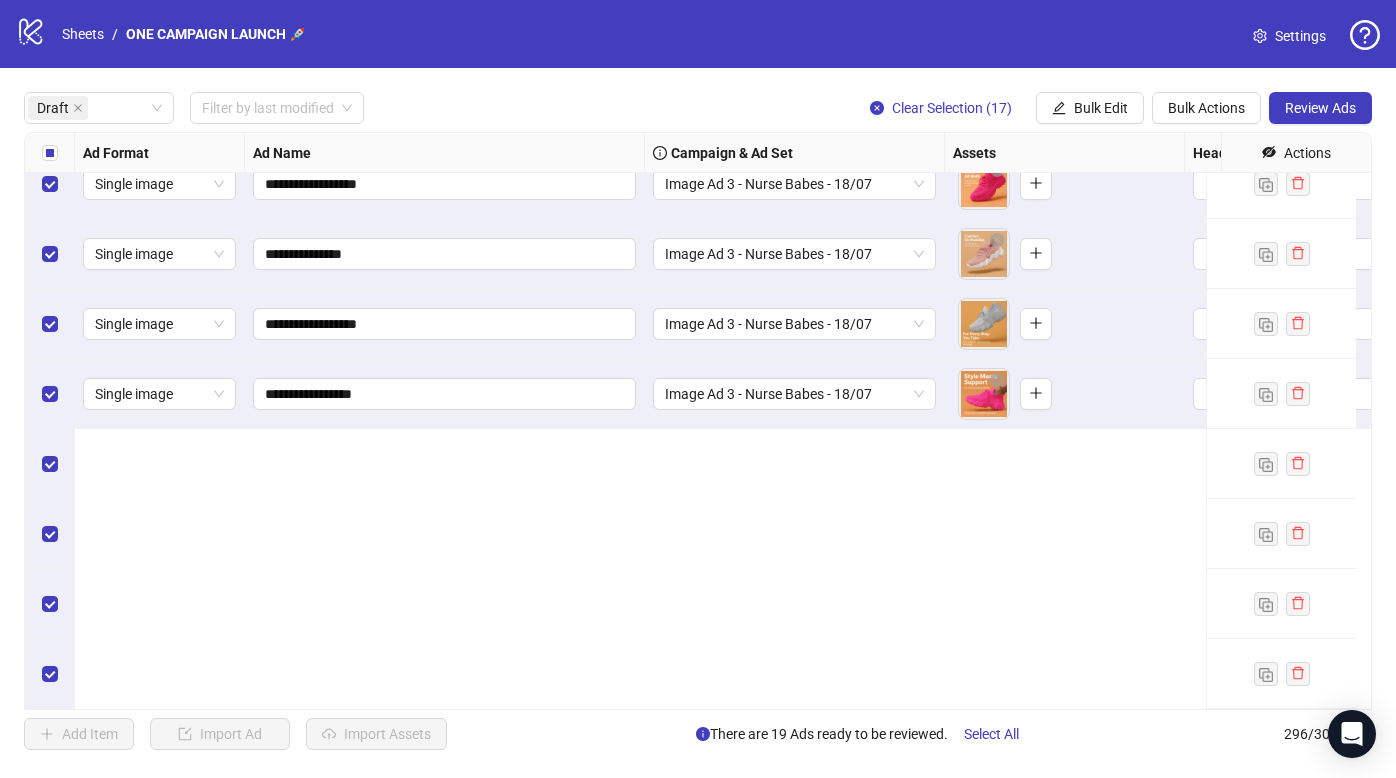 scroll, scrollTop: 689, scrollLeft: 0, axis: vertical 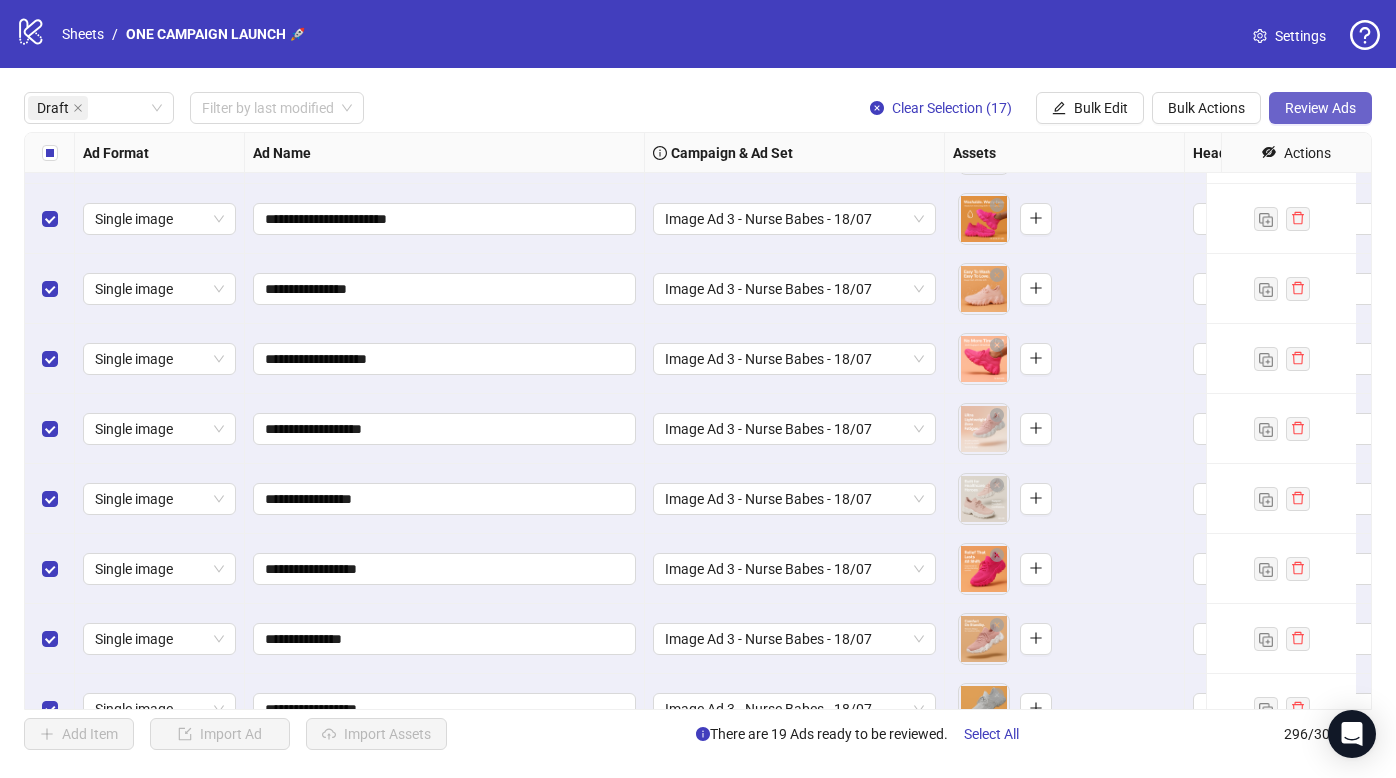 click on "Review Ads" at bounding box center [1320, 108] 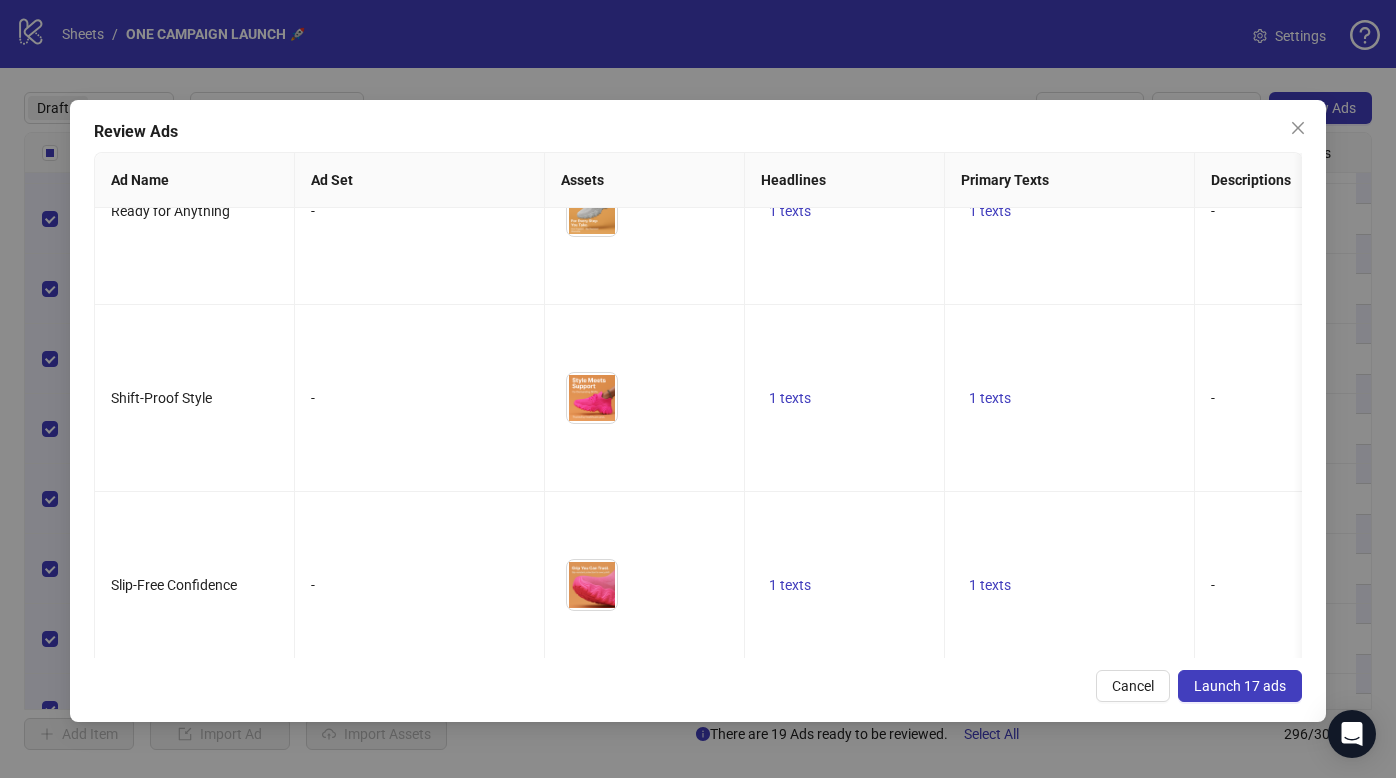 scroll, scrollTop: 2370, scrollLeft: 0, axis: vertical 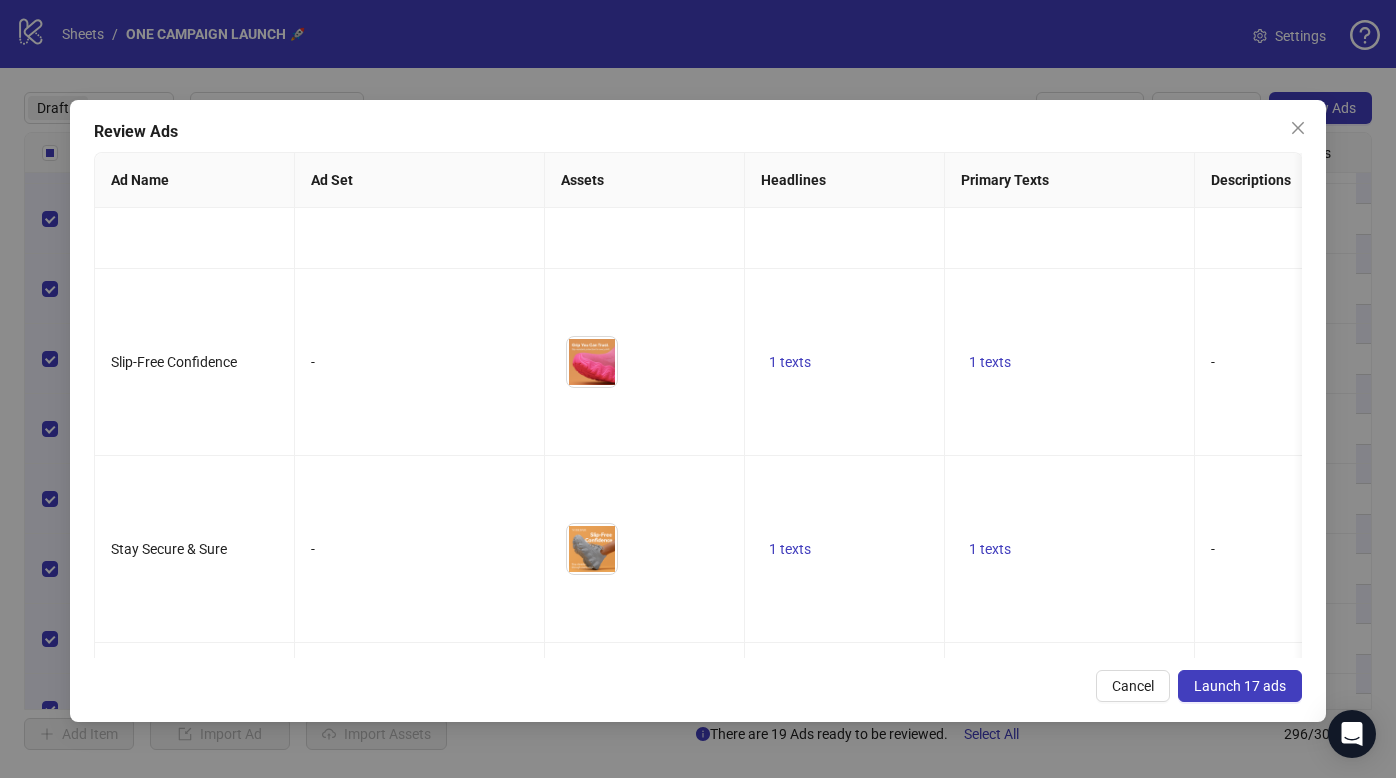 click on "Launch 17 ads" at bounding box center [1240, 686] 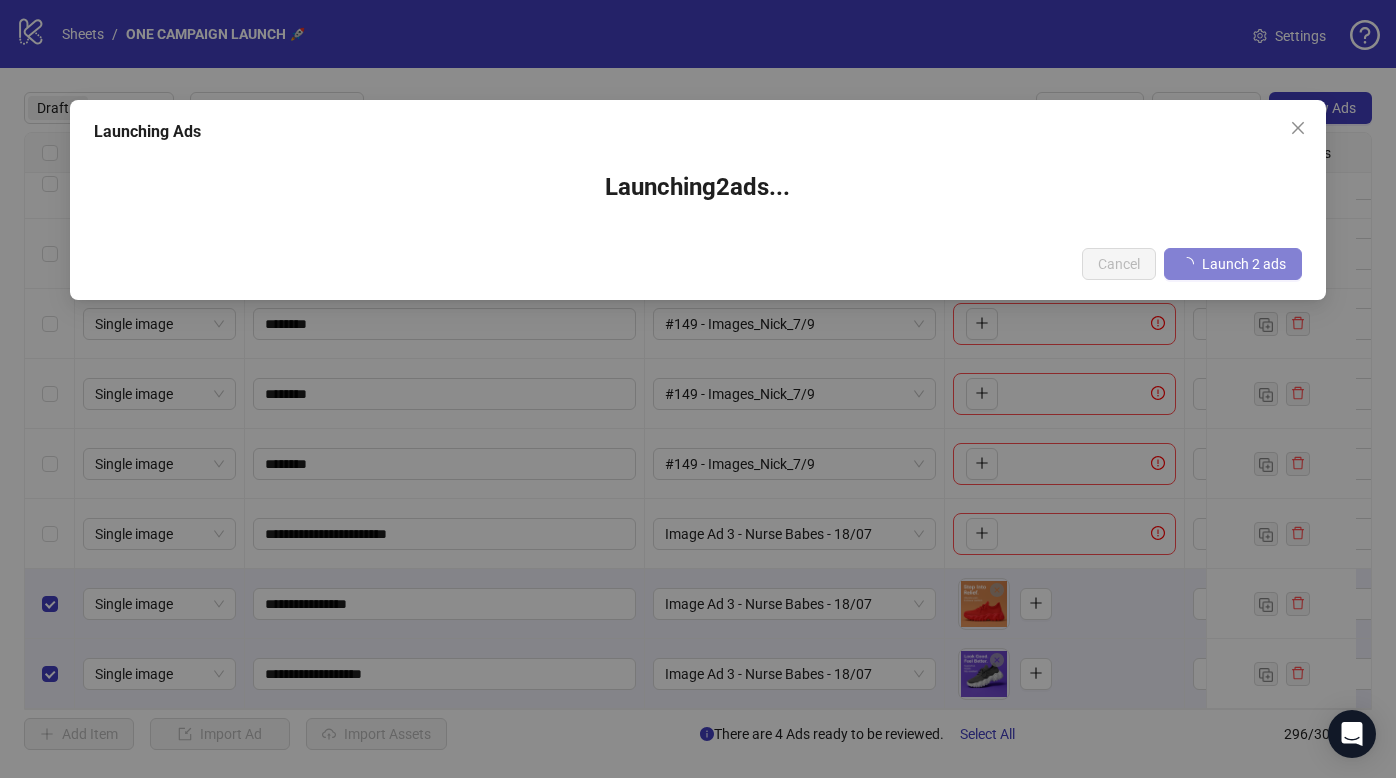 scroll, scrollTop: 0, scrollLeft: 0, axis: both 